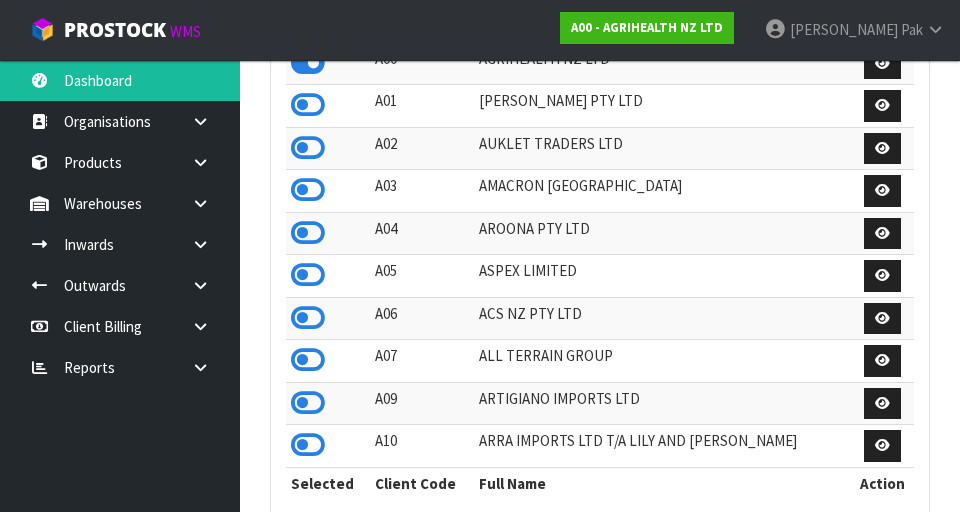 scroll, scrollTop: 512, scrollLeft: 0, axis: vertical 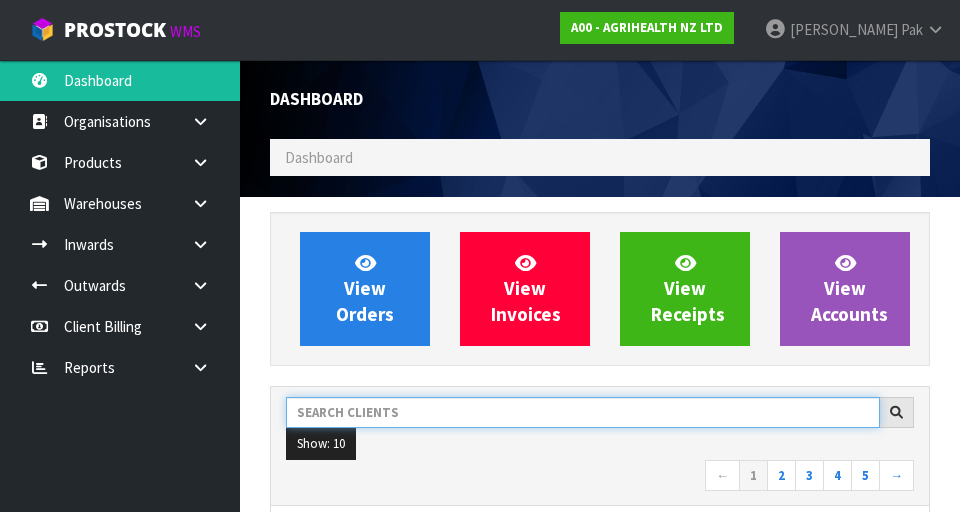 click at bounding box center [583, 412] 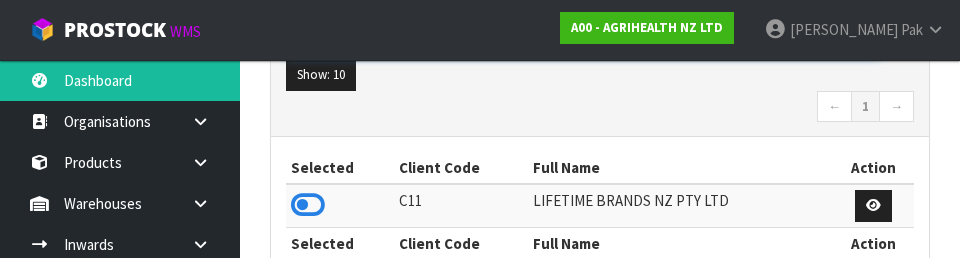 scroll, scrollTop: 362, scrollLeft: 0, axis: vertical 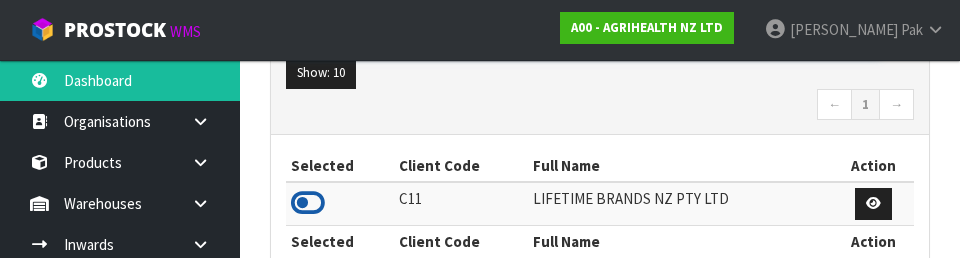 type on "LIFE" 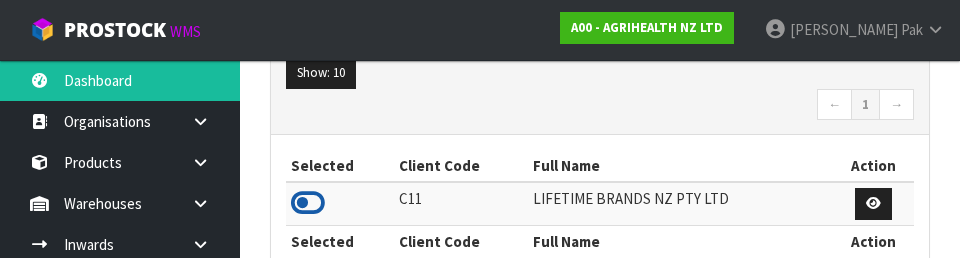 click at bounding box center [308, 203] 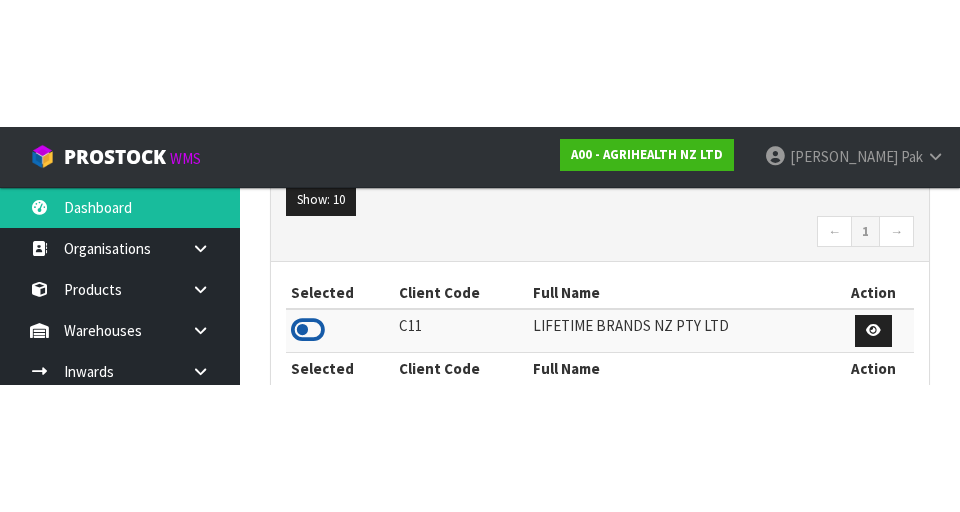 scroll, scrollTop: 371, scrollLeft: 0, axis: vertical 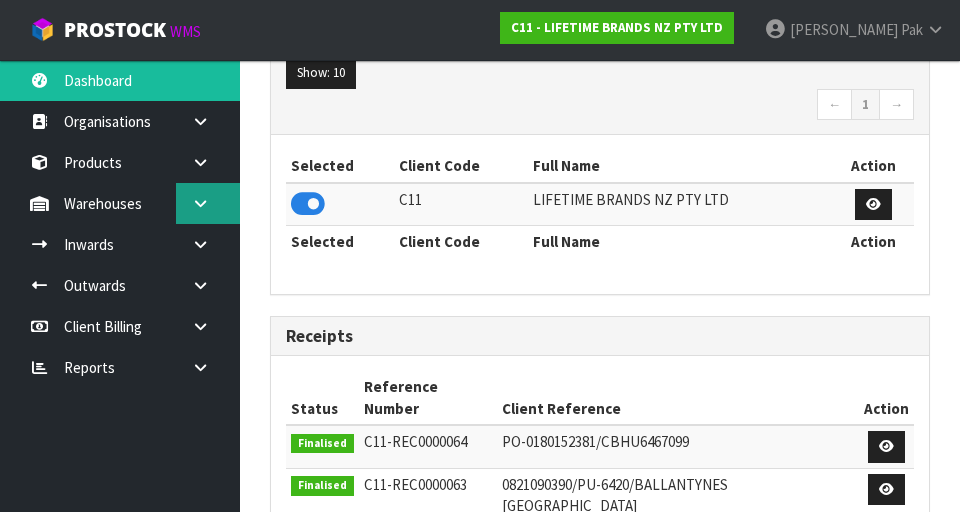 click at bounding box center [208, 203] 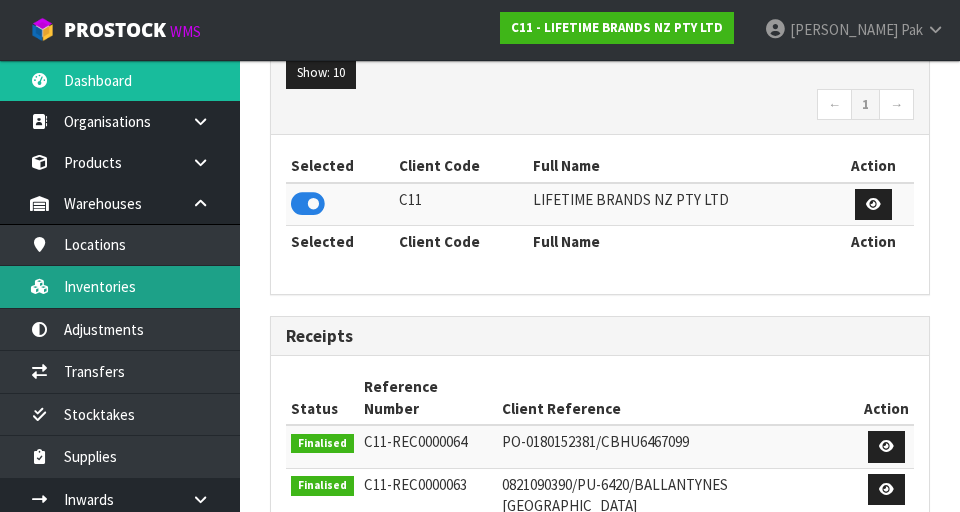 click on "Inventories" at bounding box center [120, 286] 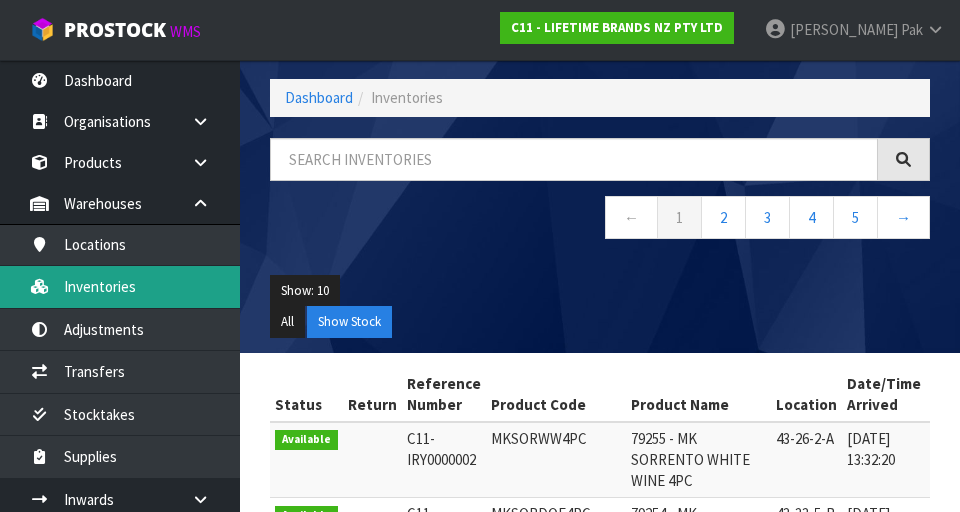 scroll, scrollTop: 0, scrollLeft: 0, axis: both 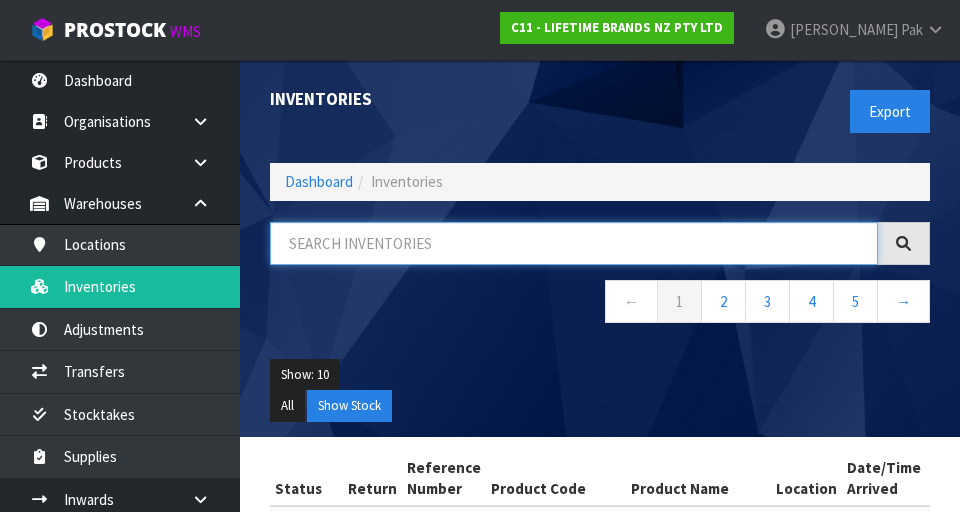 click at bounding box center [574, 243] 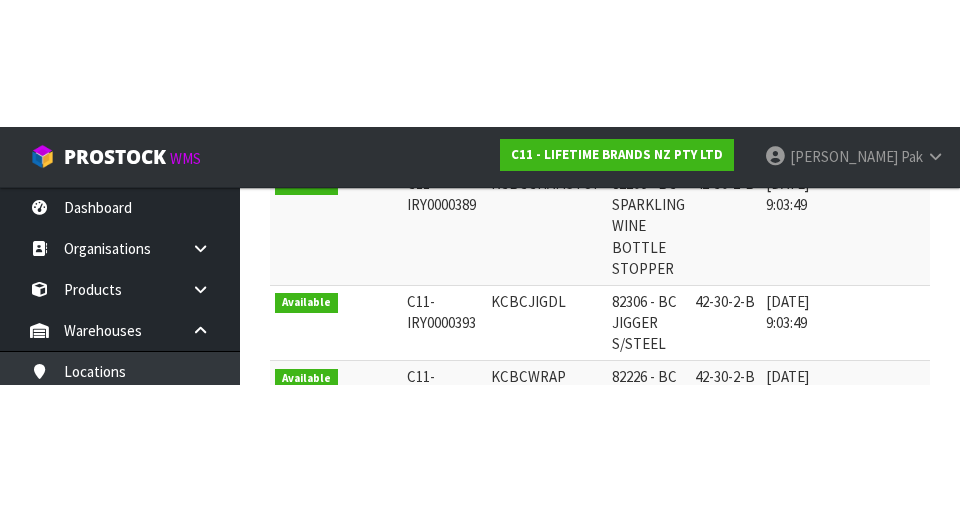 scroll, scrollTop: 459, scrollLeft: 0, axis: vertical 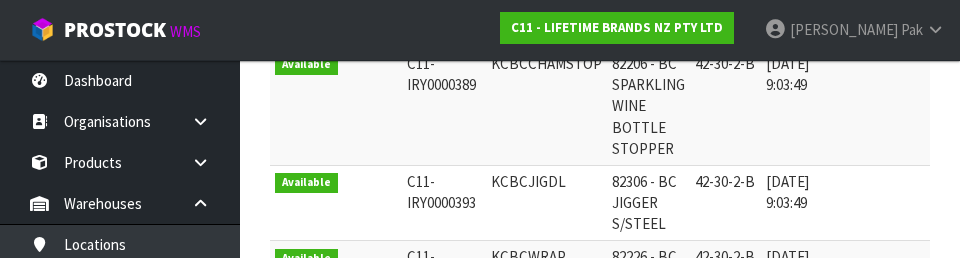 type on "42-30-2-B" 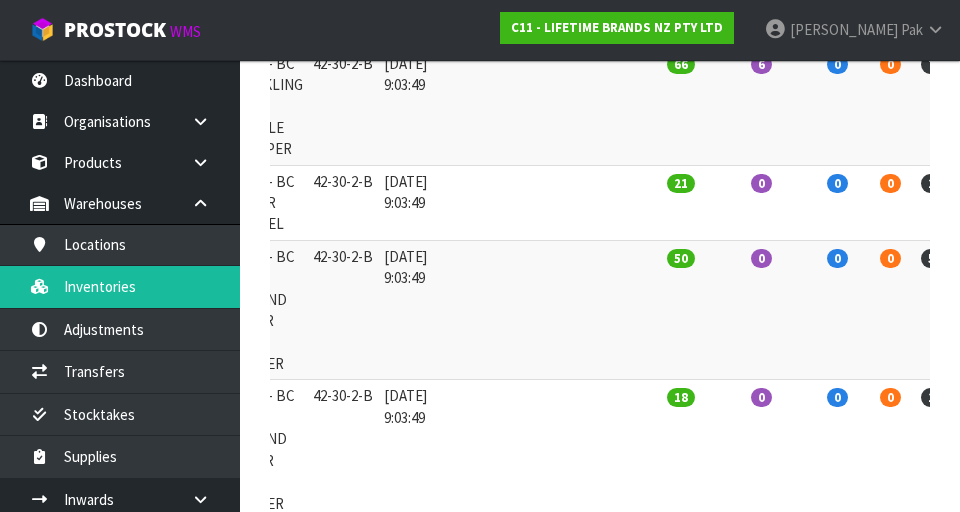 scroll, scrollTop: 0, scrollLeft: 421, axis: horizontal 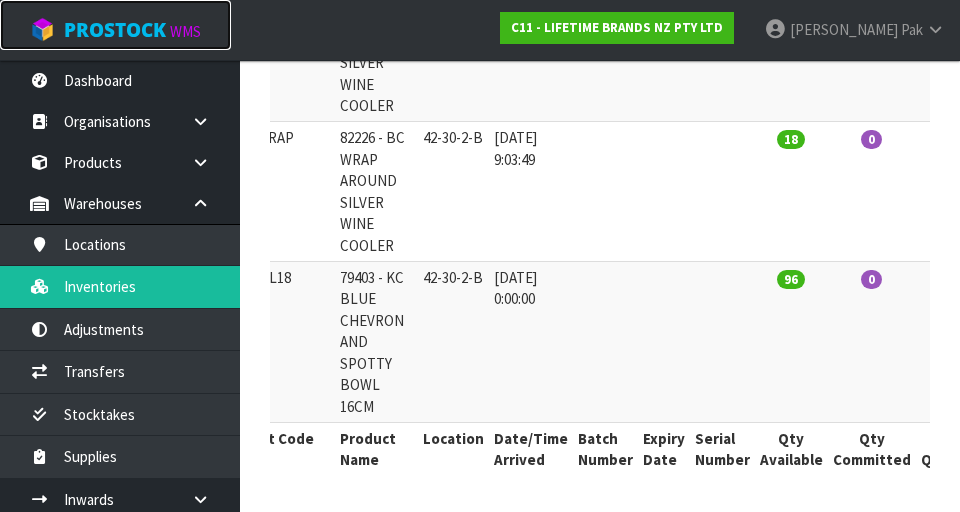 click on "ProStock   WMS" at bounding box center [115, 25] 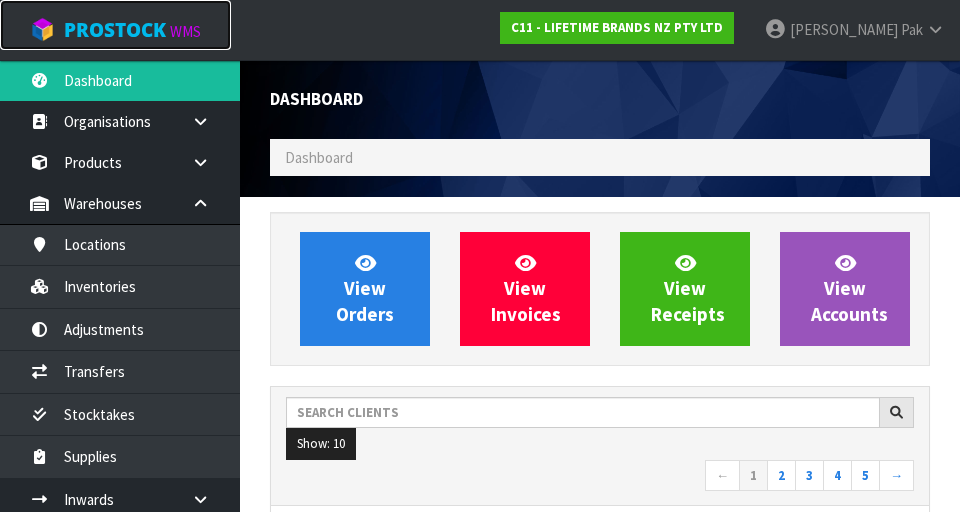 scroll, scrollTop: 998370, scrollLeft: 999310, axis: both 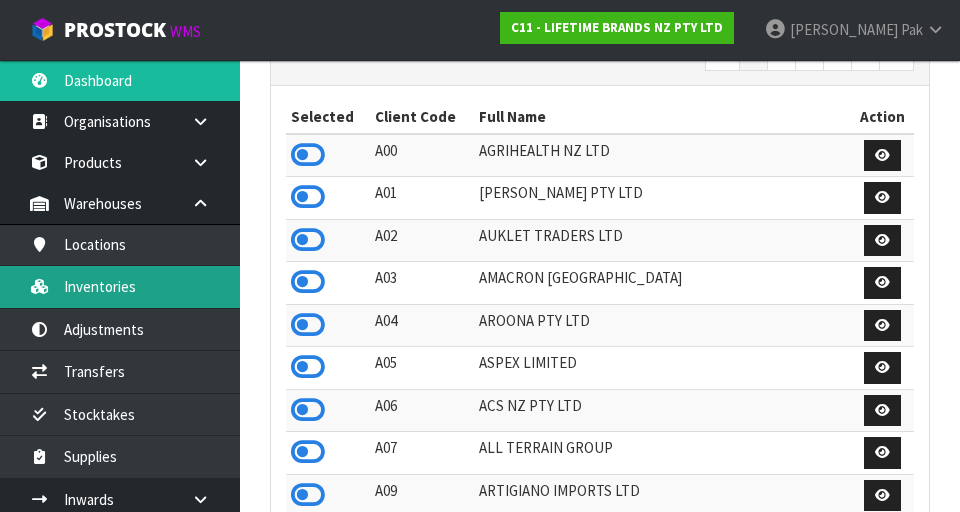 click on "Inventories" at bounding box center [120, 286] 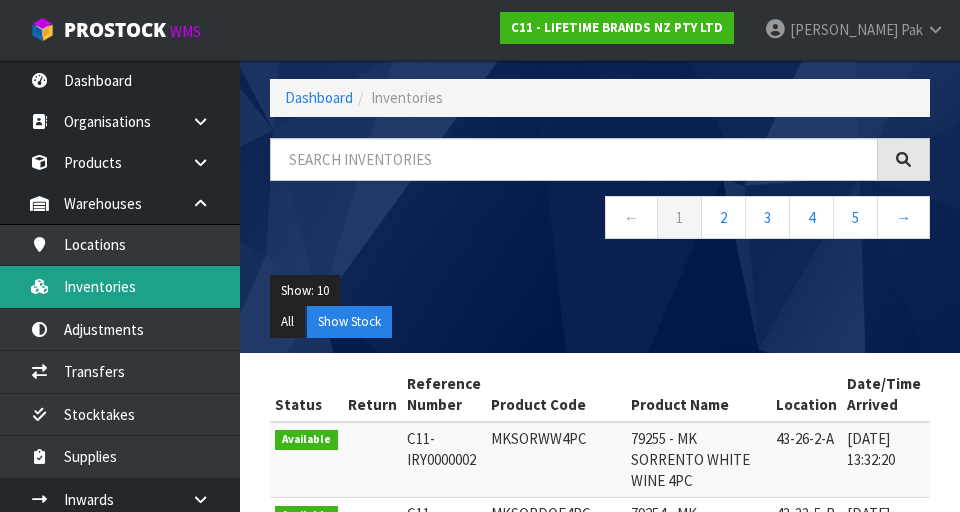scroll, scrollTop: 420, scrollLeft: 0, axis: vertical 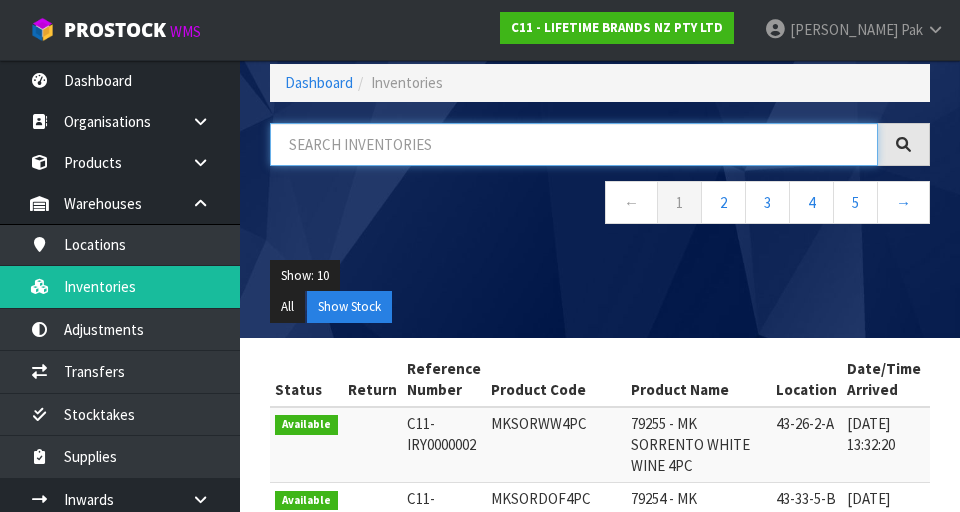 click at bounding box center [574, 144] 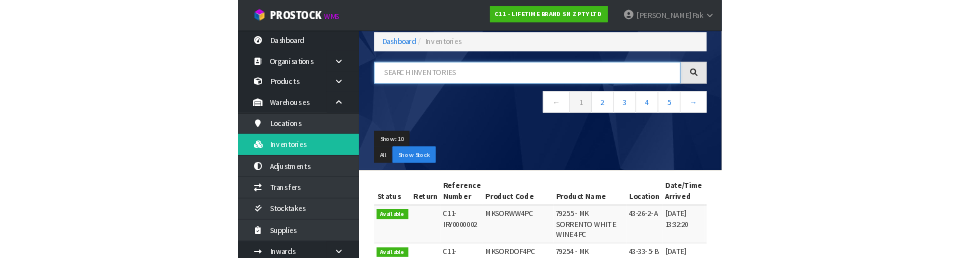 scroll, scrollTop: 99, scrollLeft: 0, axis: vertical 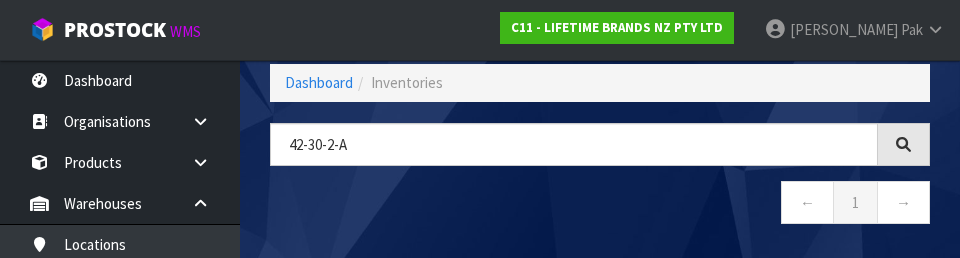 click on "←
1
→" at bounding box center [600, 205] 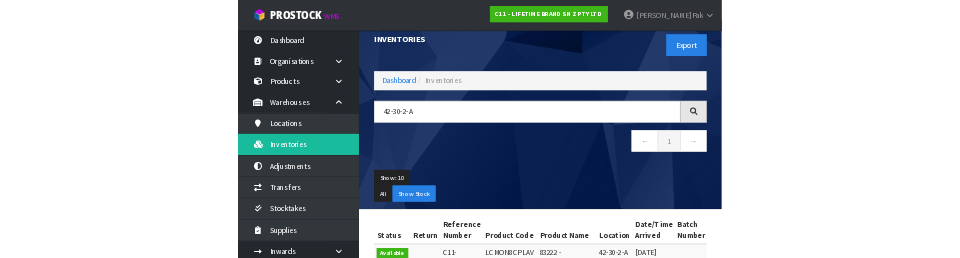 scroll, scrollTop: 19, scrollLeft: 0, axis: vertical 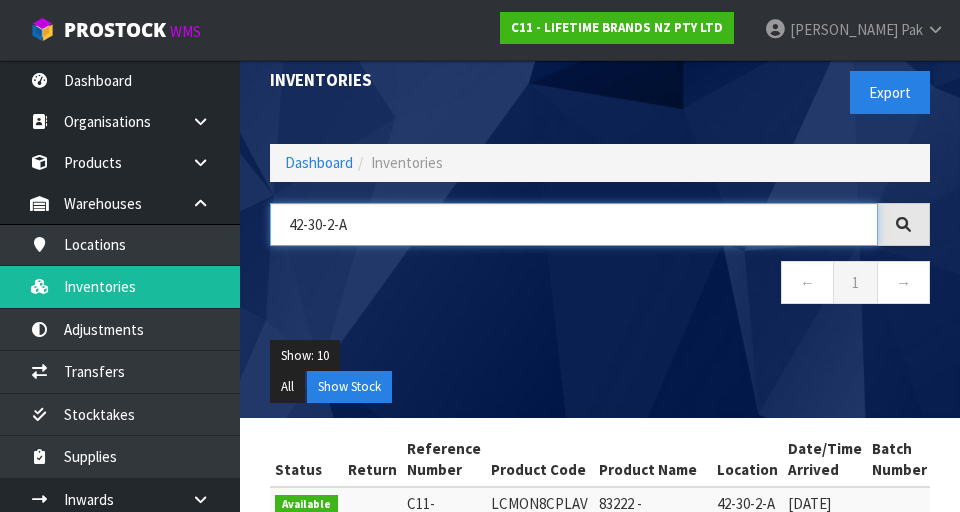 click on "42-30-2-A" at bounding box center (574, 224) 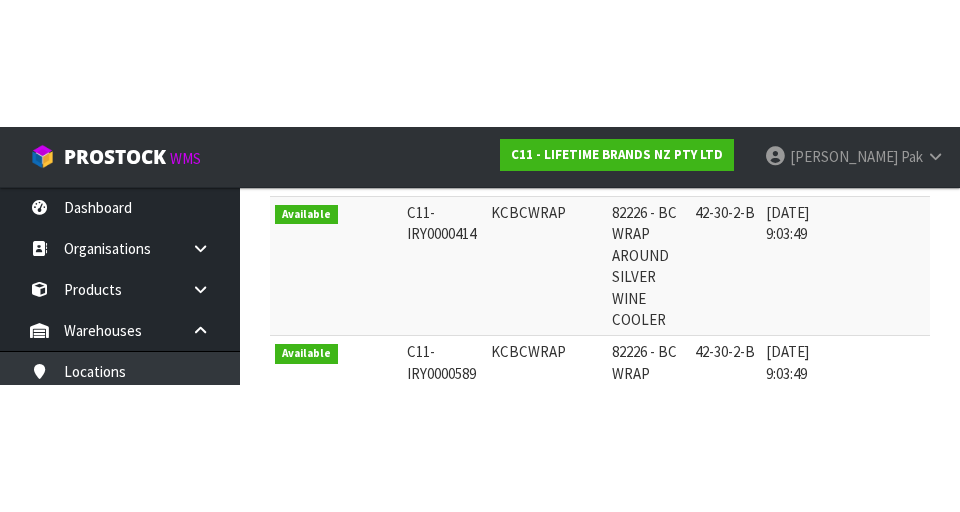 scroll, scrollTop: 634, scrollLeft: 0, axis: vertical 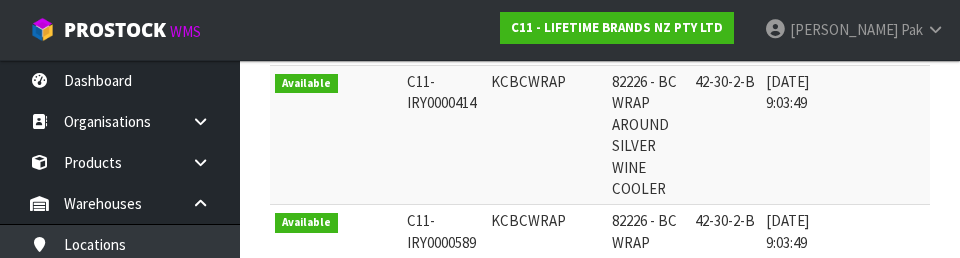 type on "42-30-2-B" 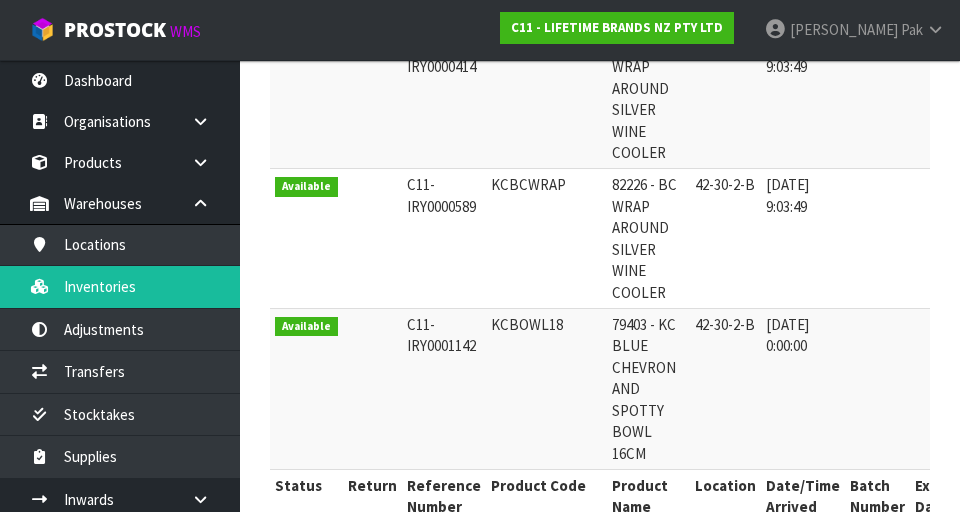 scroll, scrollTop: 717, scrollLeft: 0, axis: vertical 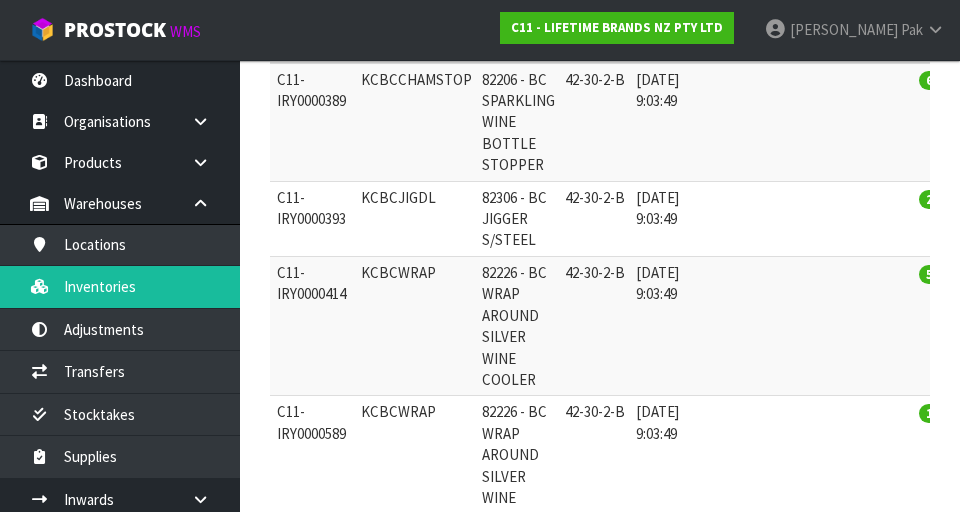 click at bounding box center [864, 326] 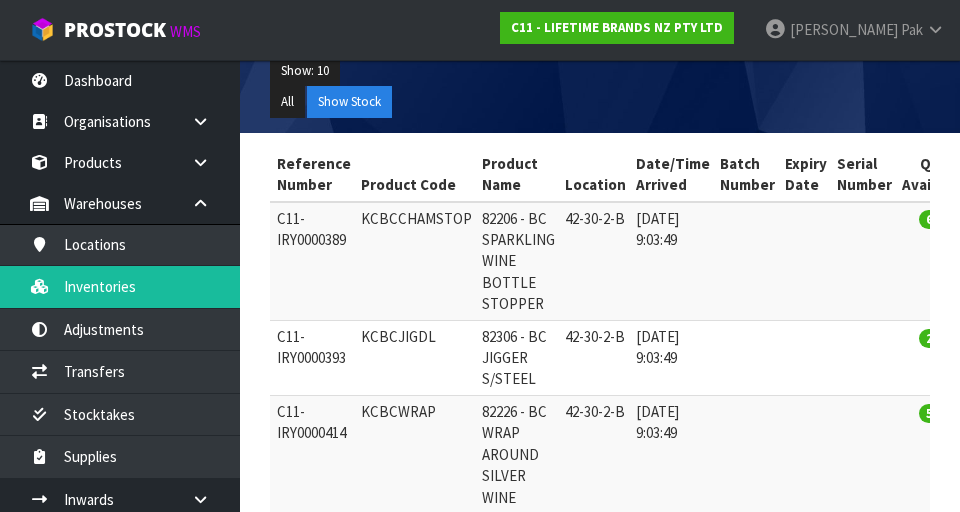 scroll, scrollTop: 300, scrollLeft: 0, axis: vertical 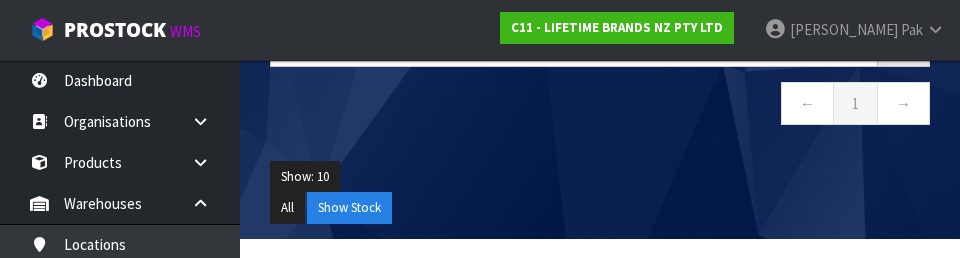 click on "Show: 10
5
10
25
50
All
Show Stock" at bounding box center [600, 192] 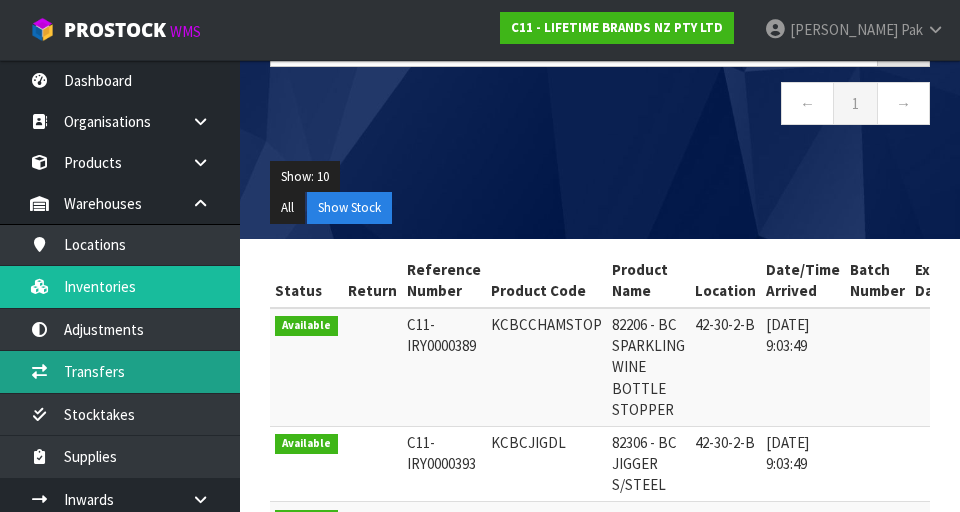 click on "Transfers" at bounding box center [120, 371] 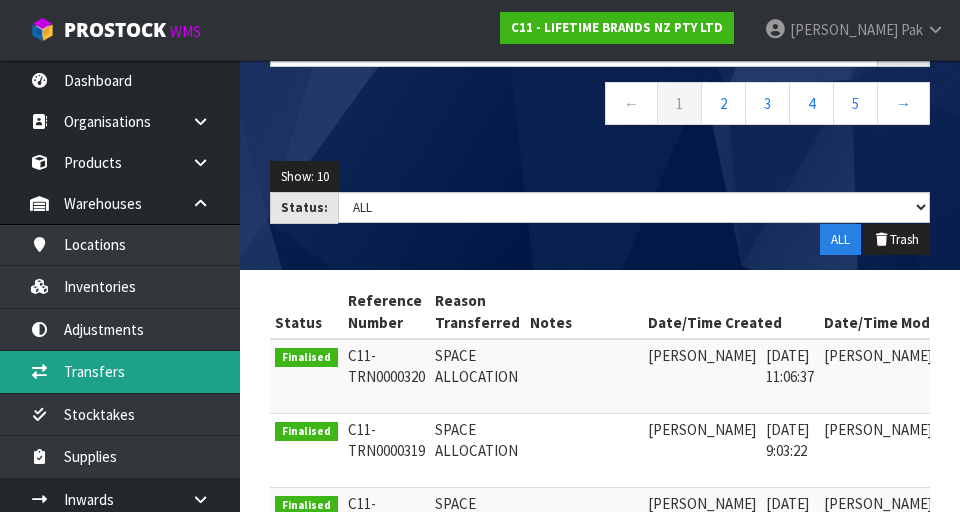 scroll, scrollTop: 0, scrollLeft: 0, axis: both 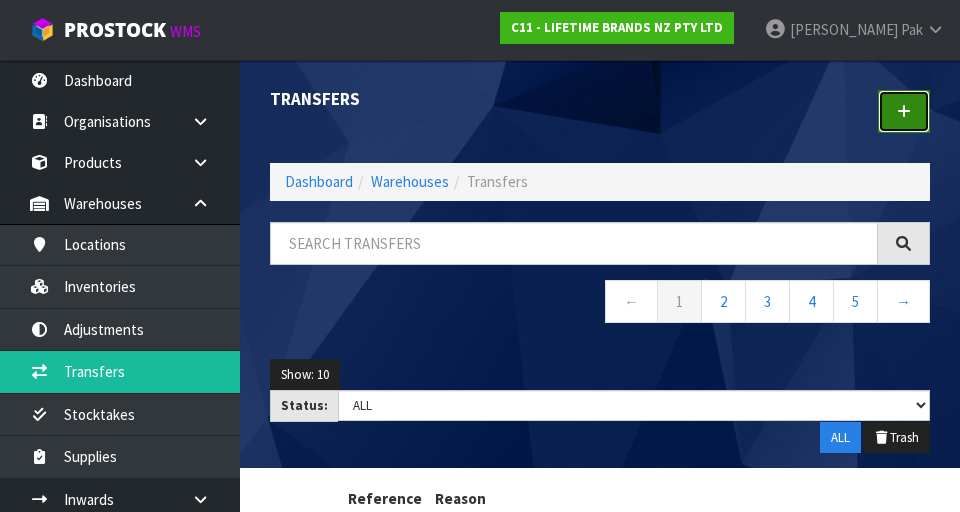 click at bounding box center [904, 111] 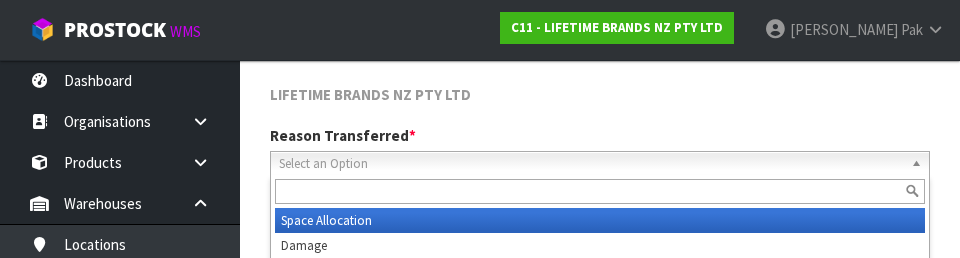 scroll, scrollTop: 215, scrollLeft: 0, axis: vertical 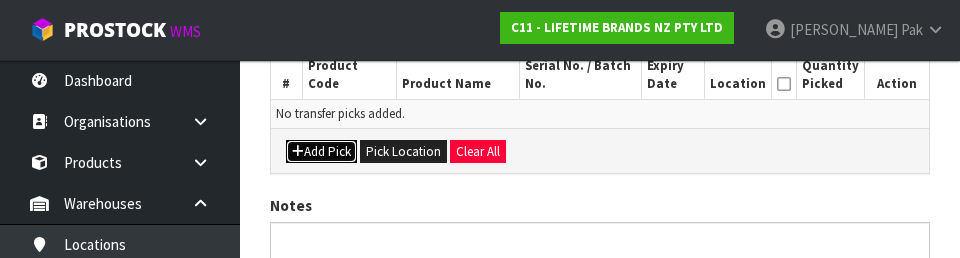 click on "Add Pick" at bounding box center [321, 152] 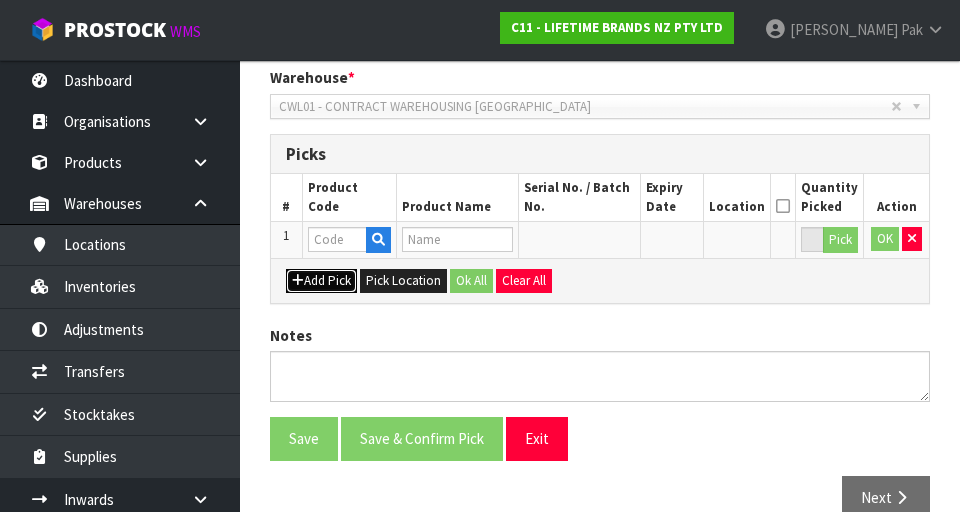 scroll, scrollTop: 456, scrollLeft: 0, axis: vertical 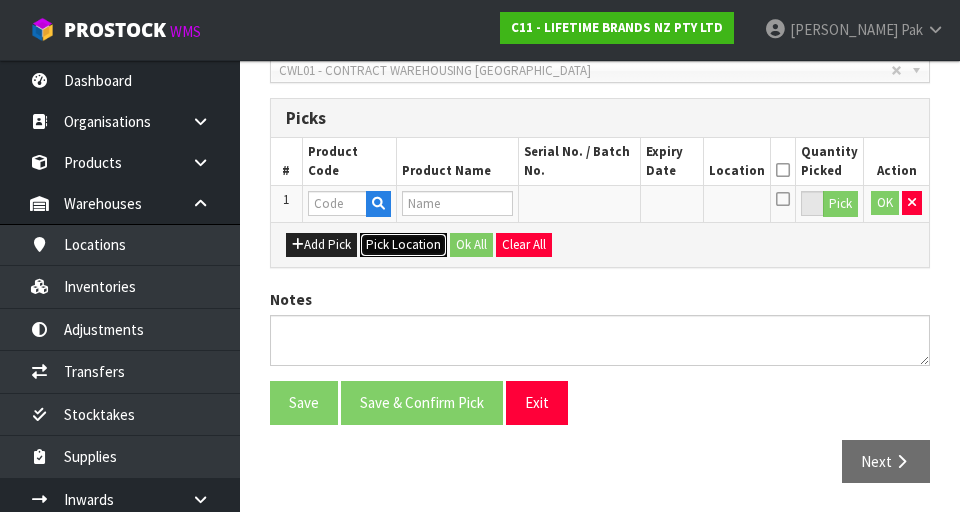 click on "Pick Location" at bounding box center [403, 245] 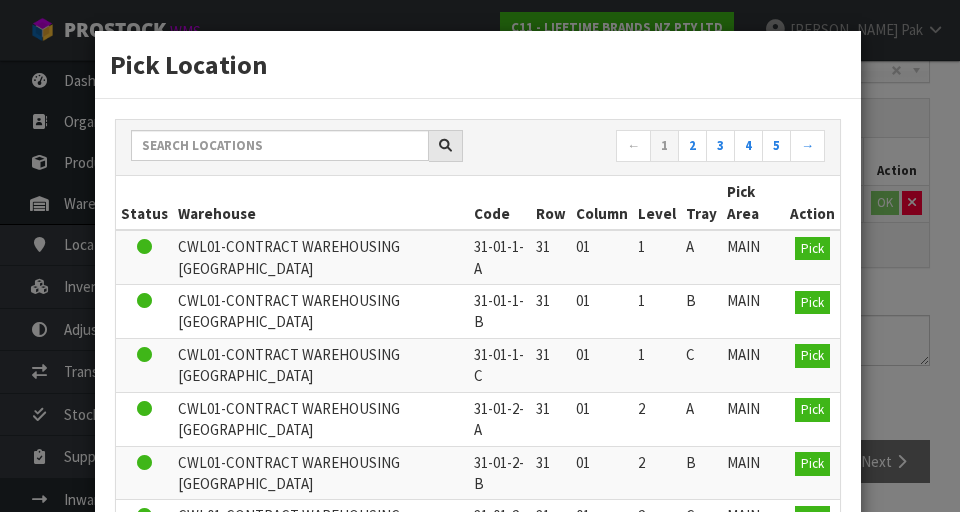 click on "Pick Location
←
1 2 3 4 5
→
Status
Warehouse
Code
Row
Column
Level
Tray
Pick Area
Action
CWL01-CONTRACT WAREHOUSING [GEOGRAPHIC_DATA]
31-01-1-A
31
01
1
A
MAIN
Pick
CWL01-CONTRACT WAREHOUSING [GEOGRAPHIC_DATA]
31-01-1-B
31
01
1
B
MAIN
Pick
CWL01-CONTRACT WAREHOUSING [GEOGRAPHIC_DATA]
31-01-1-C
31
01
1
C" at bounding box center (480, 256) 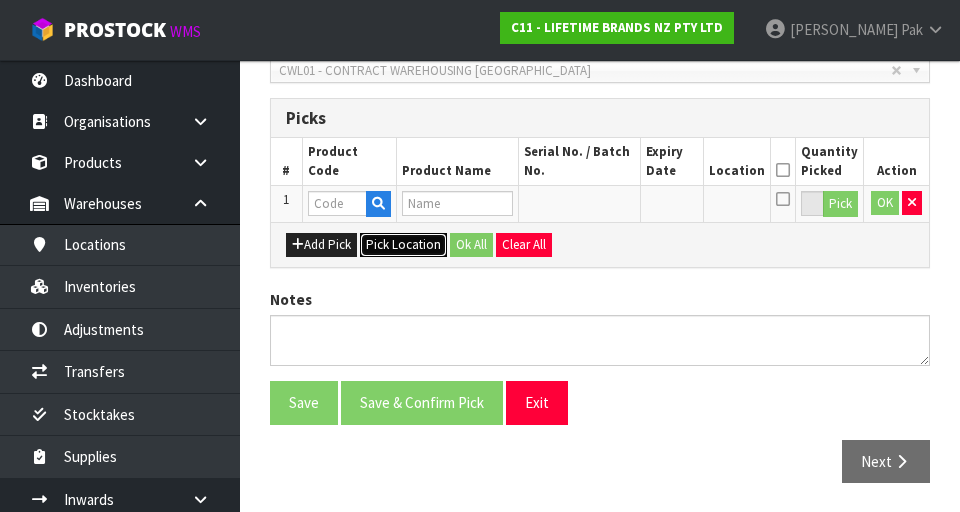 click on "Pick Location" at bounding box center [403, 245] 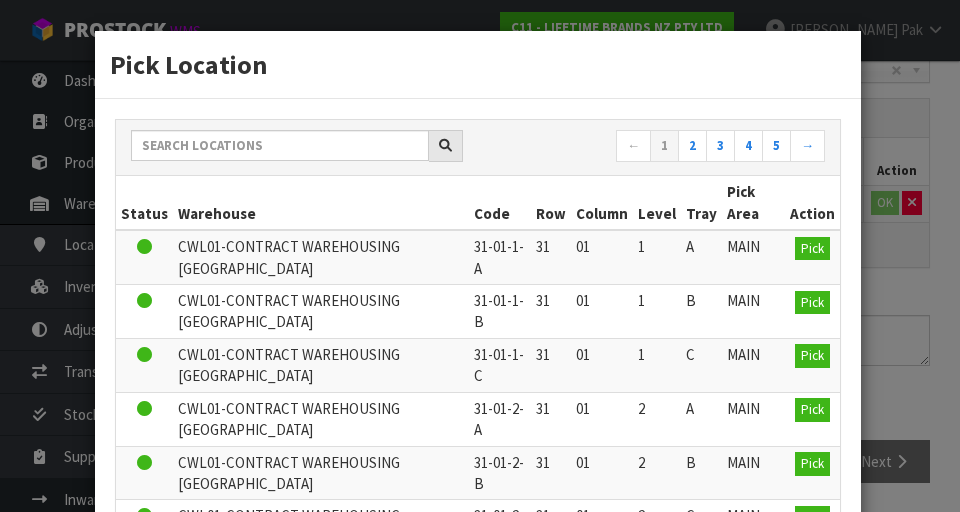 click on "Pick Location
←
1 2 3 4 5
→
Status
Warehouse
Code
Row
Column
Level
Tray
Pick Area
Action
CWL01-CONTRACT WAREHOUSING [GEOGRAPHIC_DATA]
31-01-1-A
31
01
1
A
MAIN
Pick
CWL01-CONTRACT WAREHOUSING [GEOGRAPHIC_DATA]
31-01-1-B
31
01
1
B
MAIN
Pick
CWL01-CONTRACT WAREHOUSING [GEOGRAPHIC_DATA]
31-01-1-C
31
01
1
C" at bounding box center [480, 256] 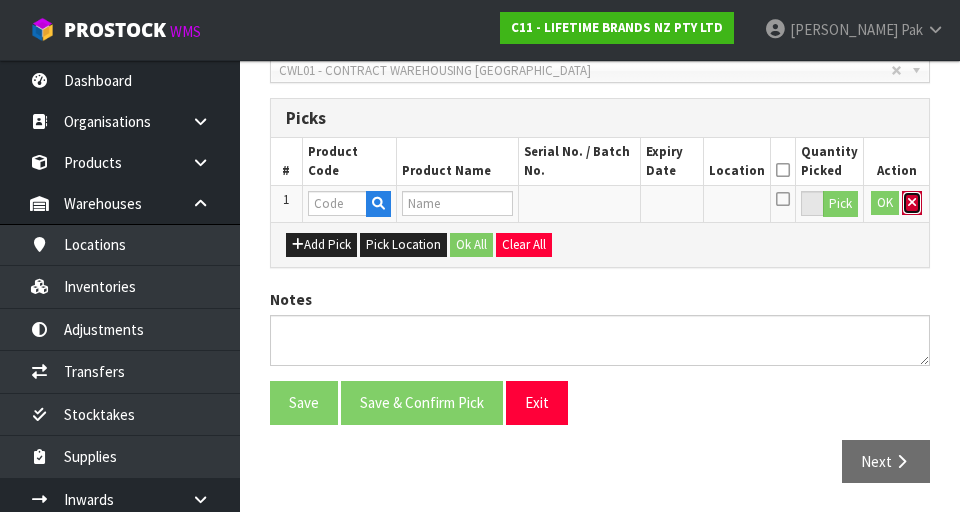 click at bounding box center (912, 203) 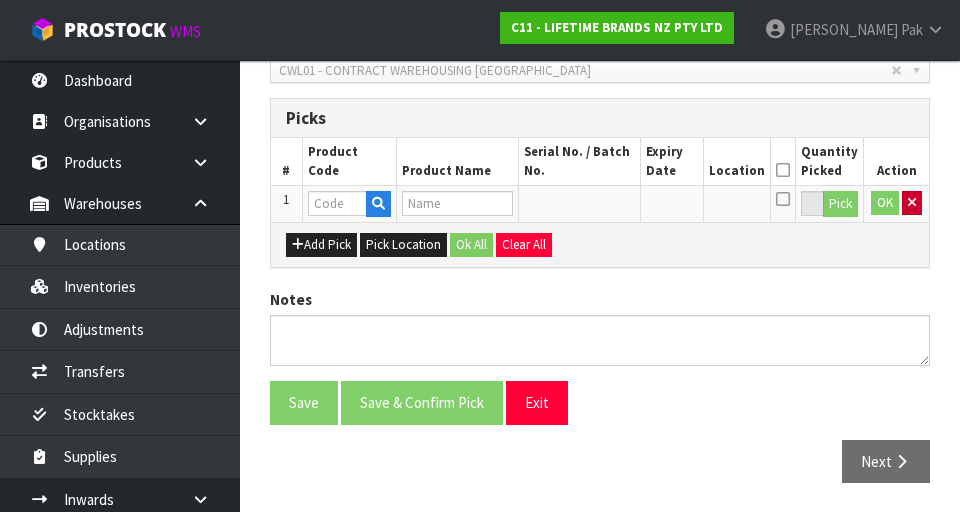 scroll, scrollTop: 449, scrollLeft: 0, axis: vertical 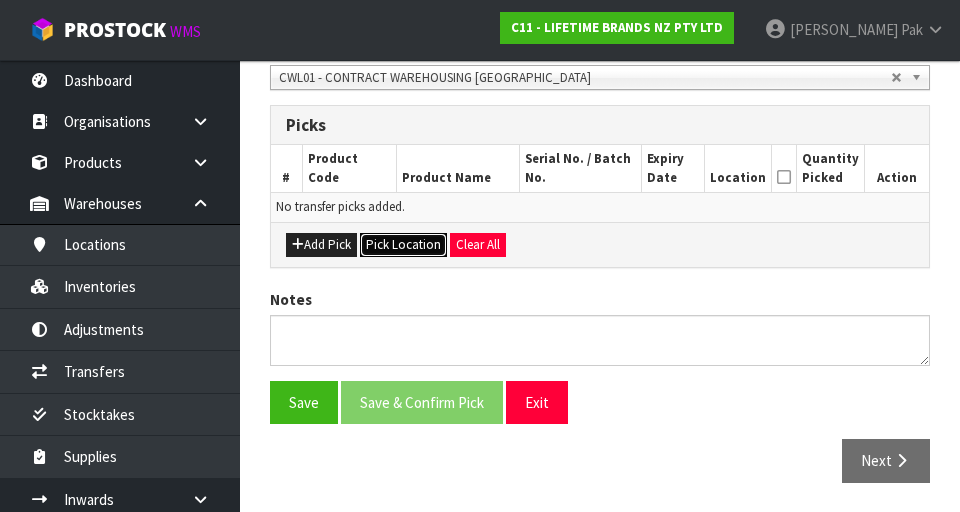 click on "Pick Location" at bounding box center [403, 245] 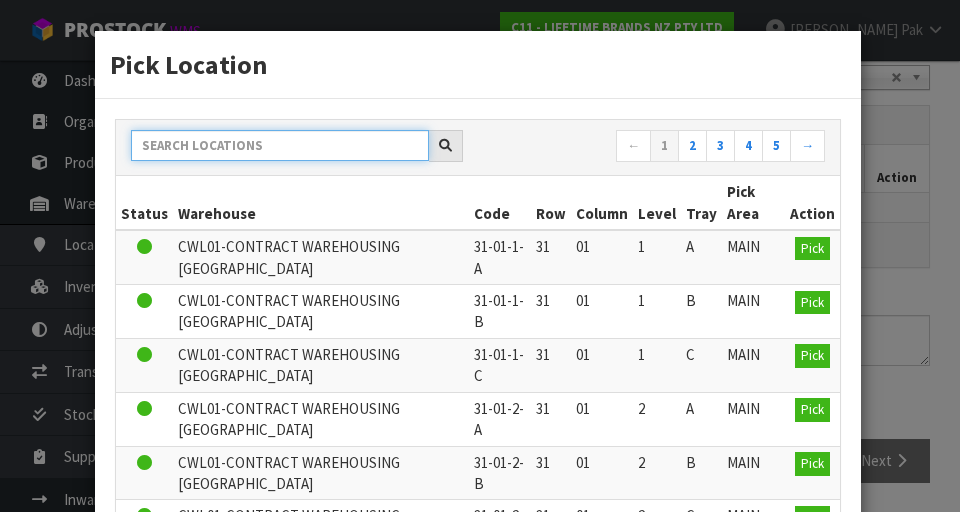 click at bounding box center [280, 145] 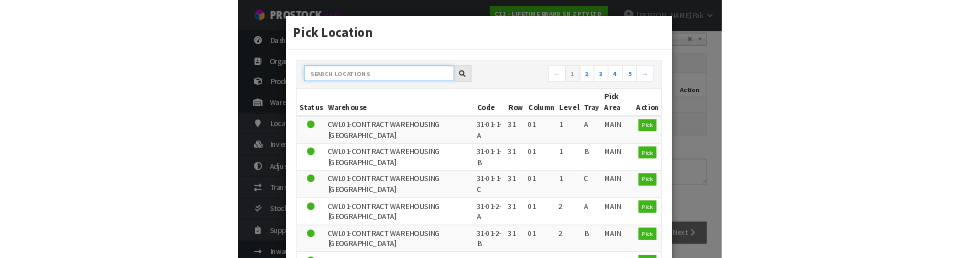 scroll, scrollTop: 440, scrollLeft: 0, axis: vertical 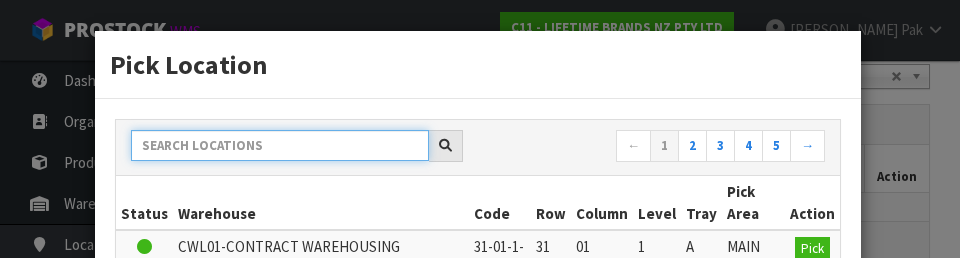 paste on "42-30-2-B" 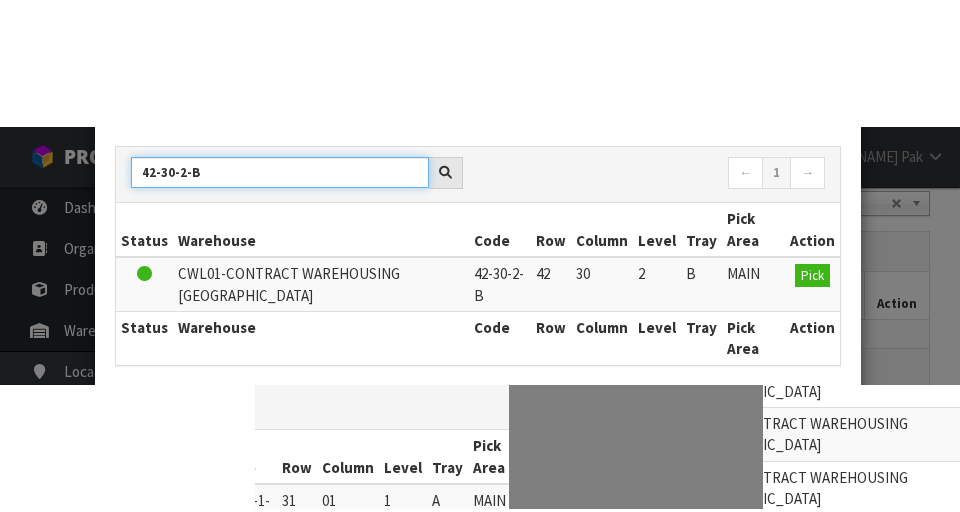 scroll, scrollTop: 99, scrollLeft: 0, axis: vertical 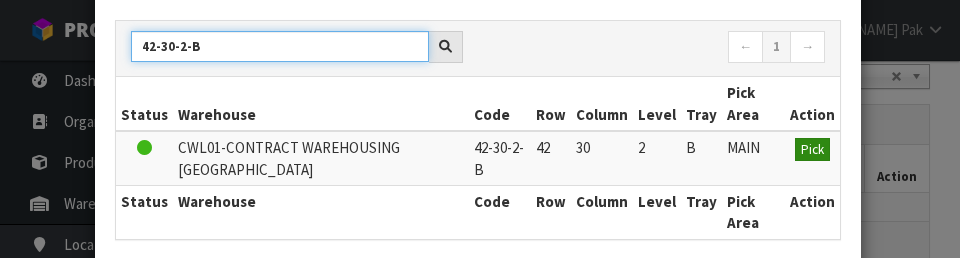 type on "42-30-2-B" 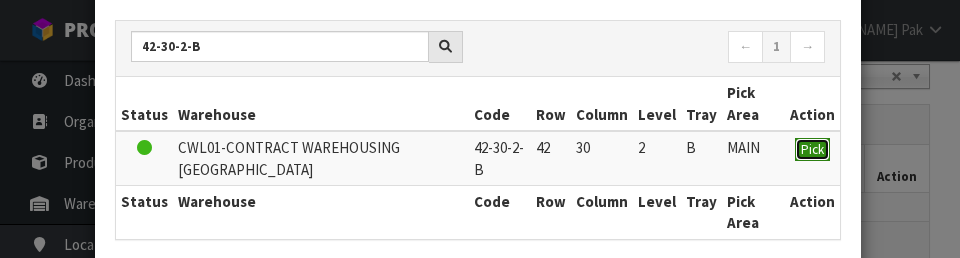 click on "Pick" at bounding box center (812, 149) 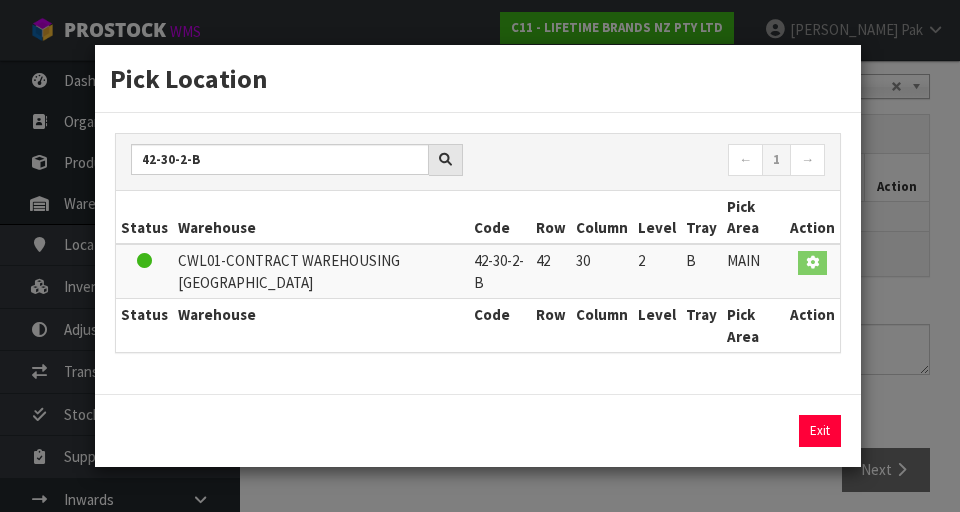 scroll, scrollTop: 0, scrollLeft: 0, axis: both 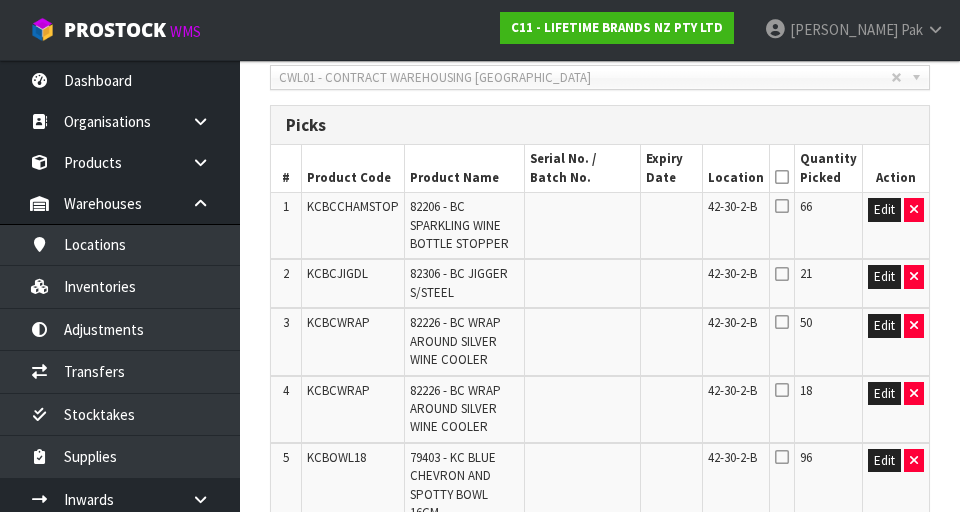 click at bounding box center [782, 177] 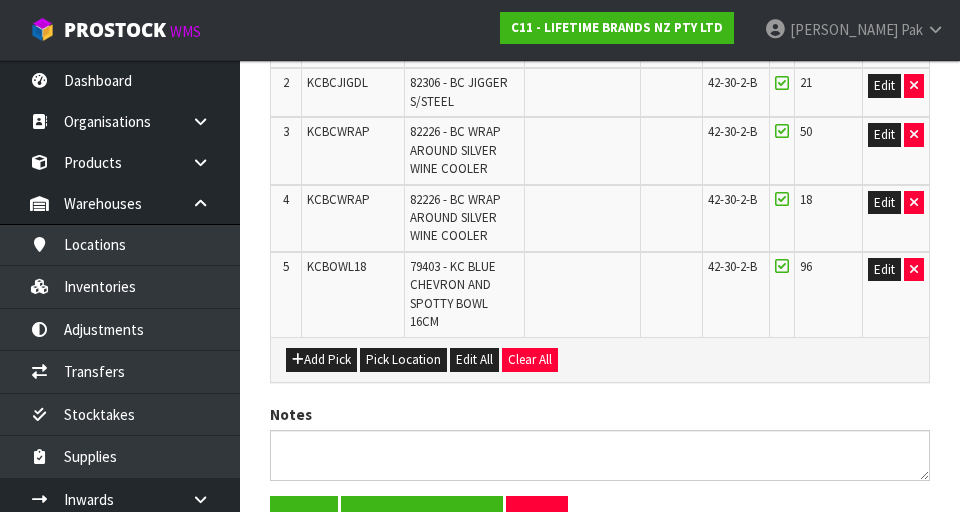 scroll, scrollTop: 737, scrollLeft: 0, axis: vertical 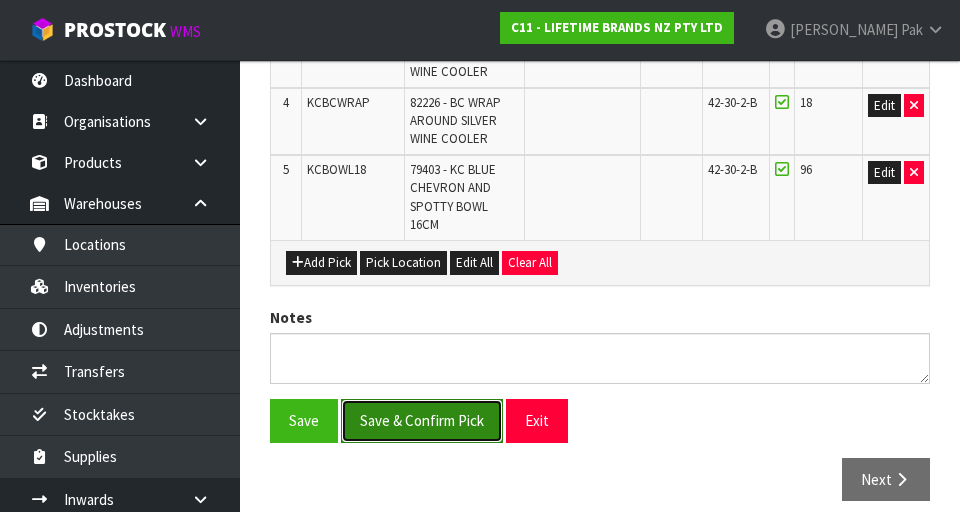 click on "Save & Confirm Pick" at bounding box center (422, 420) 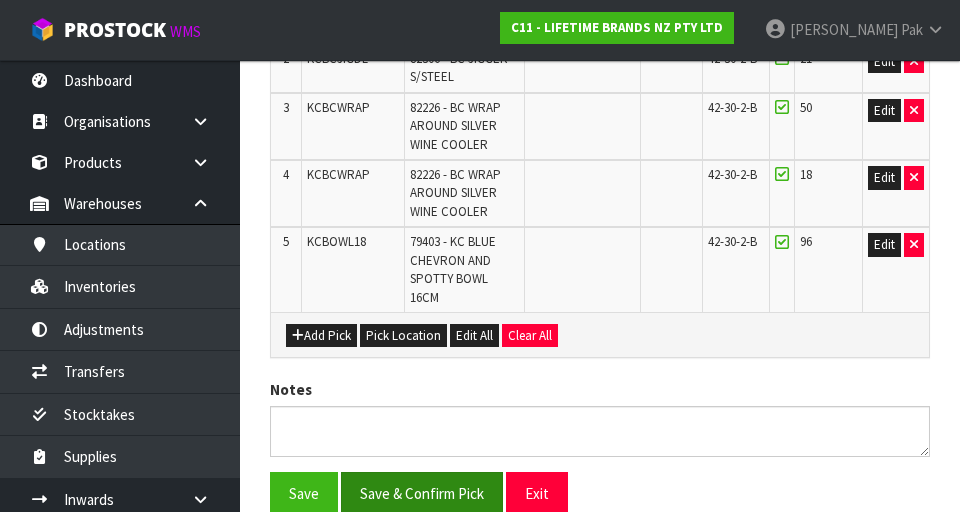 scroll, scrollTop: 0, scrollLeft: 0, axis: both 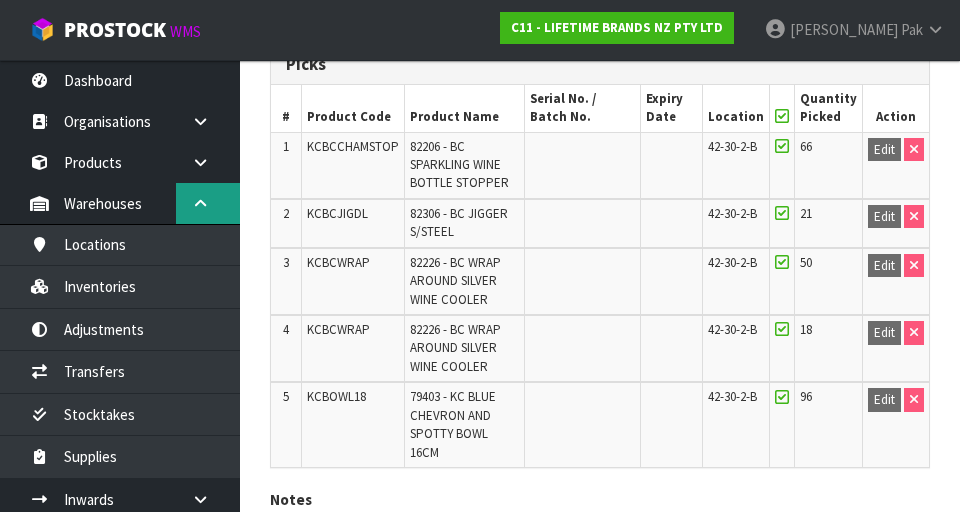 click at bounding box center (200, 203) 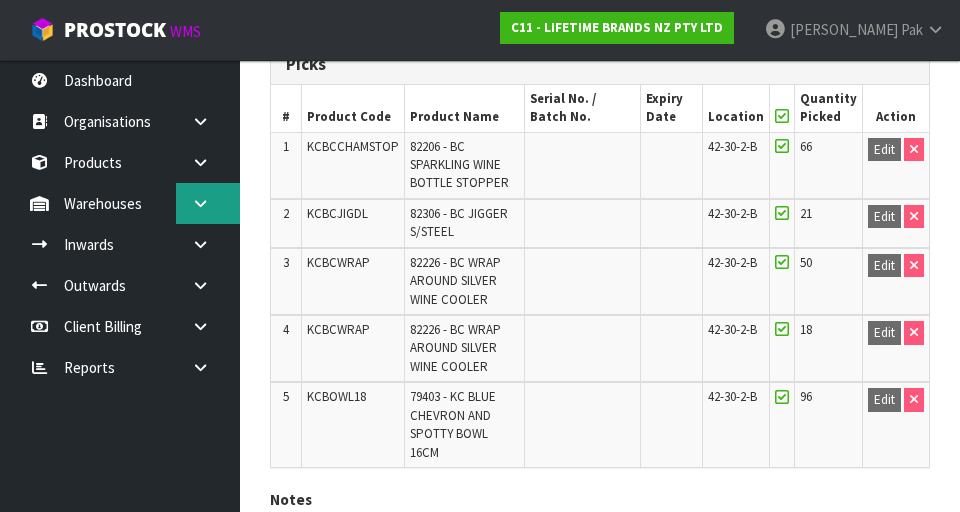 click at bounding box center [208, 203] 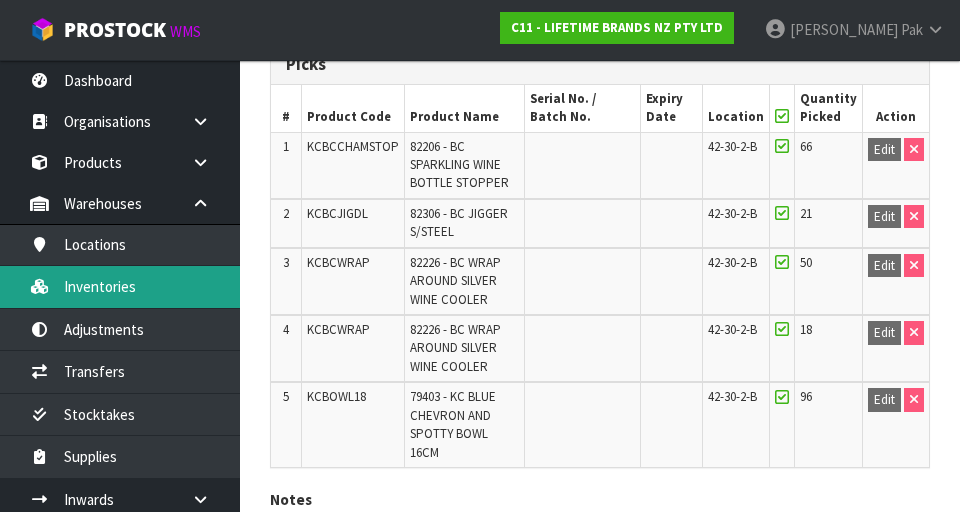 click on "Inventories" at bounding box center [120, 286] 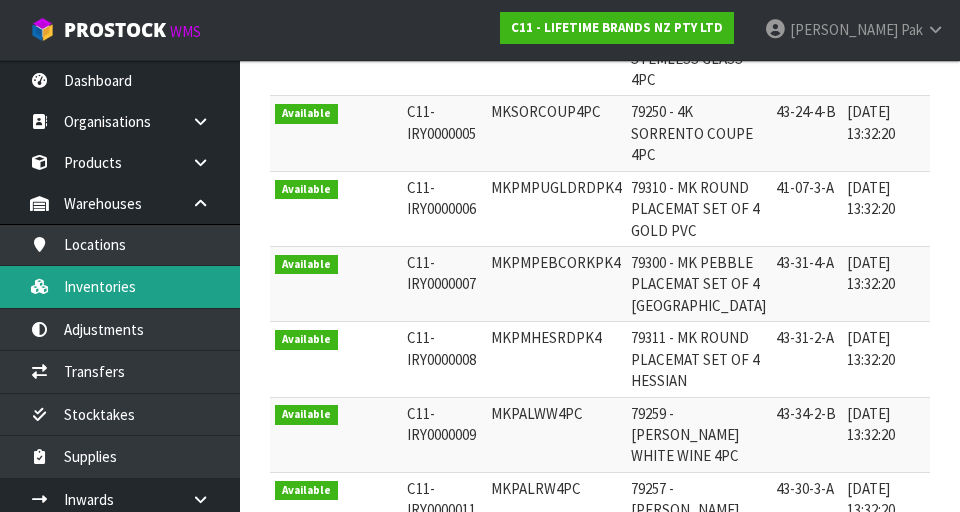 scroll, scrollTop: 0, scrollLeft: 0, axis: both 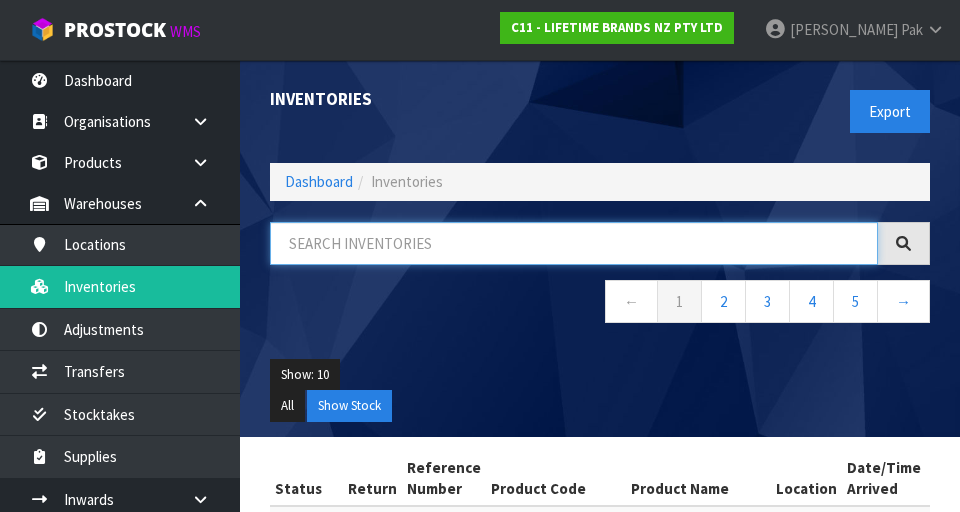 click at bounding box center (574, 243) 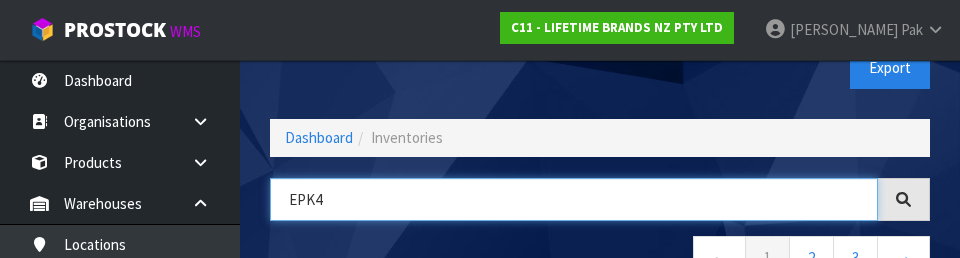 scroll, scrollTop: 86, scrollLeft: 0, axis: vertical 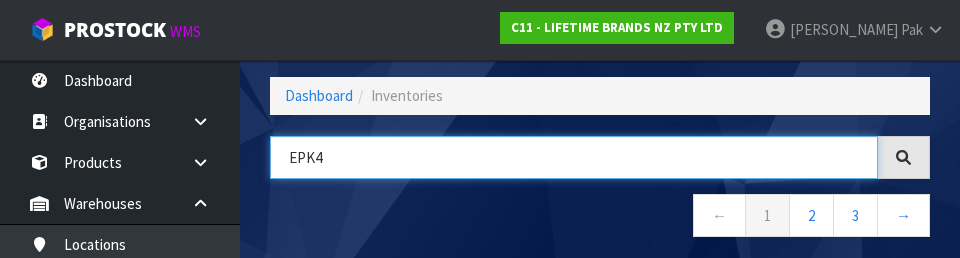 click on "EPK4" at bounding box center (574, 157) 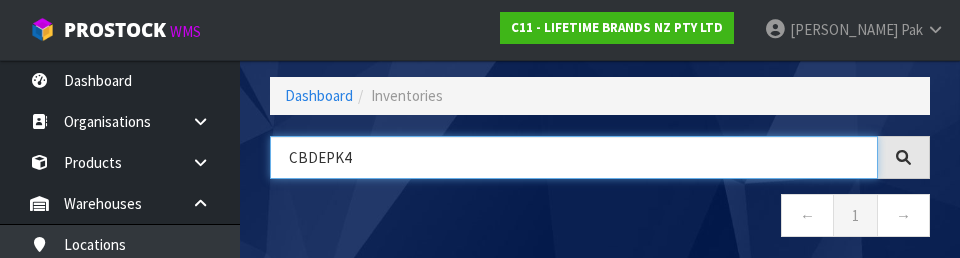 click on "CBDEPK4" at bounding box center (574, 157) 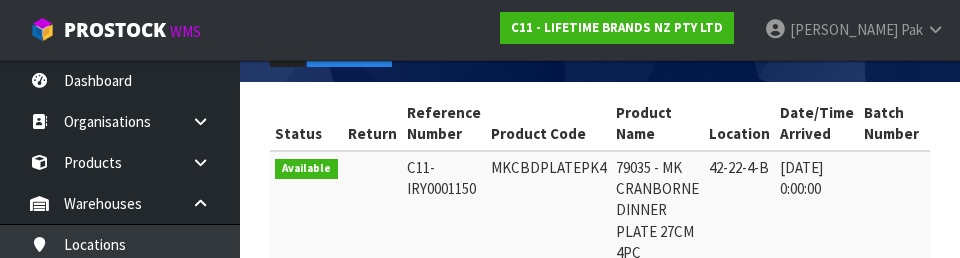 scroll, scrollTop: 0, scrollLeft: 0, axis: both 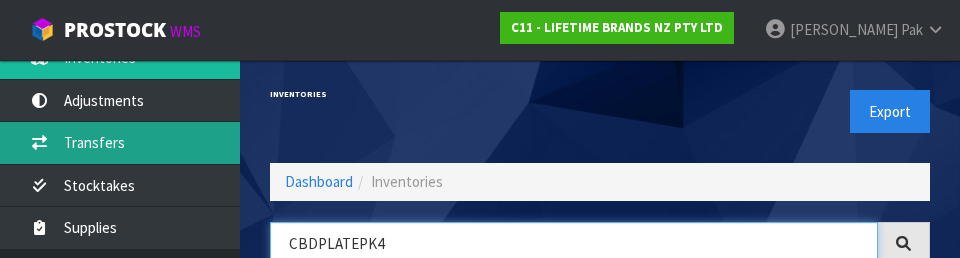 type on "CBDPLATEPK4" 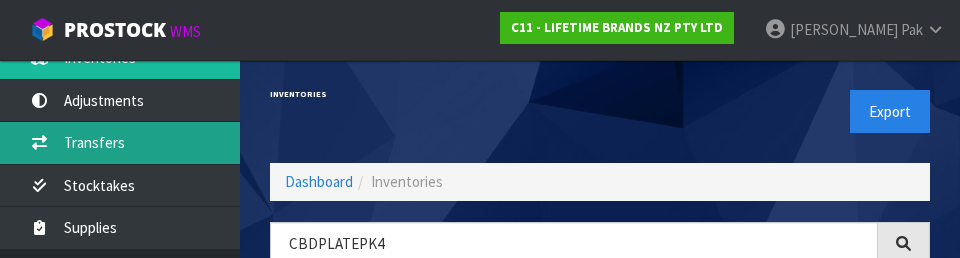 click on "Transfers" at bounding box center (120, 142) 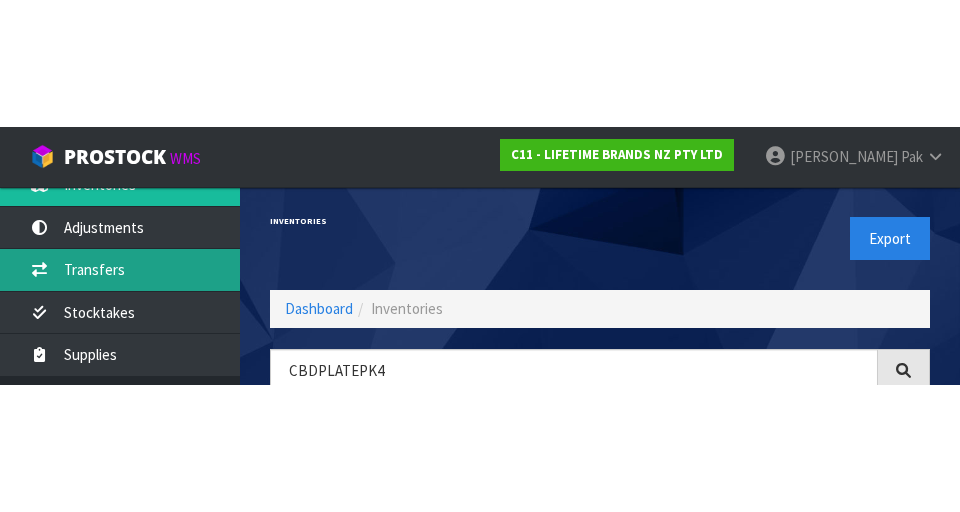 scroll, scrollTop: 170, scrollLeft: 0, axis: vertical 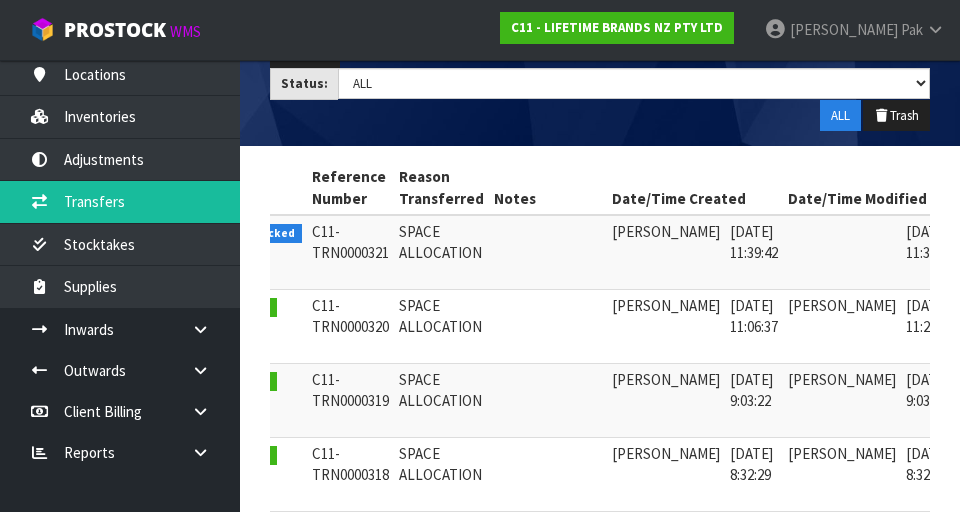 click at bounding box center (986, 237) 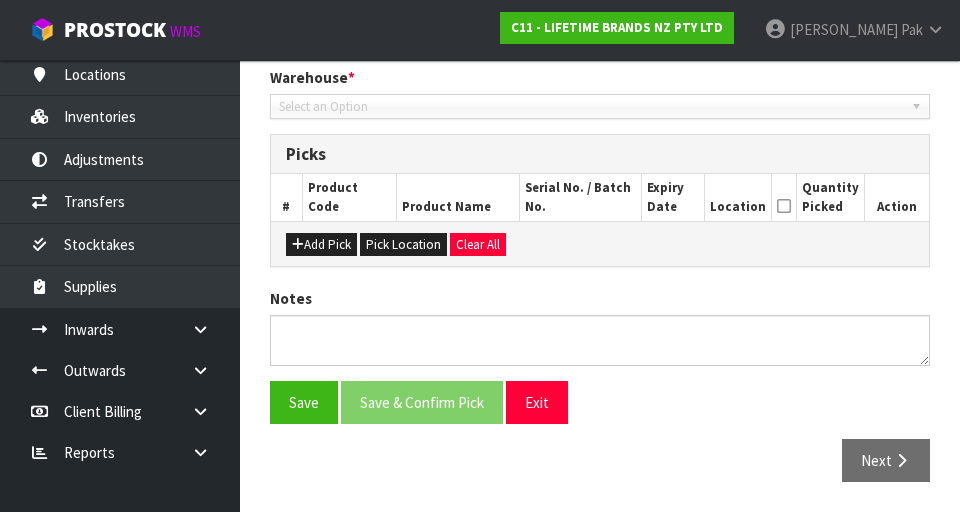 type on "[DATE]" 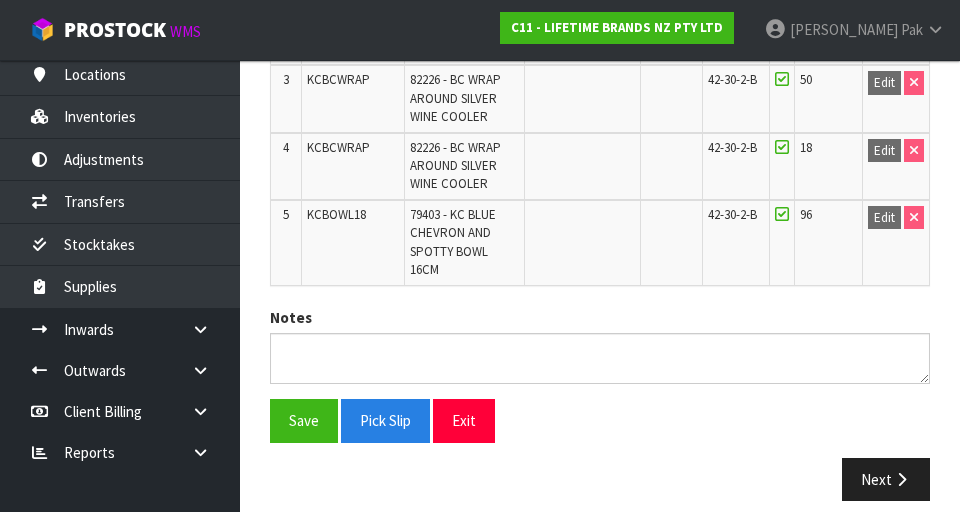 scroll, scrollTop: 0, scrollLeft: 0, axis: both 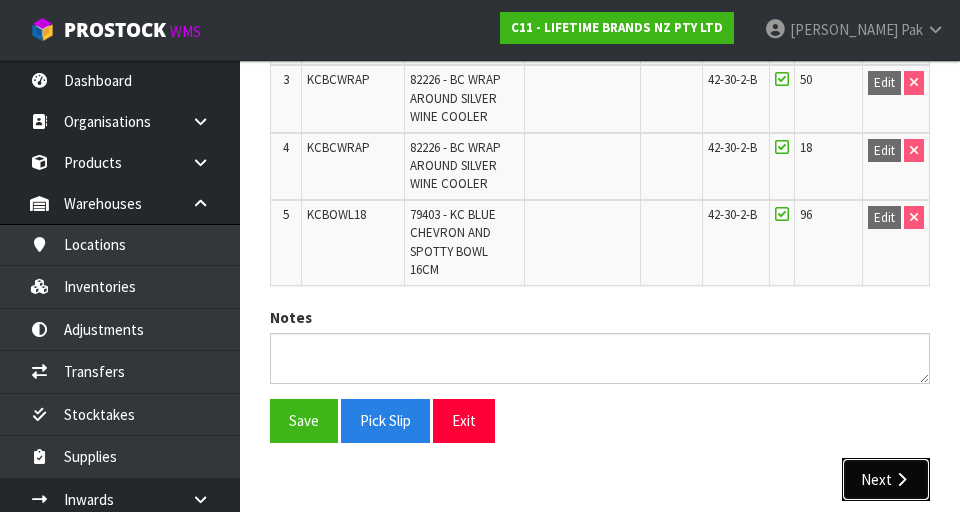 click on "Next" at bounding box center [886, 479] 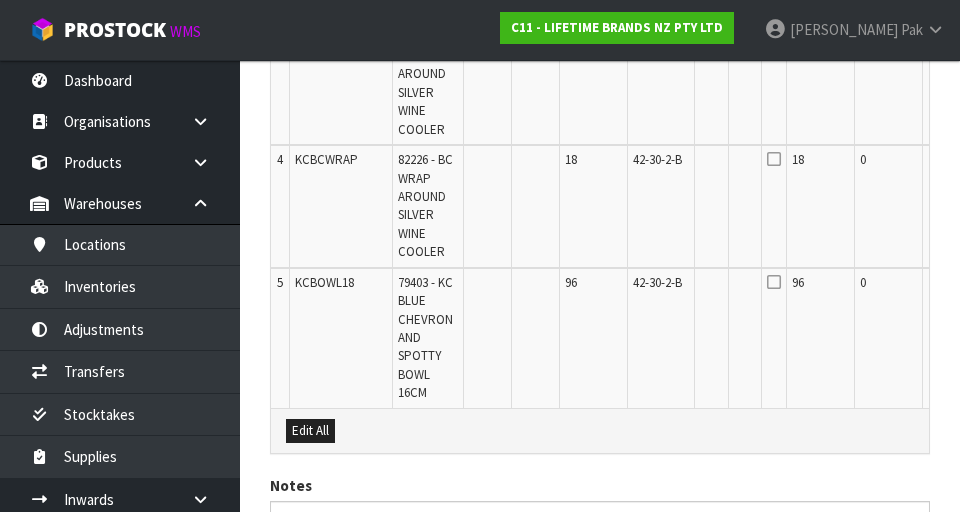 scroll, scrollTop: 830, scrollLeft: 0, axis: vertical 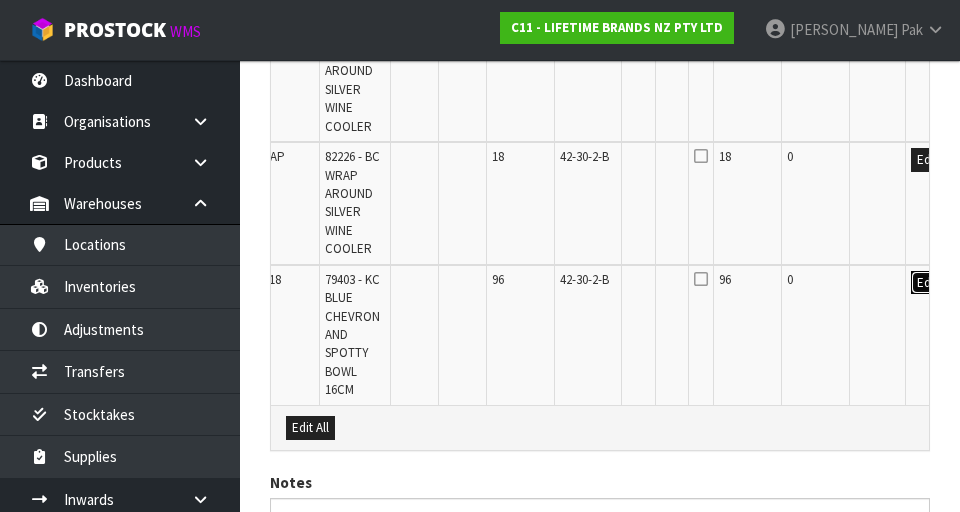 click on "Edit" at bounding box center [927, 283] 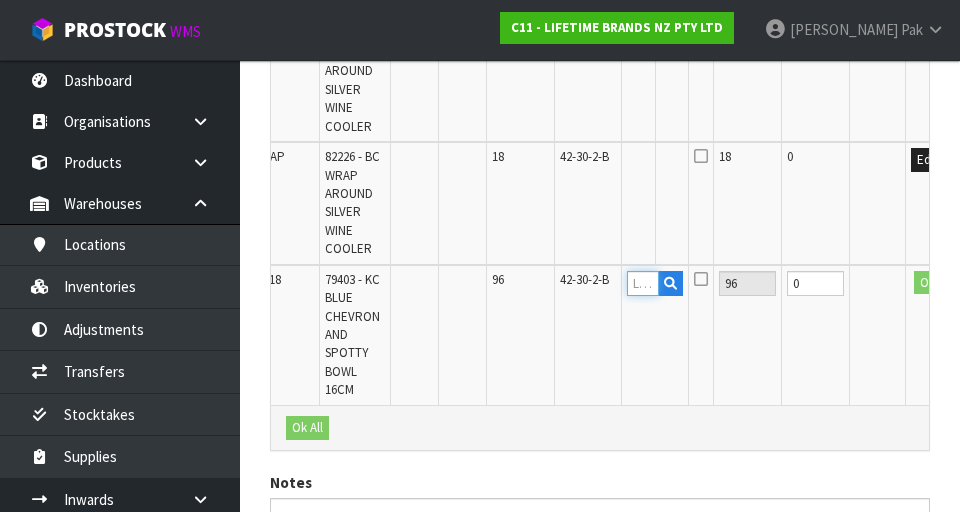 click at bounding box center (643, 283) 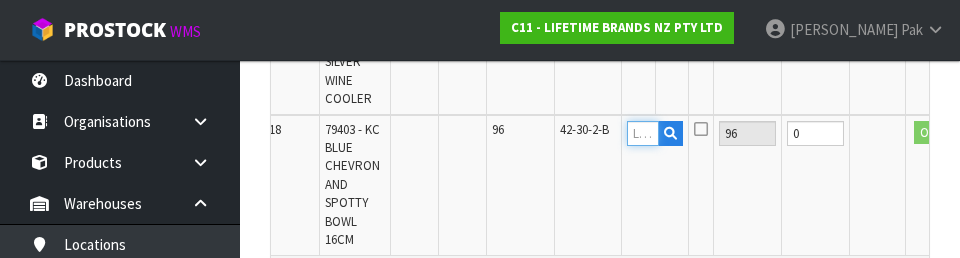 scroll, scrollTop: 974, scrollLeft: 0, axis: vertical 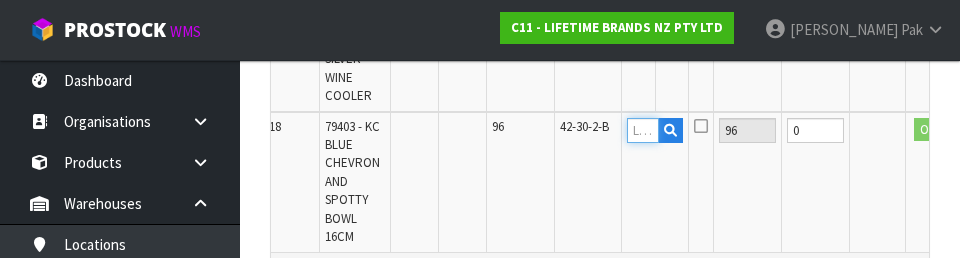 click at bounding box center [643, 130] 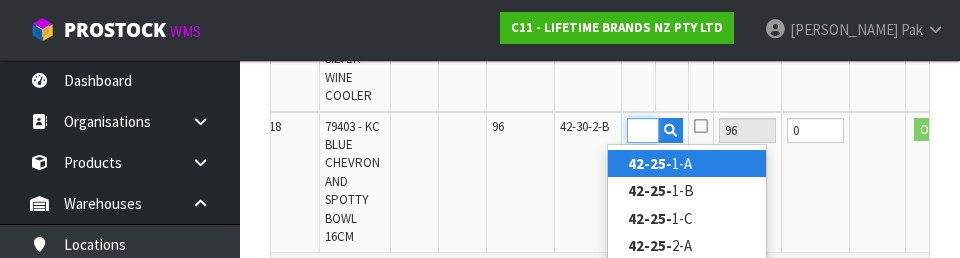 scroll, scrollTop: 0, scrollLeft: 31, axis: horizontal 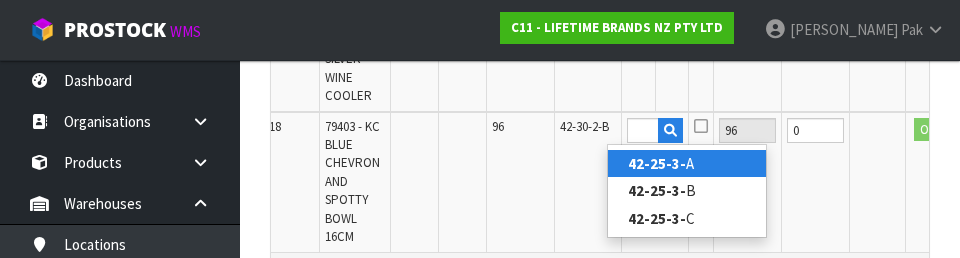 click on "42-25-3- A" at bounding box center (687, 163) 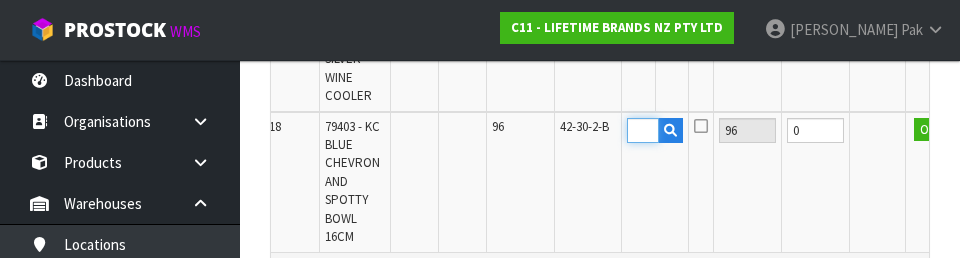 scroll, scrollTop: 0, scrollLeft: 0, axis: both 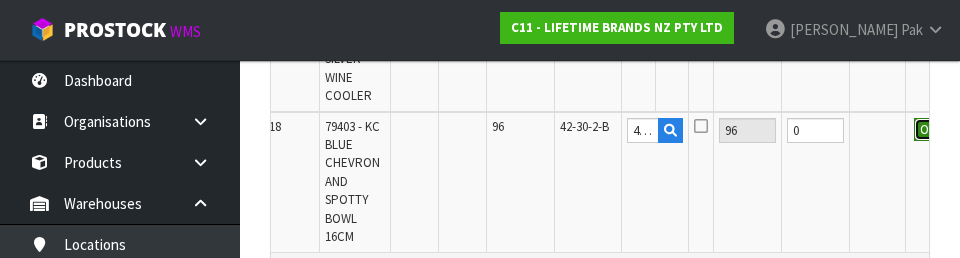 click on "OK" at bounding box center (928, 130) 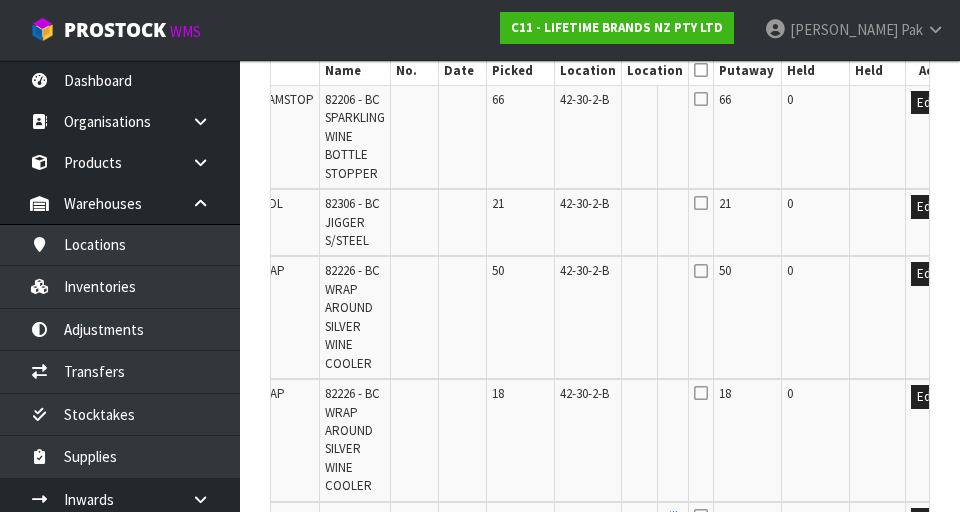 scroll, scrollTop: 592, scrollLeft: 0, axis: vertical 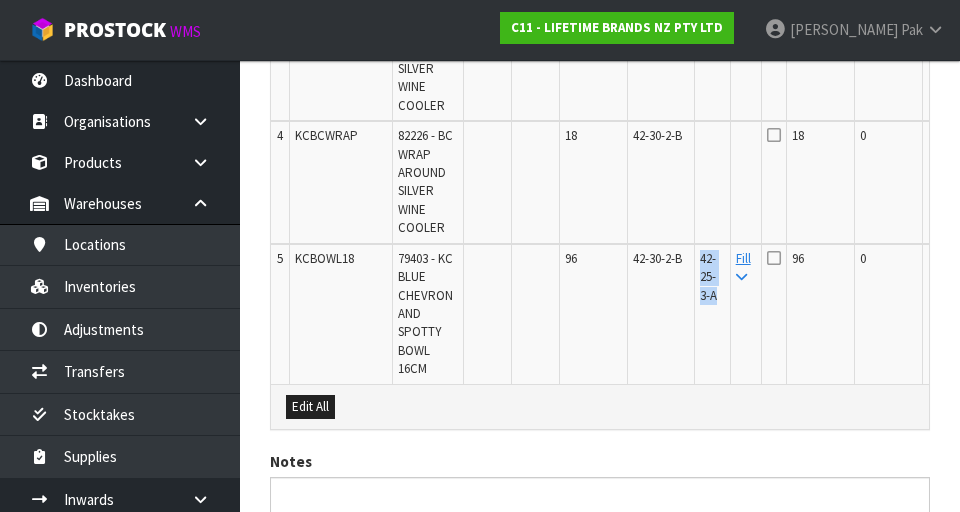 copy on "42-25-3-A" 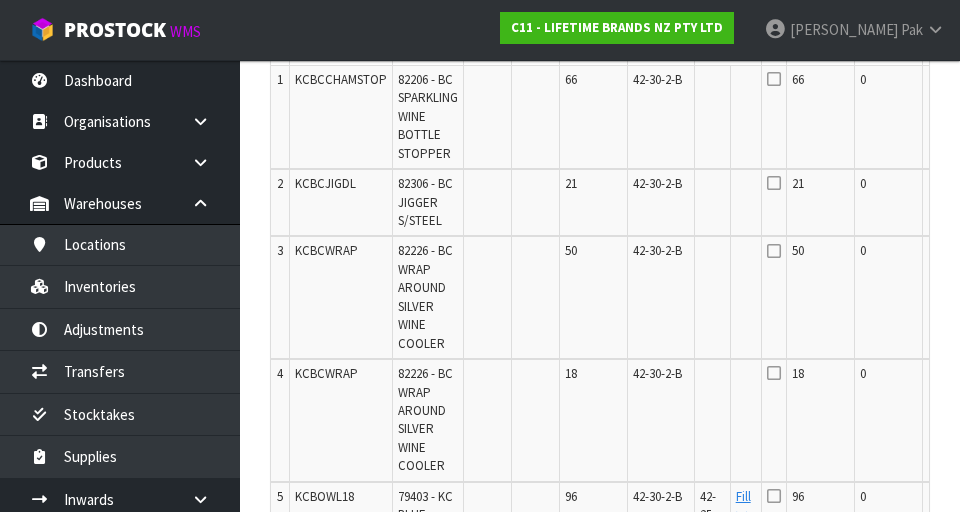 scroll, scrollTop: 612, scrollLeft: 0, axis: vertical 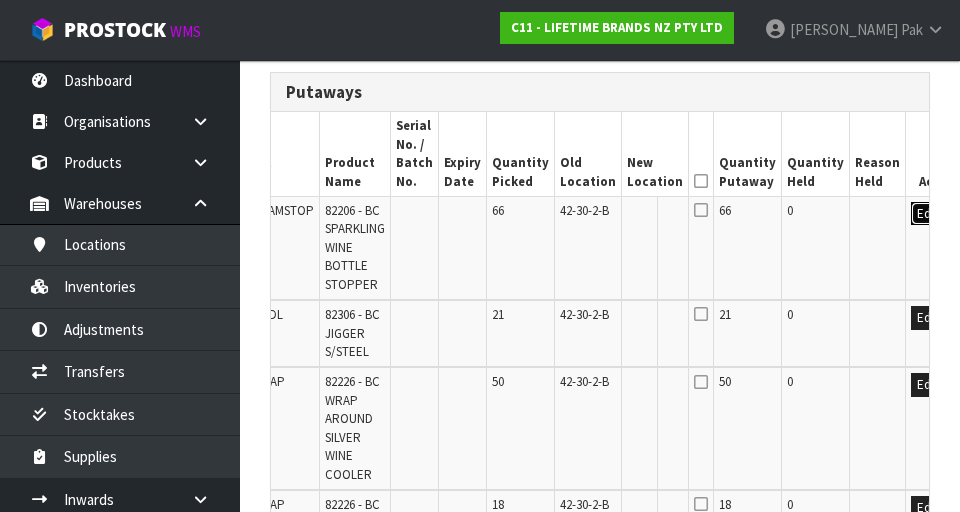 click on "Edit" at bounding box center [927, 214] 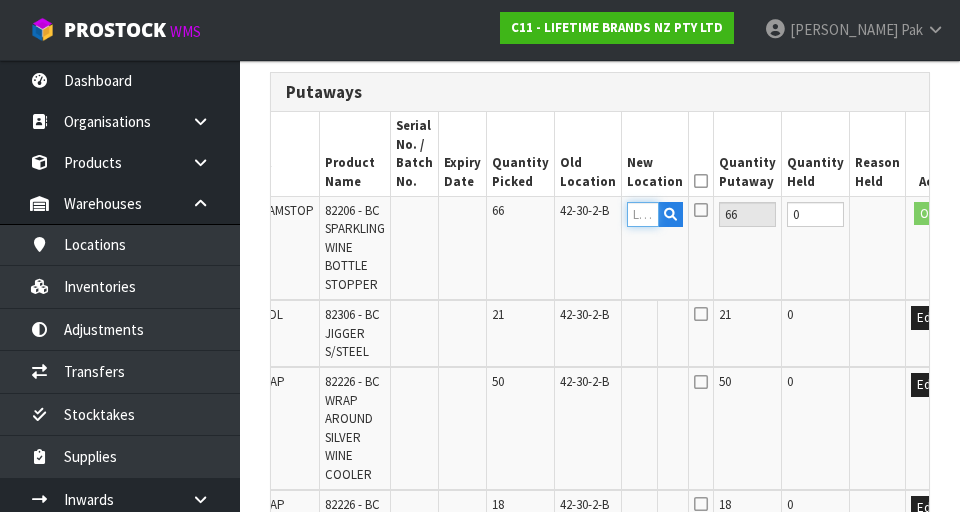 paste on "42-25-3-A" 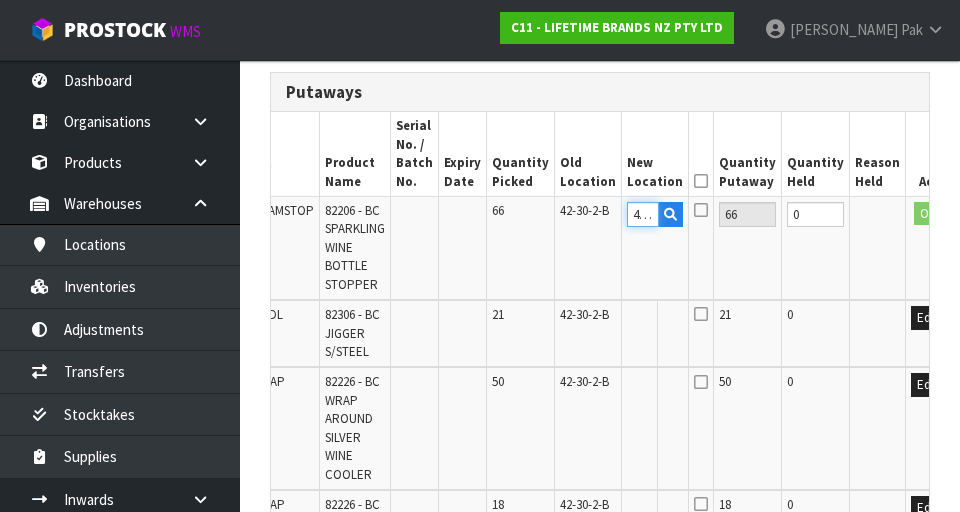 scroll, scrollTop: 0, scrollLeft: 38, axis: horizontal 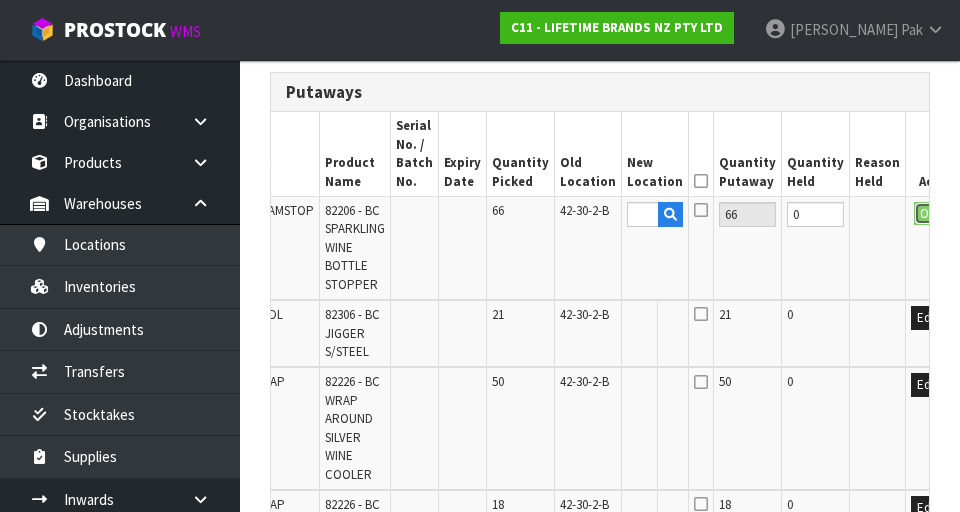 click on "OK" at bounding box center [928, 214] 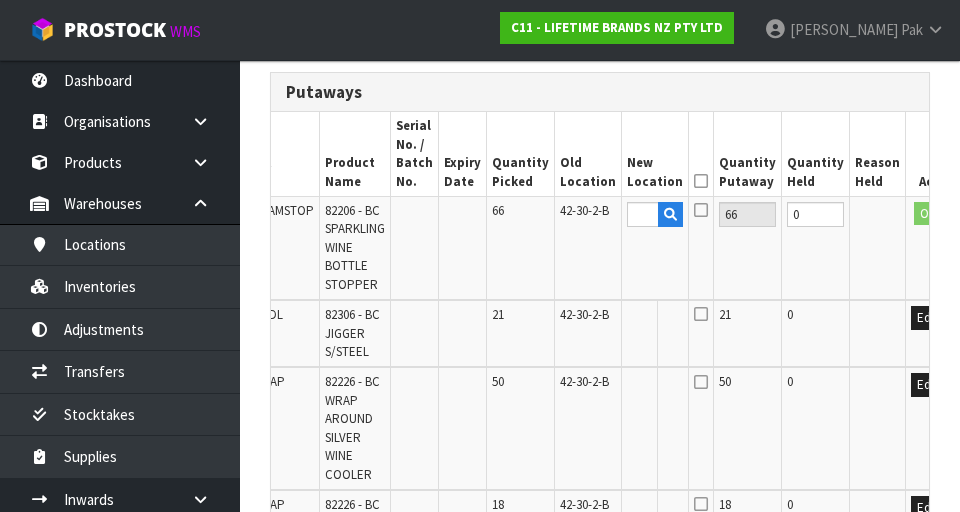 scroll, scrollTop: 0, scrollLeft: 0, axis: both 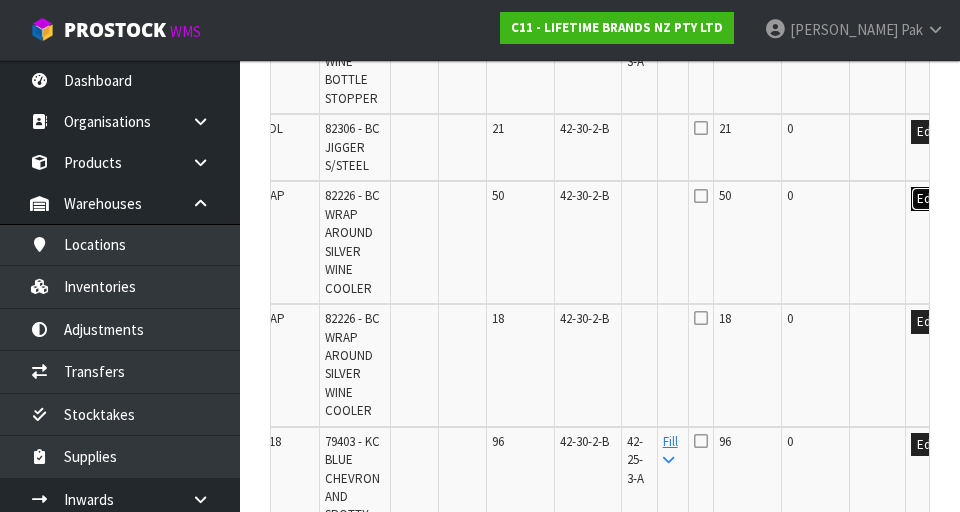 click on "Edit" at bounding box center [927, 199] 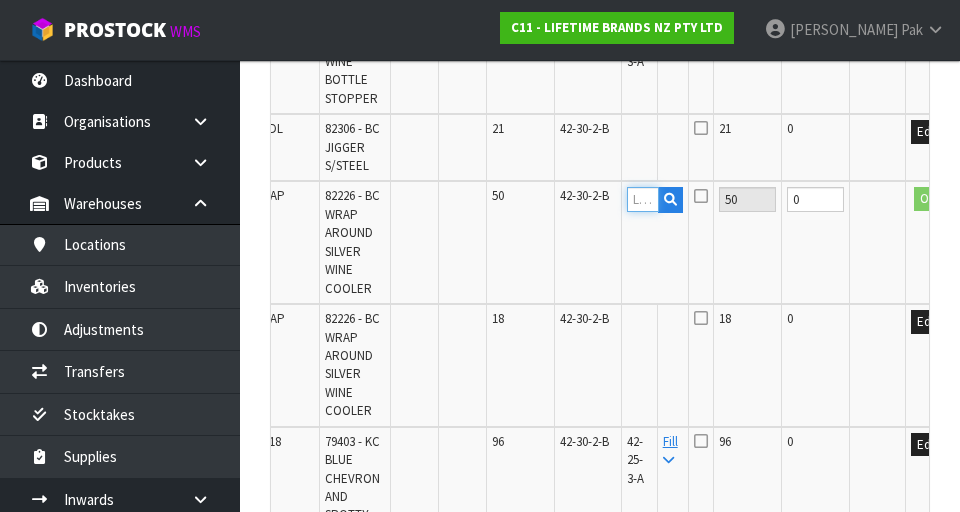 paste on "42-25-3-A" 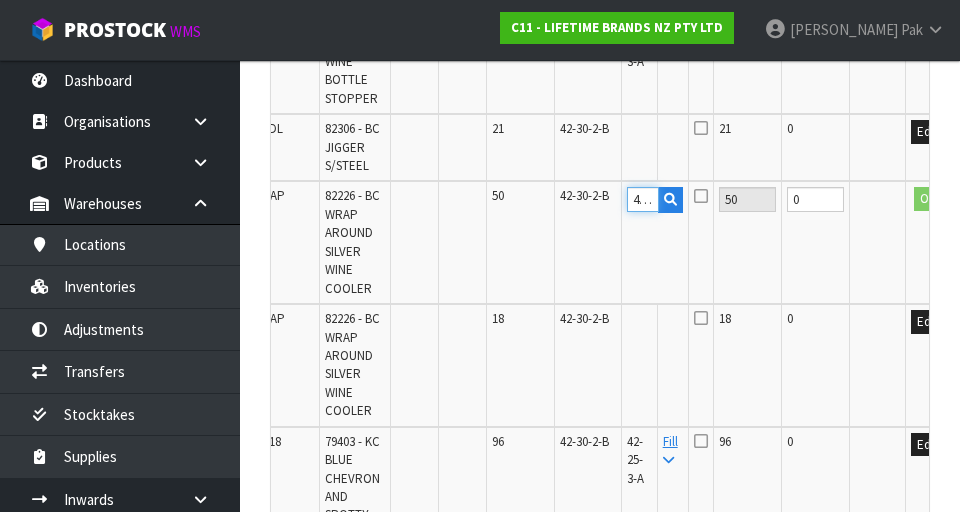 scroll, scrollTop: 0, scrollLeft: 38, axis: horizontal 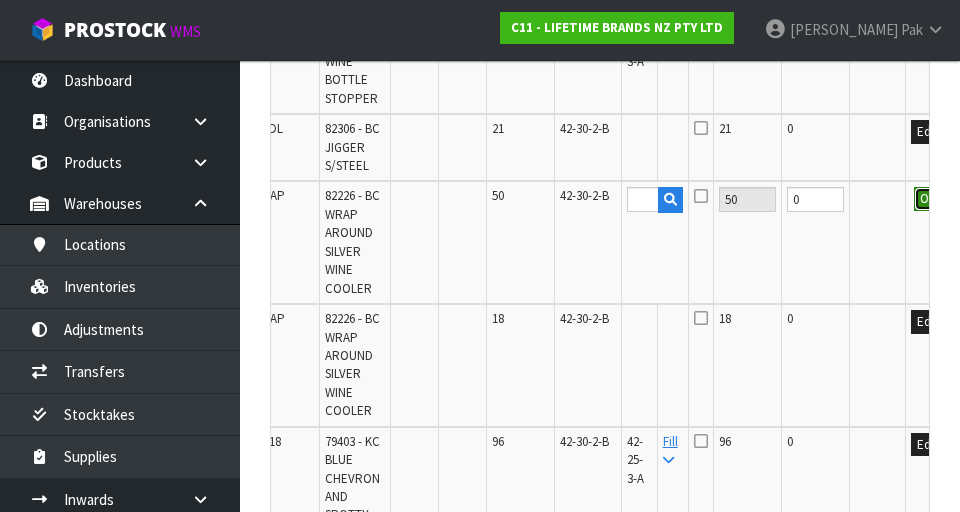 click on "OK" at bounding box center [928, 199] 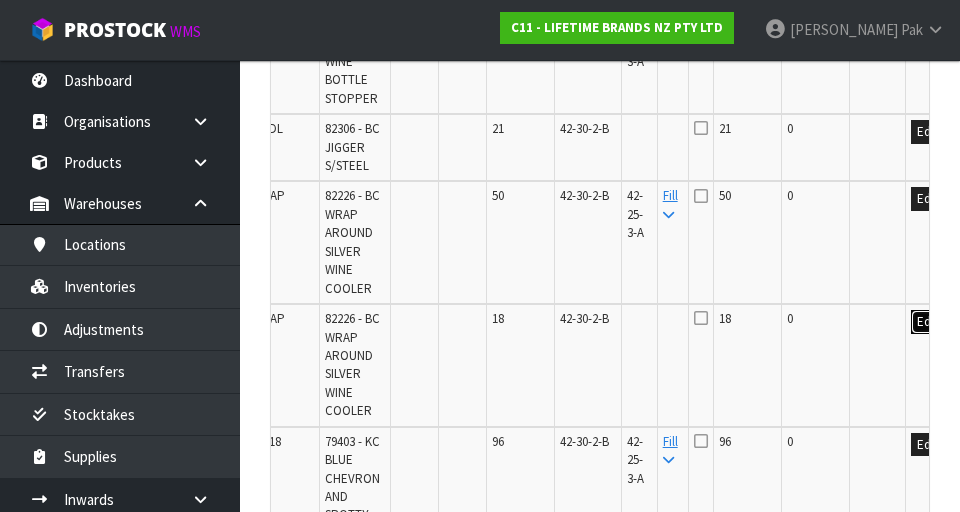 click on "Edit" at bounding box center (927, 322) 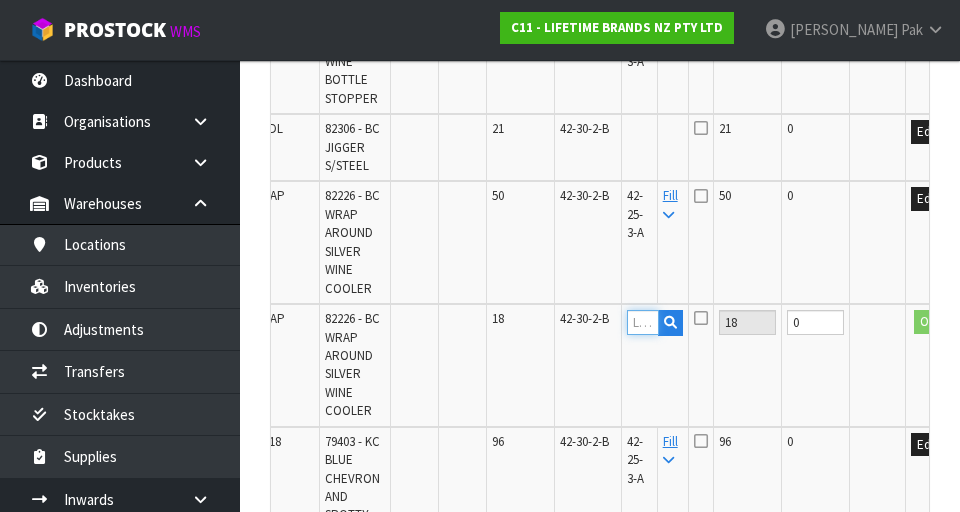 paste on "42-25-3-A" 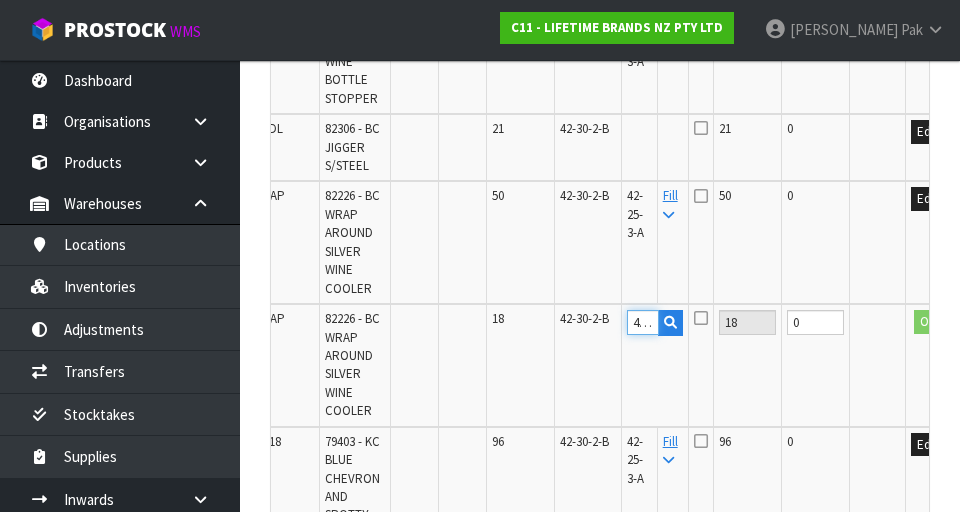 scroll, scrollTop: 0, scrollLeft: 38, axis: horizontal 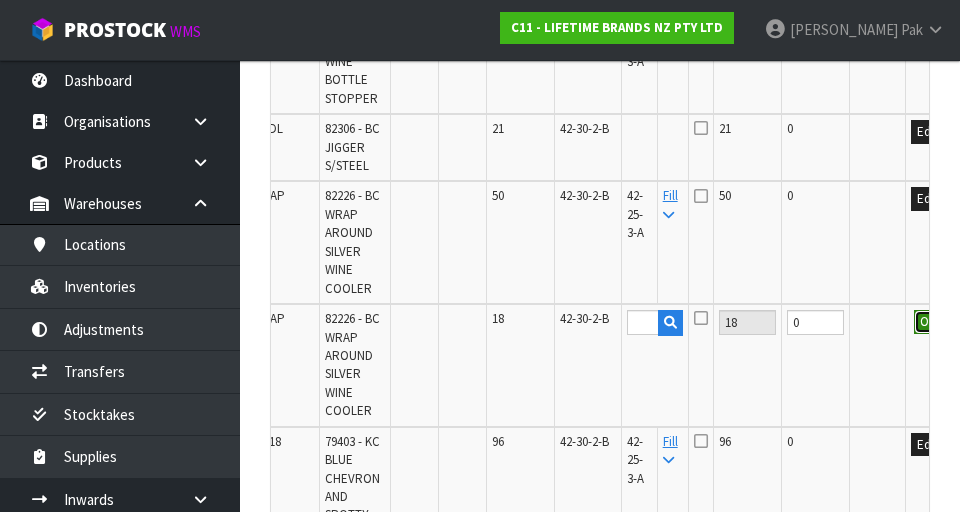 click on "OK" at bounding box center [928, 322] 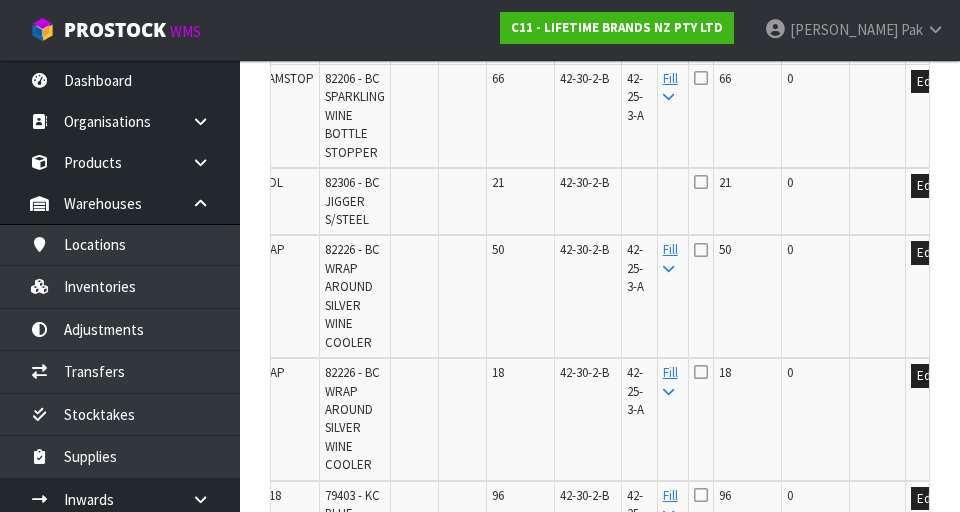 scroll, scrollTop: 612, scrollLeft: 0, axis: vertical 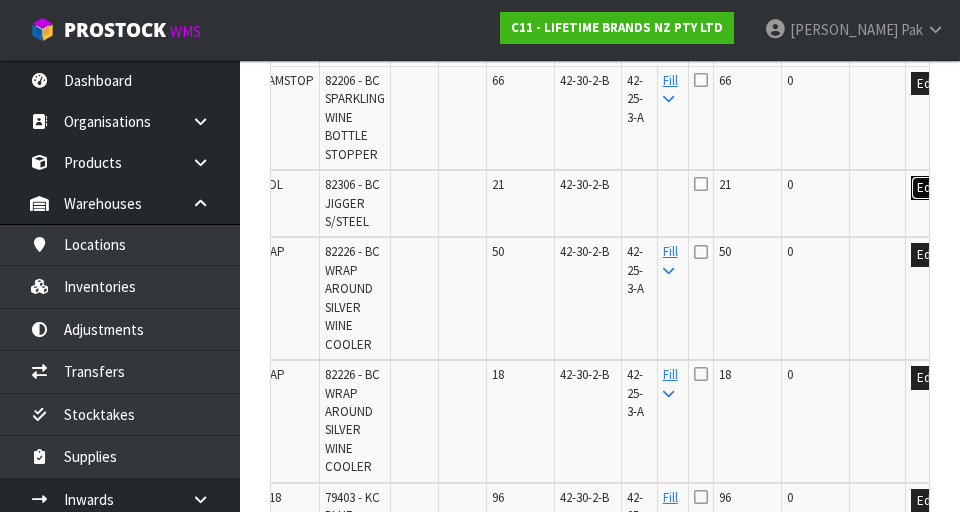 click on "Edit" at bounding box center [927, 188] 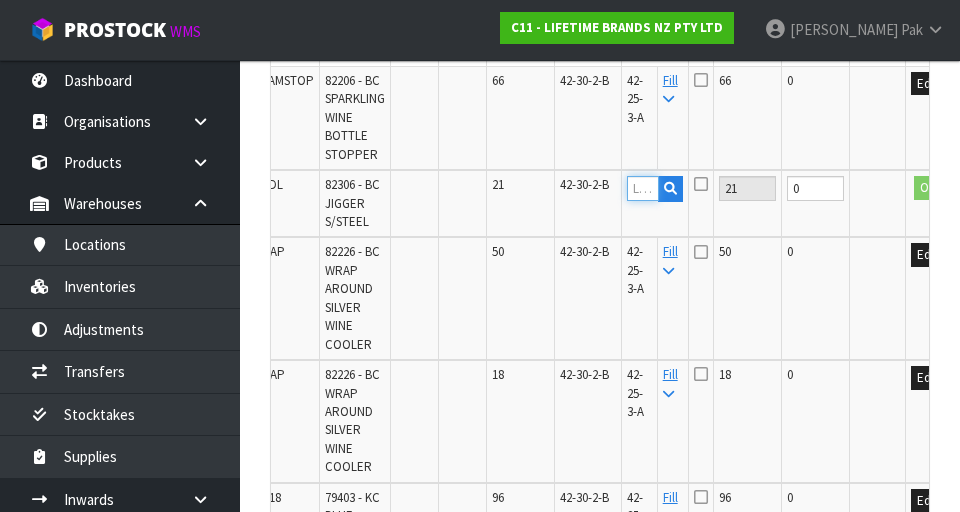 paste on "42-25-3-A" 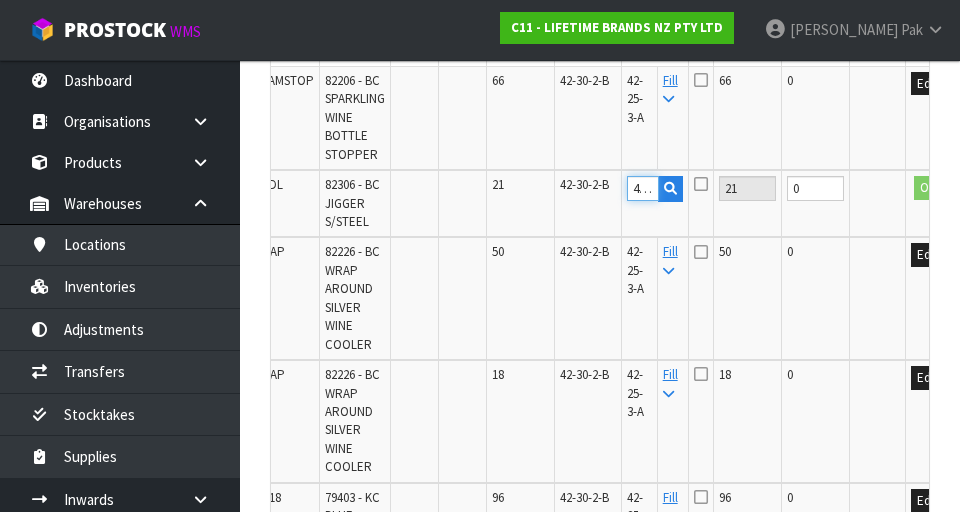 scroll, scrollTop: 0, scrollLeft: 38, axis: horizontal 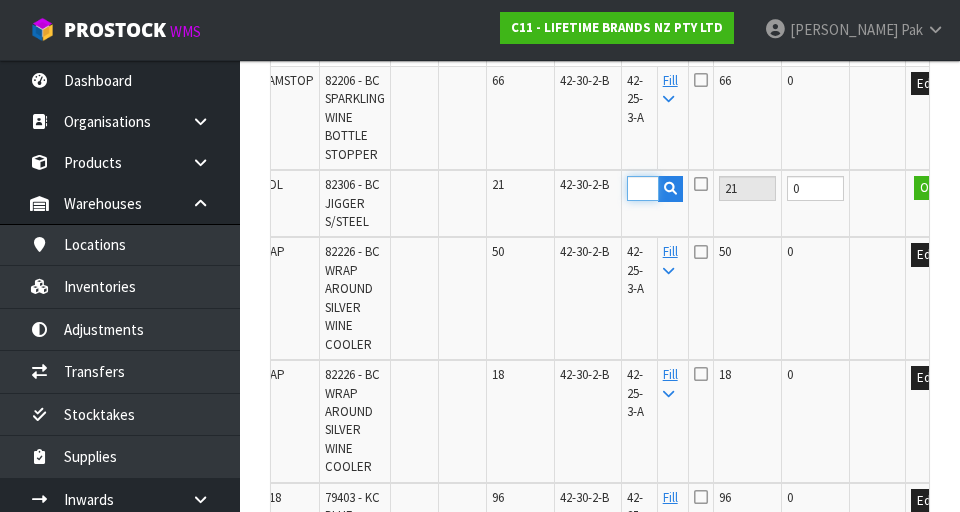 click on "42-25-3-A" at bounding box center (643, 188) 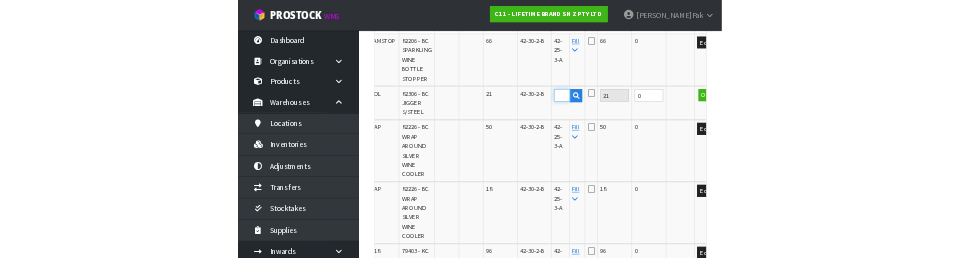 scroll, scrollTop: 603, scrollLeft: 0, axis: vertical 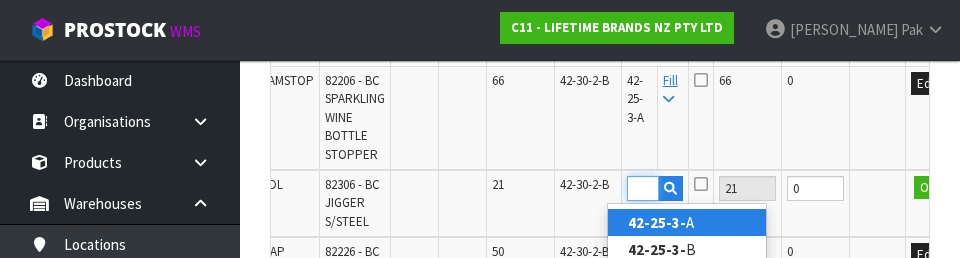 type on "42-25-3-B" 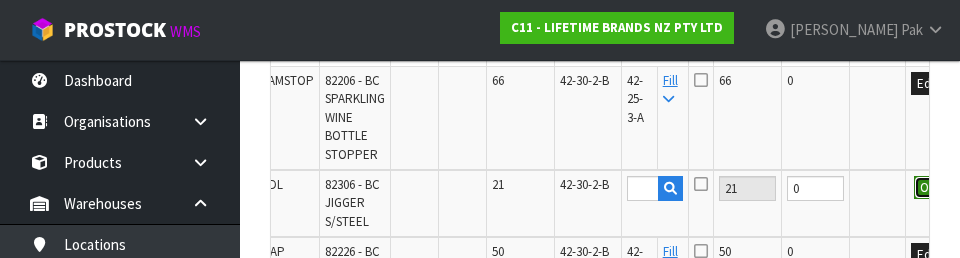 click on "OK" at bounding box center [928, 188] 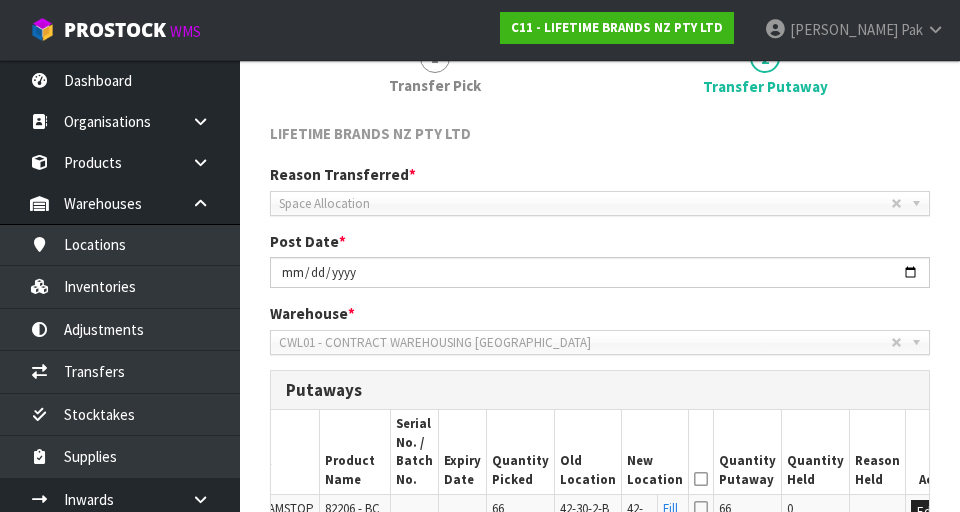 scroll, scrollTop: 0, scrollLeft: 0, axis: both 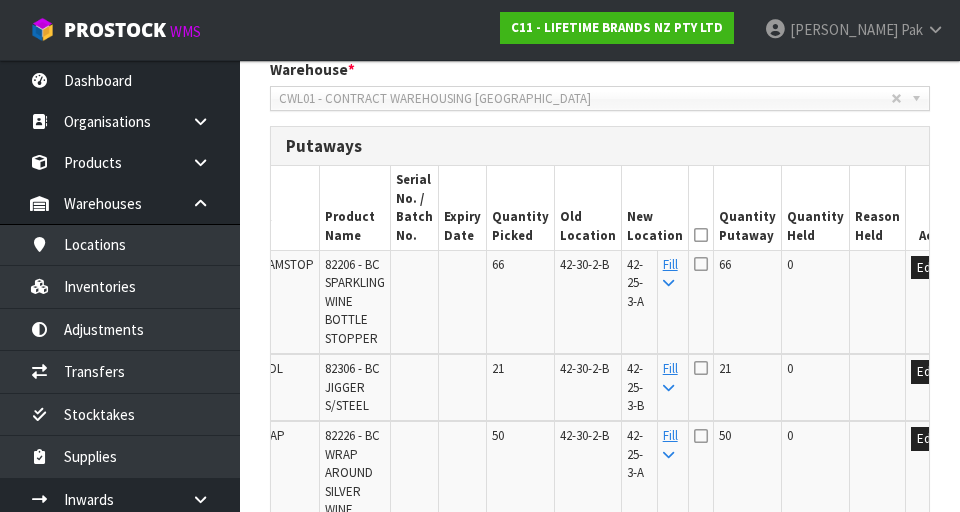 click at bounding box center (701, 235) 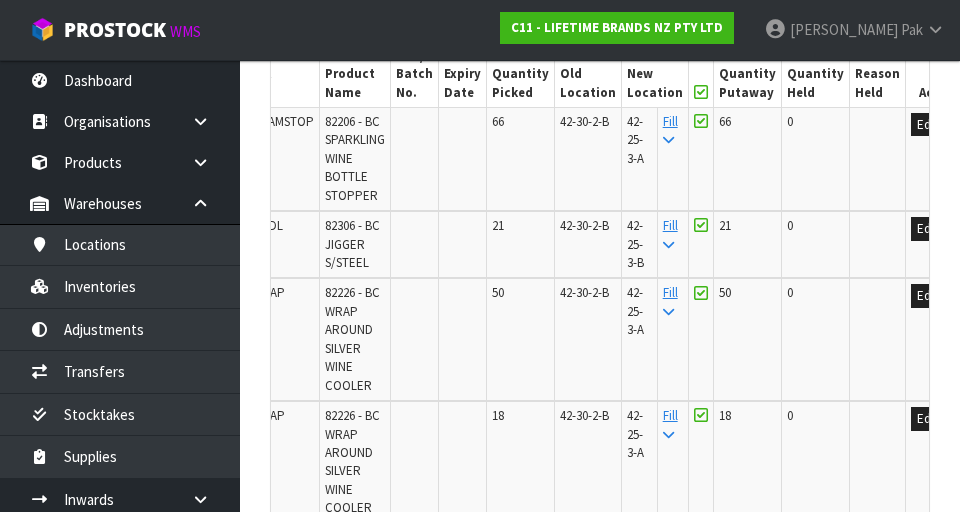scroll, scrollTop: 1013, scrollLeft: 0, axis: vertical 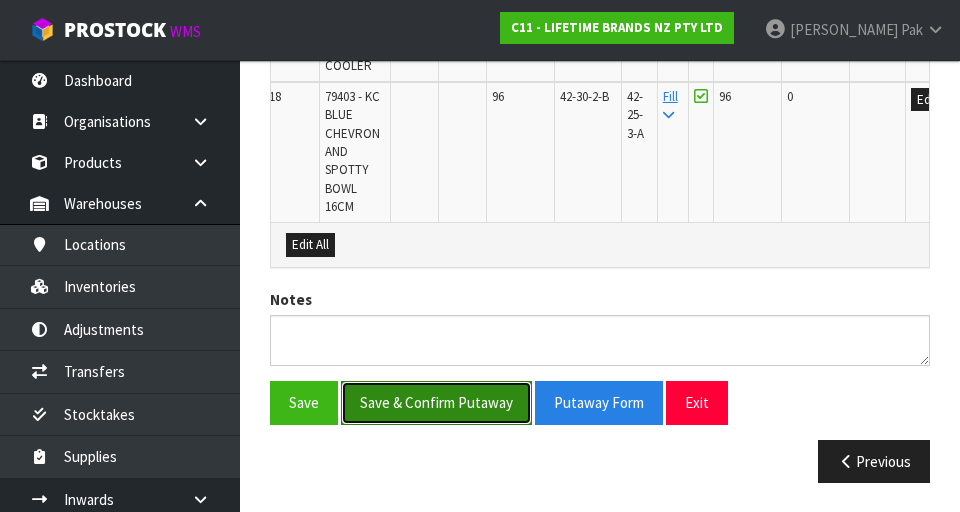 click on "Save & Confirm Putaway" at bounding box center [436, 402] 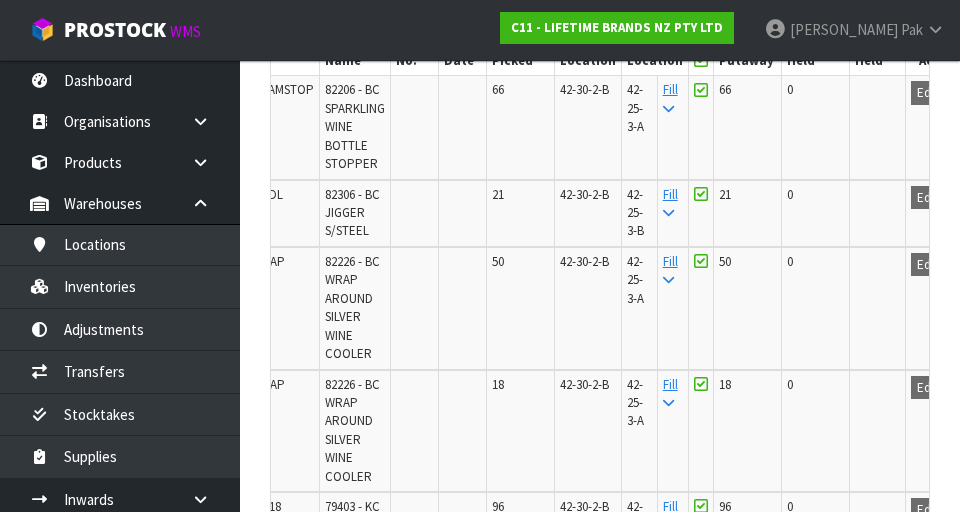 scroll, scrollTop: 676, scrollLeft: 0, axis: vertical 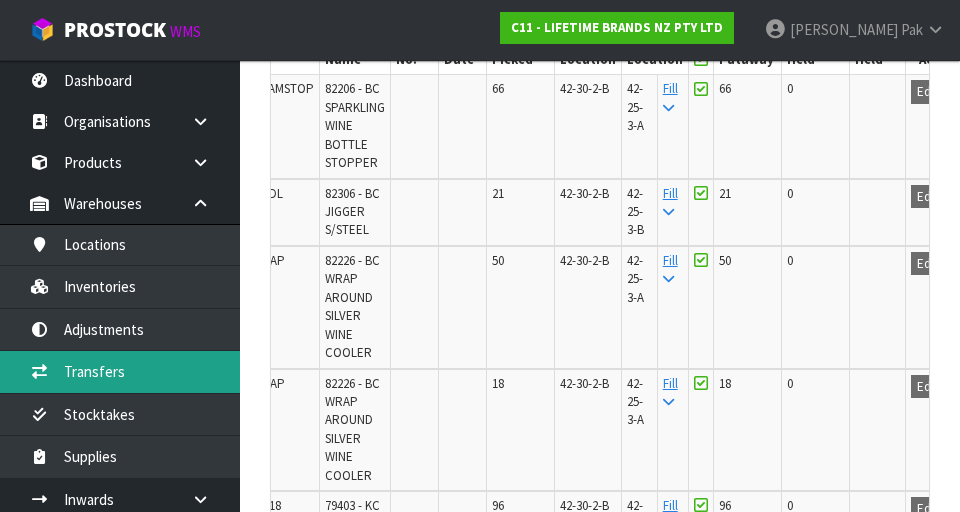 click on "Transfers" at bounding box center [120, 371] 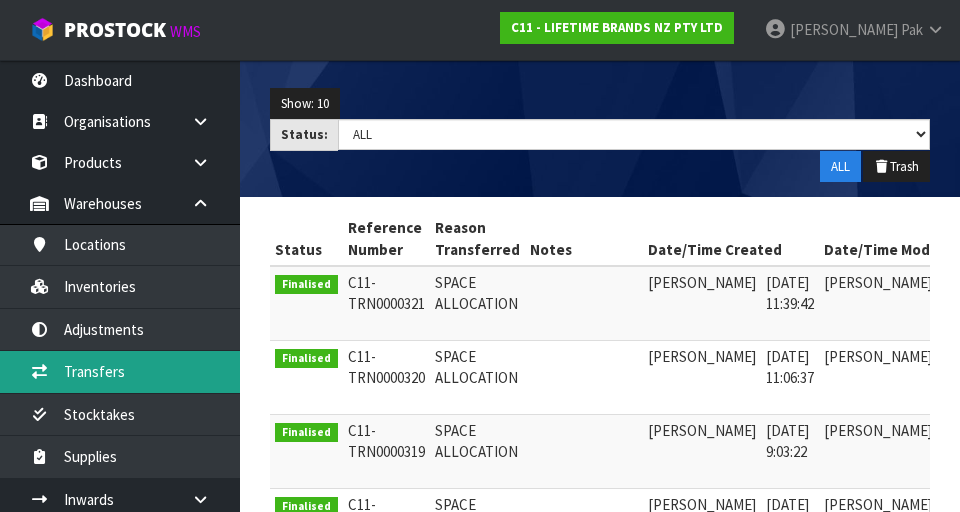 scroll, scrollTop: 272, scrollLeft: 0, axis: vertical 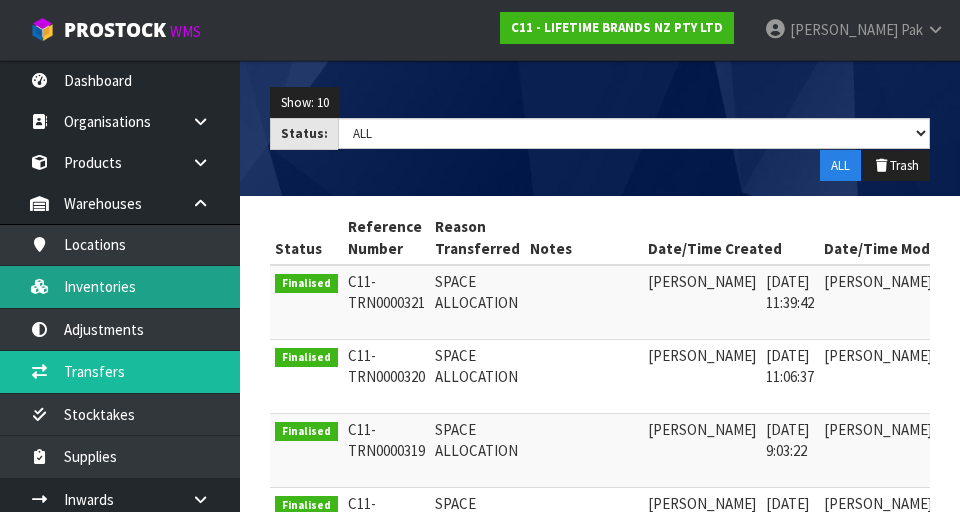 click on "Inventories" at bounding box center [120, 286] 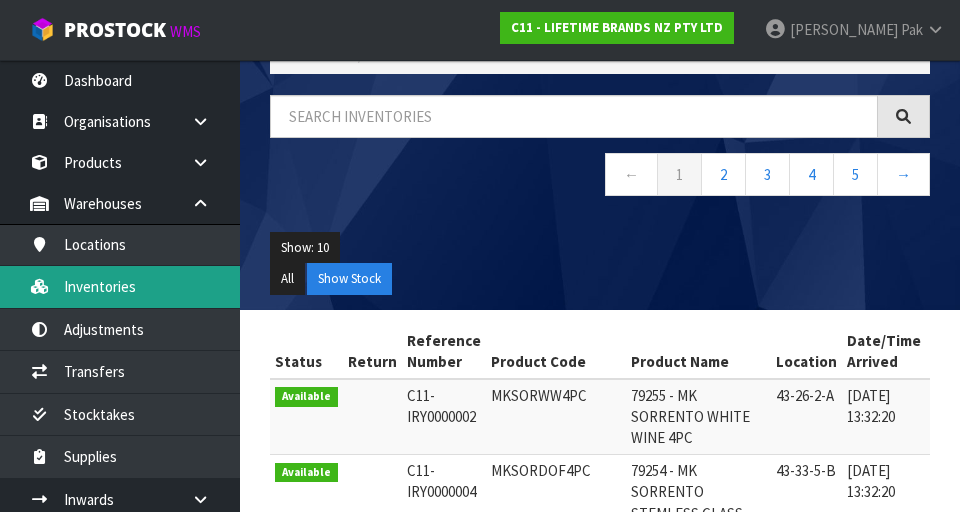 scroll, scrollTop: 0, scrollLeft: 0, axis: both 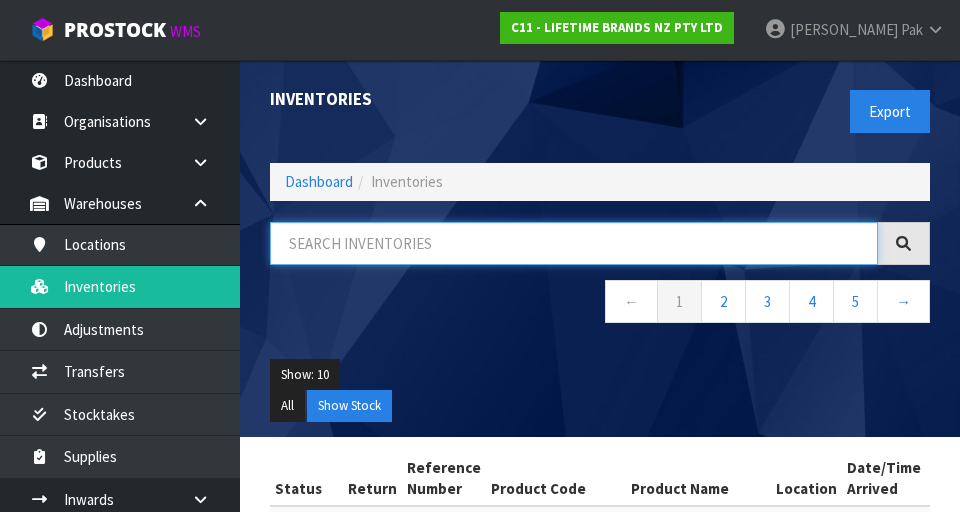 click at bounding box center [574, 243] 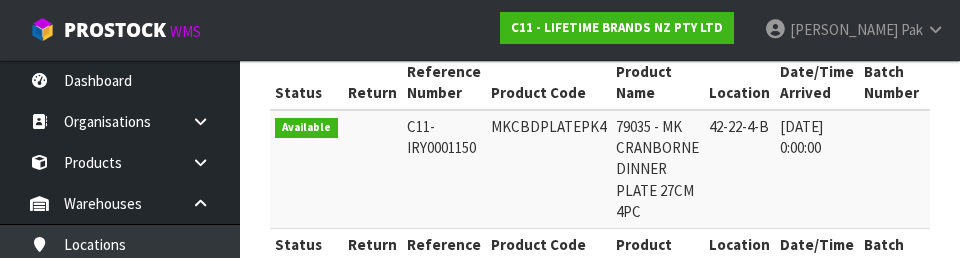 scroll, scrollTop: 456, scrollLeft: 0, axis: vertical 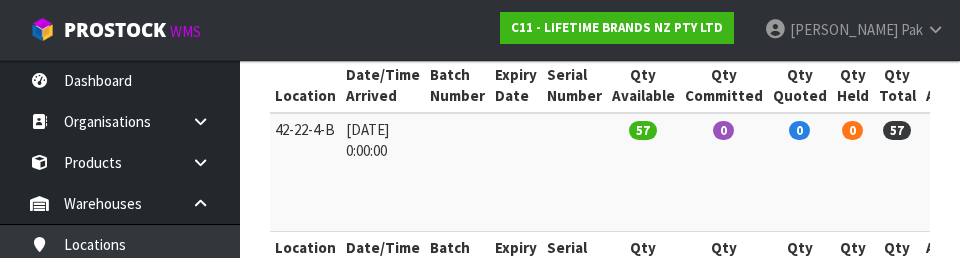click on "Inventories
Export
Dashboard Inventories
42-22-4-B
←
1
→
Show: 10
5
10
25
50
All
Show Stock
Status
Return
Reference Number
Product Code
Product Name
Location
Date/Time Arrived
Batch Number
Expiry Date
Serial Number
Qty Available
Qty Committed
Qty Quoted 57 0" at bounding box center (480, -37) 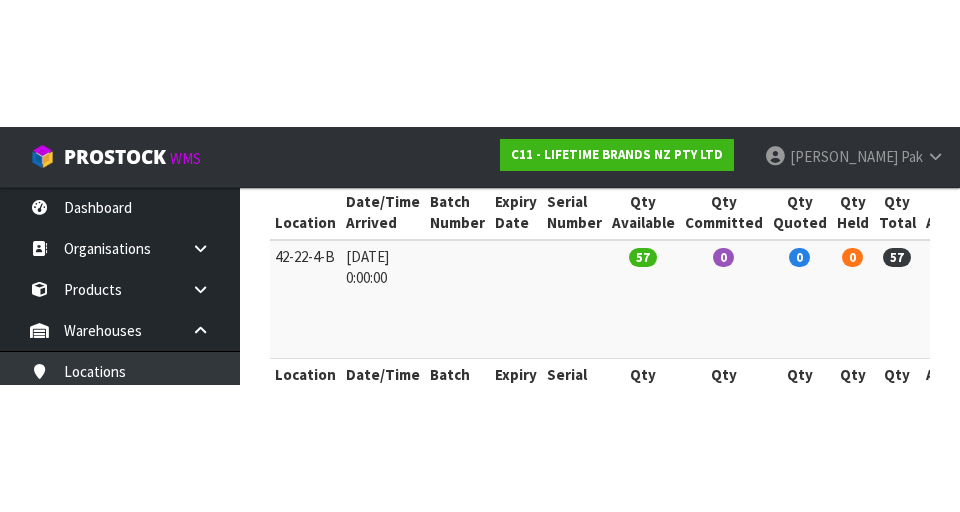 scroll, scrollTop: 202, scrollLeft: 0, axis: vertical 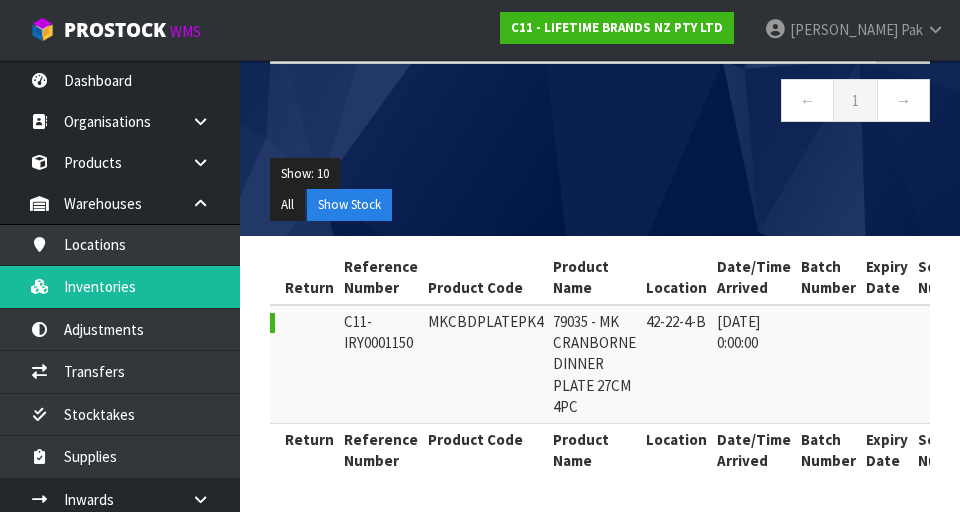 copy on "MKCBDPLATEPK4" 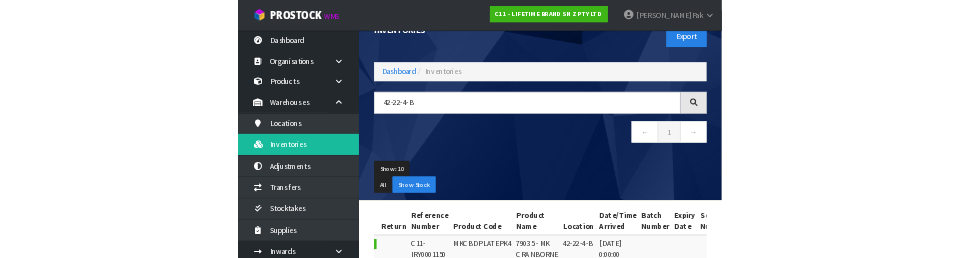 scroll, scrollTop: 0, scrollLeft: 0, axis: both 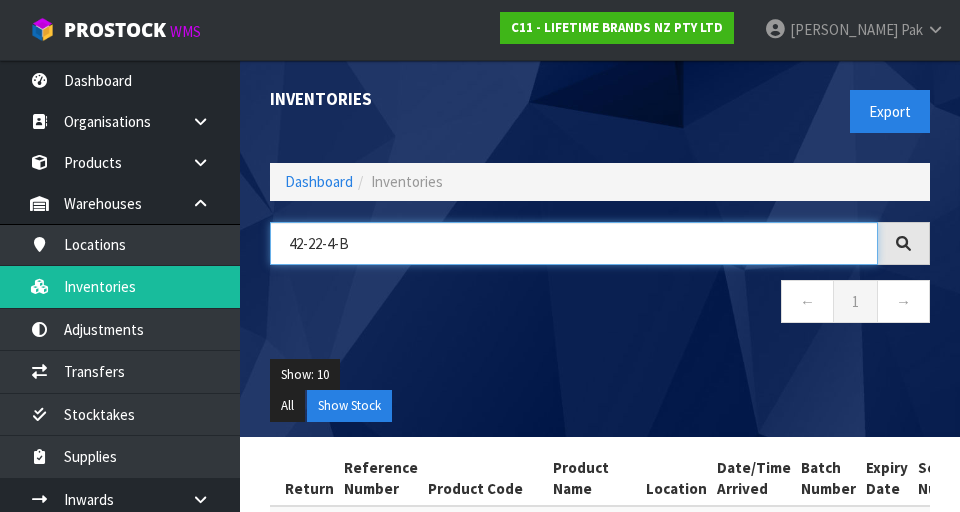 click on "42-22-4-B" at bounding box center [574, 243] 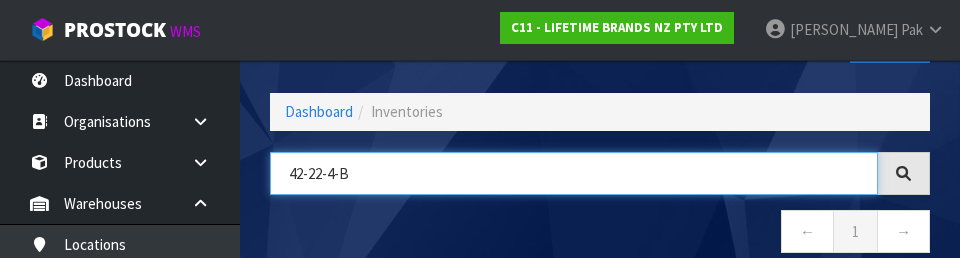 scroll, scrollTop: 114, scrollLeft: 0, axis: vertical 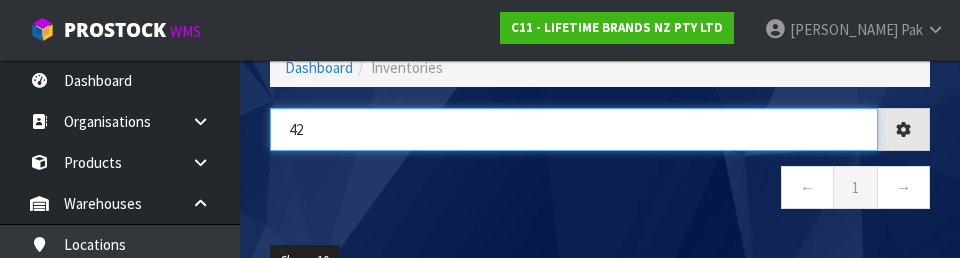 type on "4" 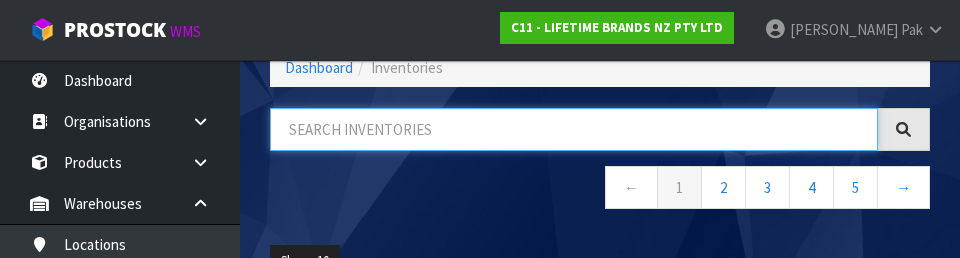 paste on "MKCBDPLATEPK4" 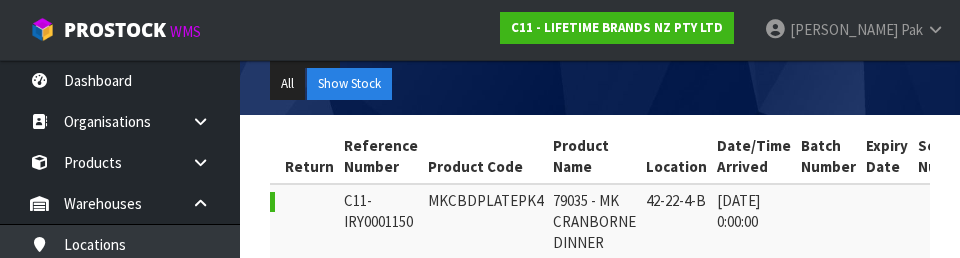 scroll, scrollTop: 456, scrollLeft: 0, axis: vertical 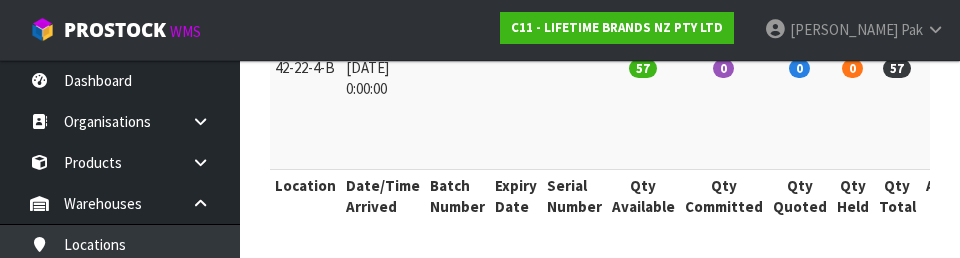 click on "Qty Quoted" at bounding box center (800, 195) 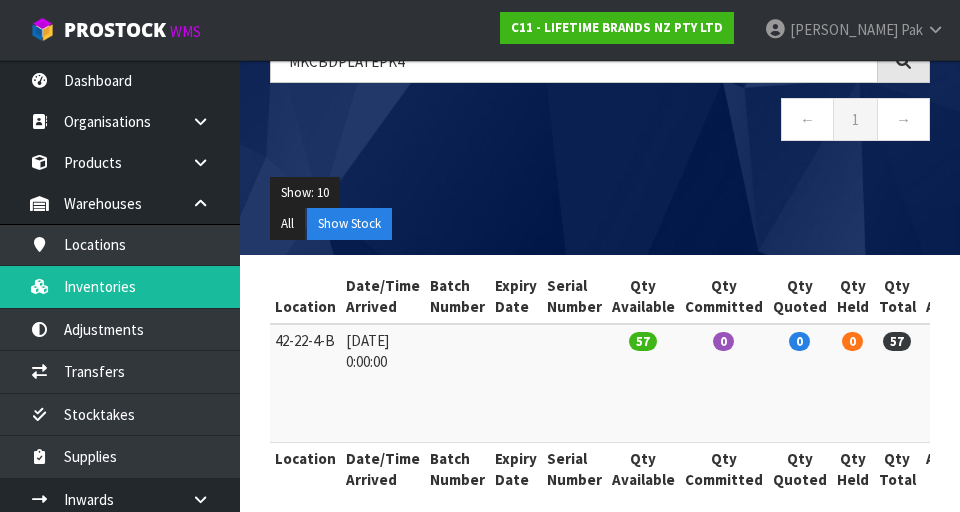 scroll, scrollTop: 0, scrollLeft: 0, axis: both 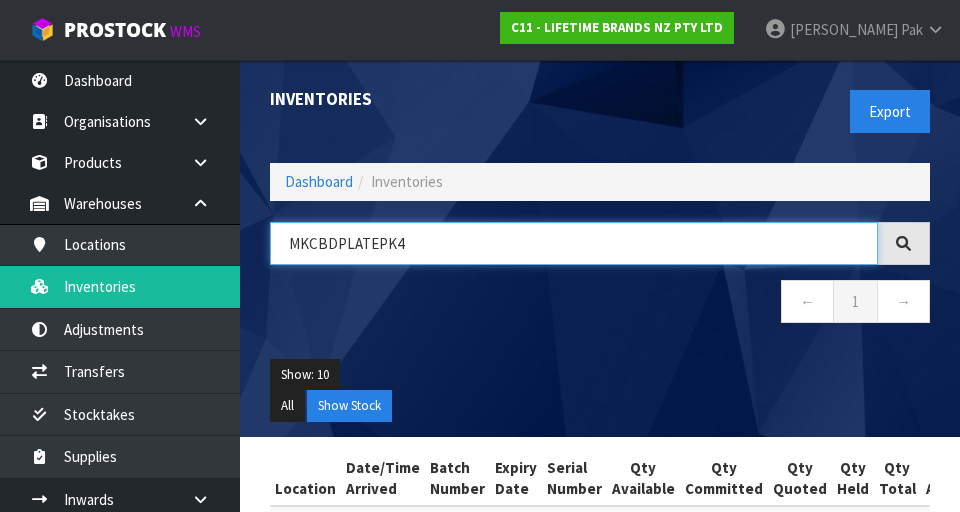 click on "MKCBDPLATEPK4" at bounding box center (574, 243) 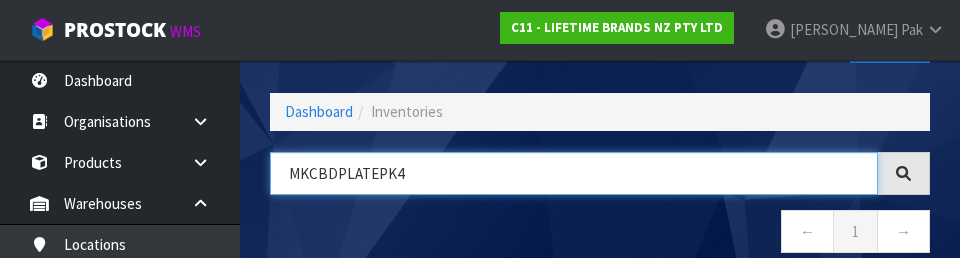 scroll, scrollTop: 114, scrollLeft: 0, axis: vertical 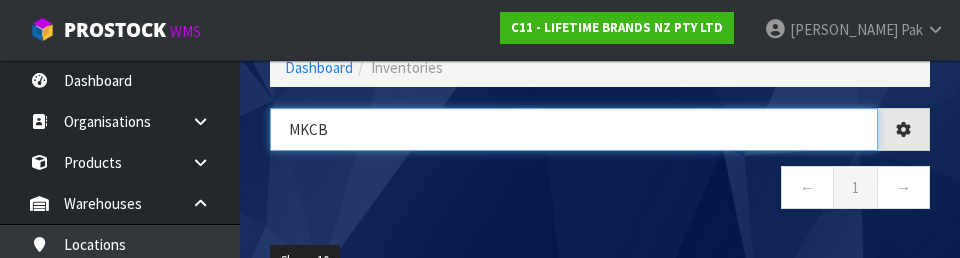 type on "MKC" 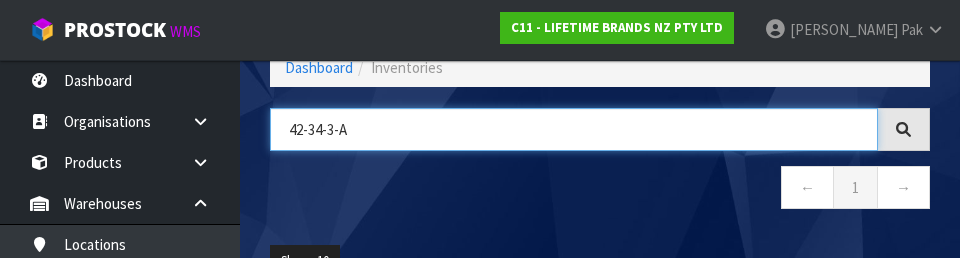scroll, scrollTop: 0, scrollLeft: 427, axis: horizontal 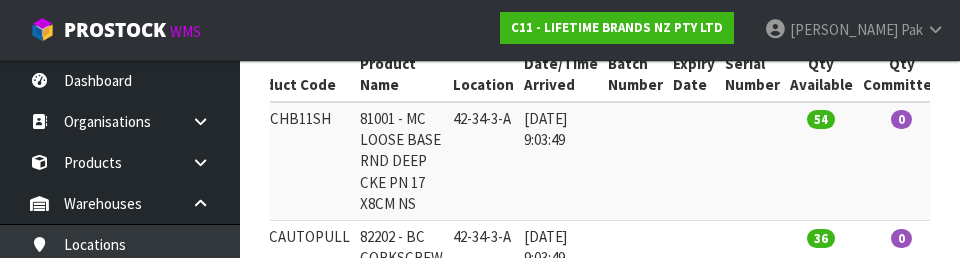 type on "42-34-3-A" 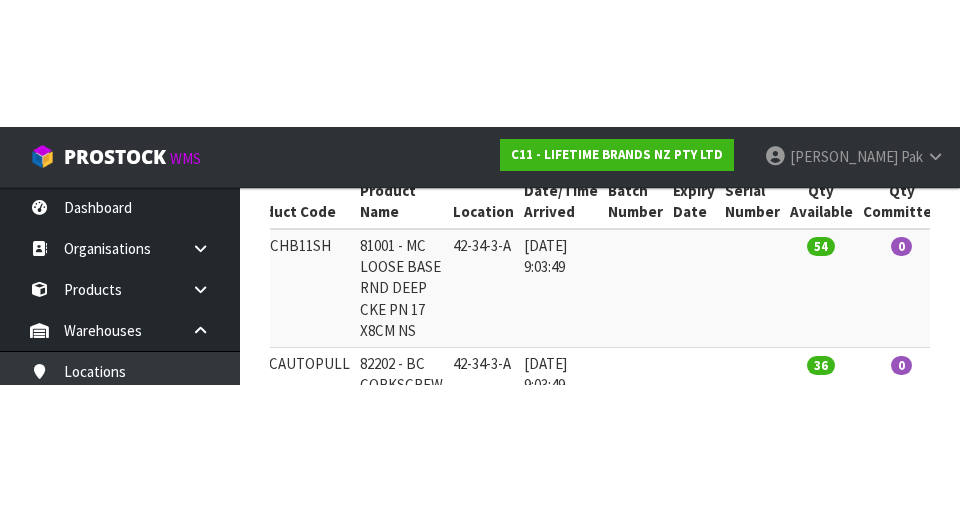 scroll, scrollTop: 234, scrollLeft: 0, axis: vertical 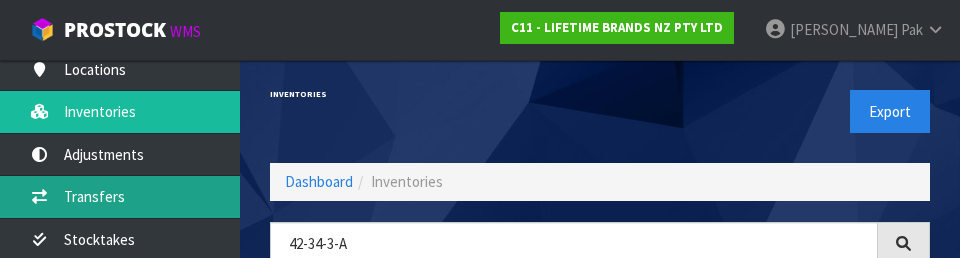 click on "Transfers" at bounding box center (120, 196) 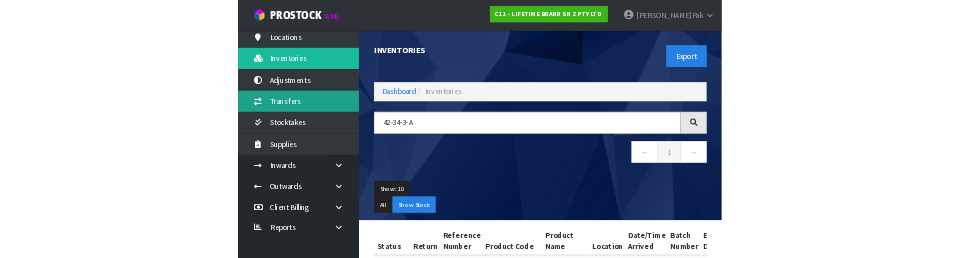 scroll, scrollTop: 170, scrollLeft: 0, axis: vertical 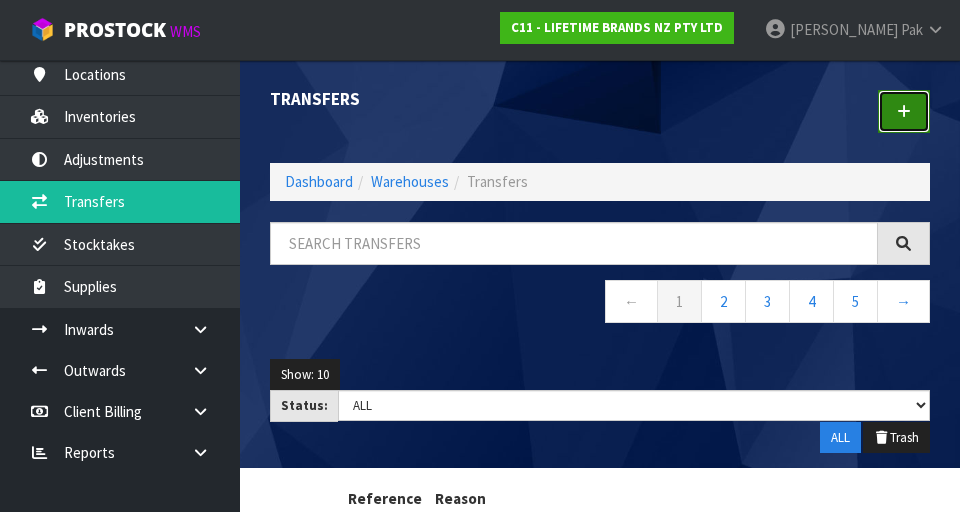 click at bounding box center [904, 111] 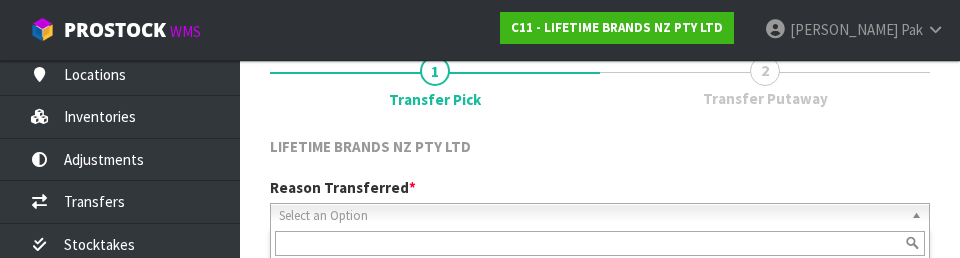scroll, scrollTop: 276, scrollLeft: 0, axis: vertical 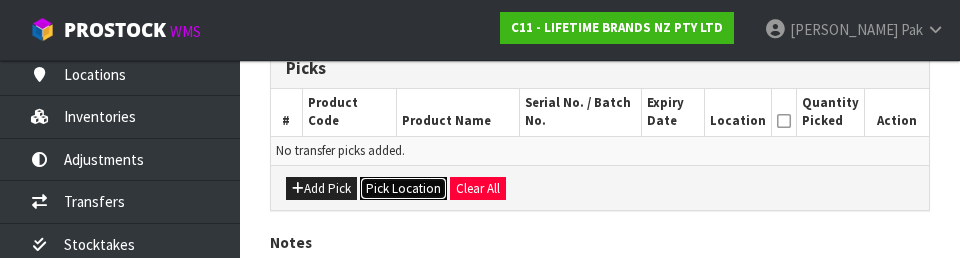 click on "Pick Location" at bounding box center (403, 189) 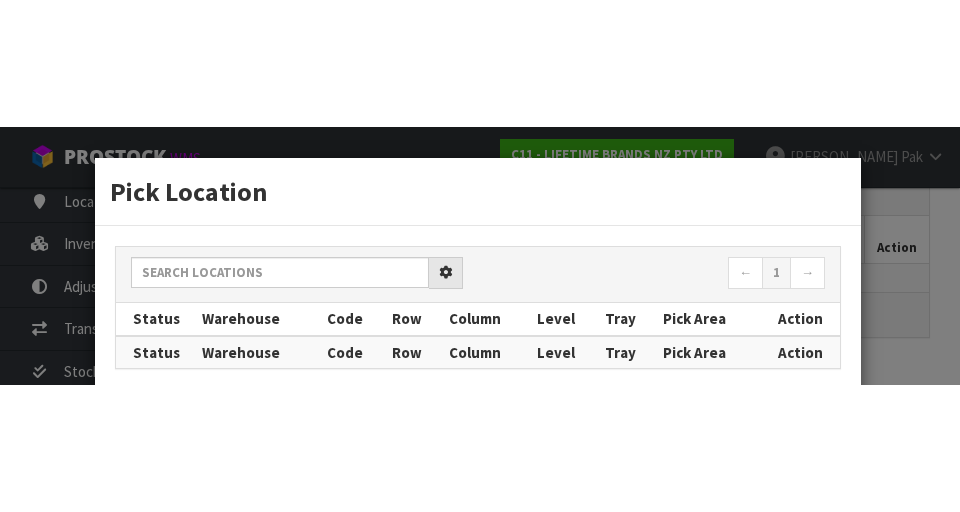 scroll, scrollTop: 449, scrollLeft: 0, axis: vertical 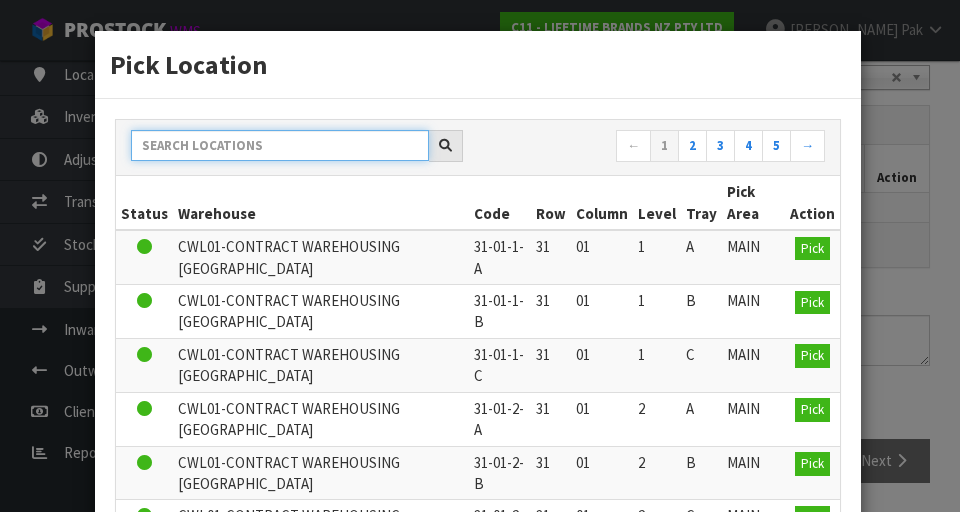 paste on "42-34-3-A" 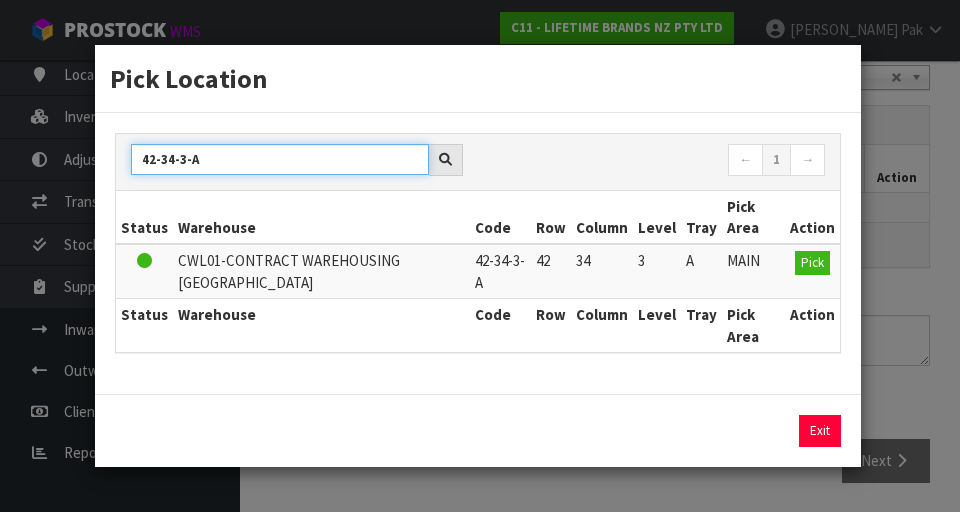 type on "42-34-3-A" 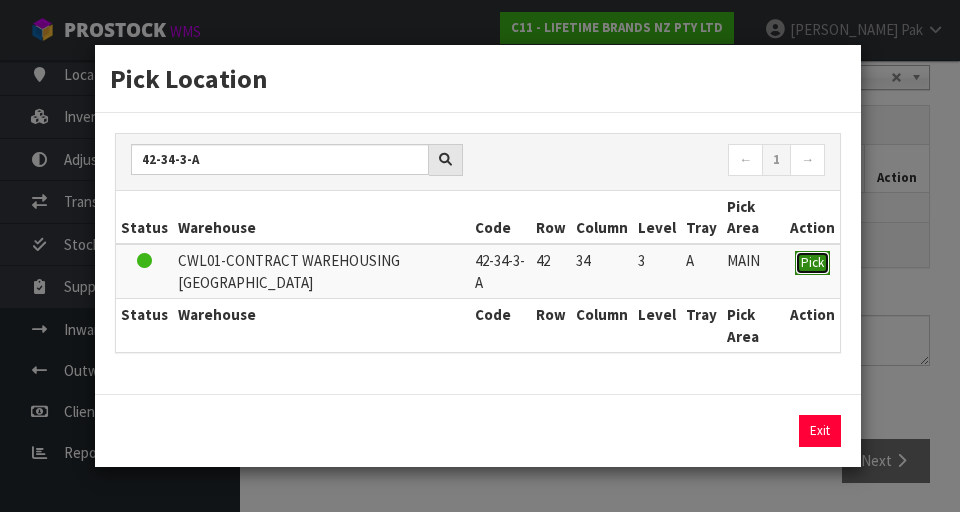 click on "Pick" at bounding box center [812, 262] 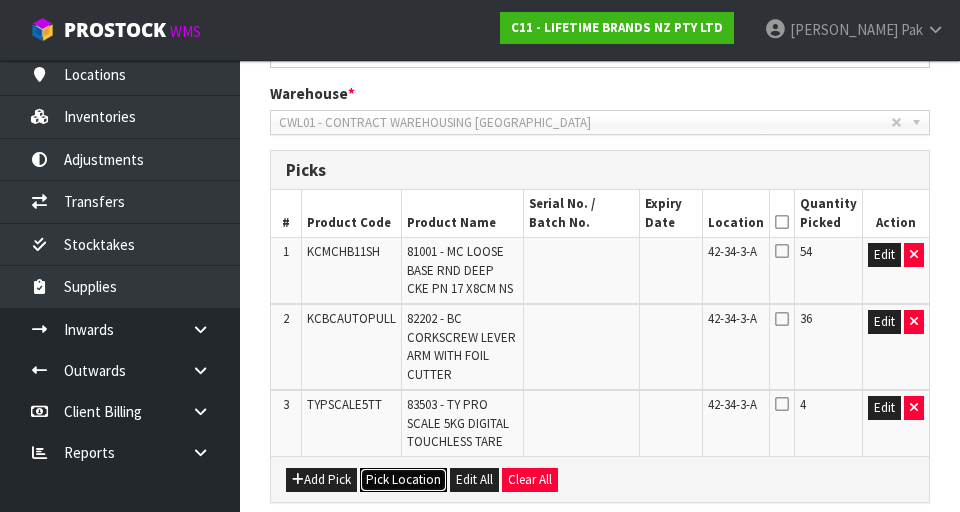 scroll, scrollTop: 372, scrollLeft: 0, axis: vertical 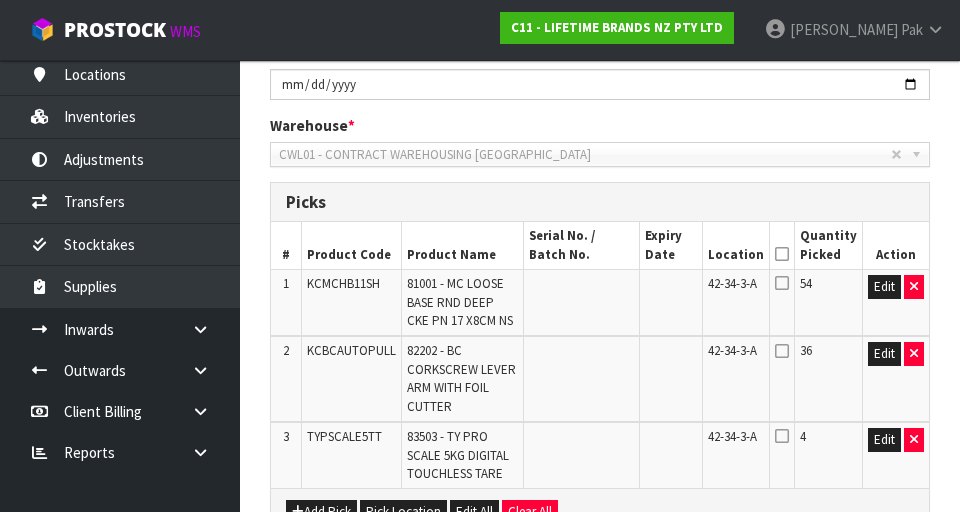 click at bounding box center [782, 254] 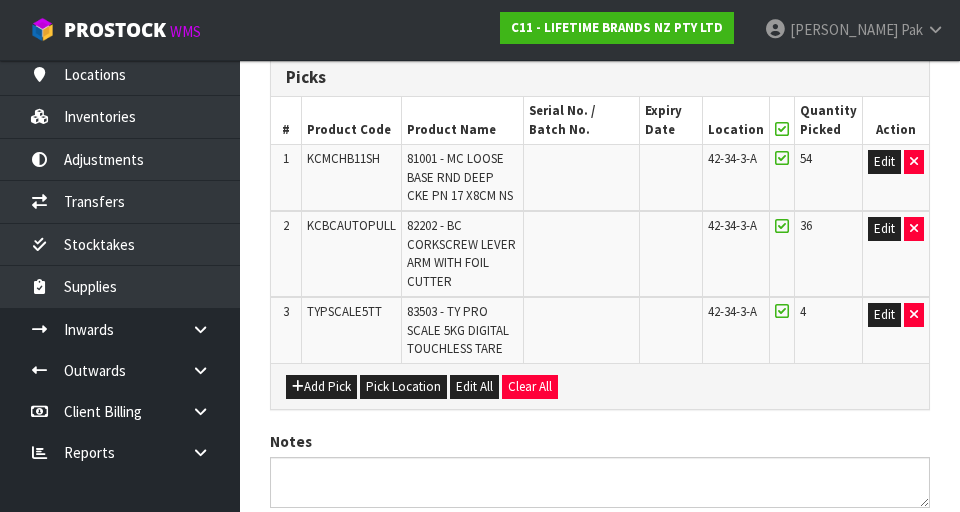 scroll, scrollTop: 584, scrollLeft: 0, axis: vertical 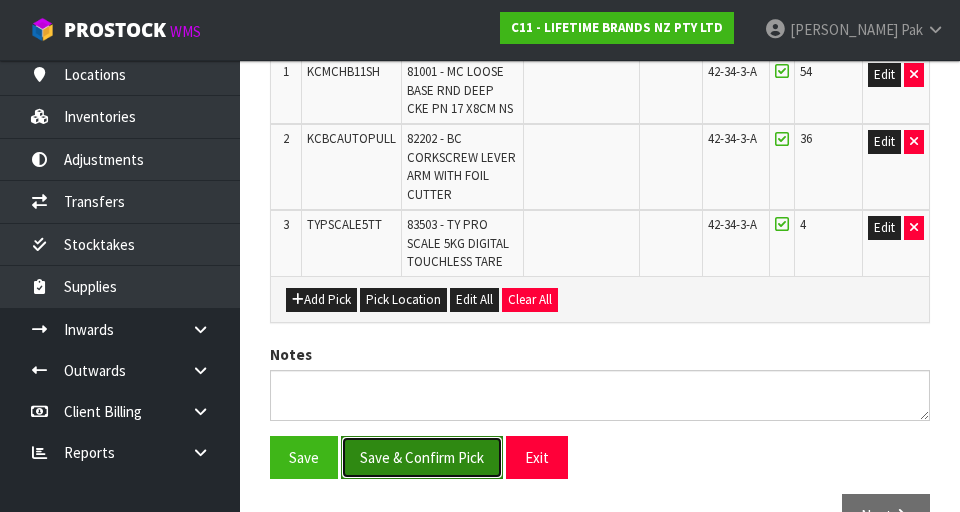 click on "Save & Confirm Pick" at bounding box center (422, 457) 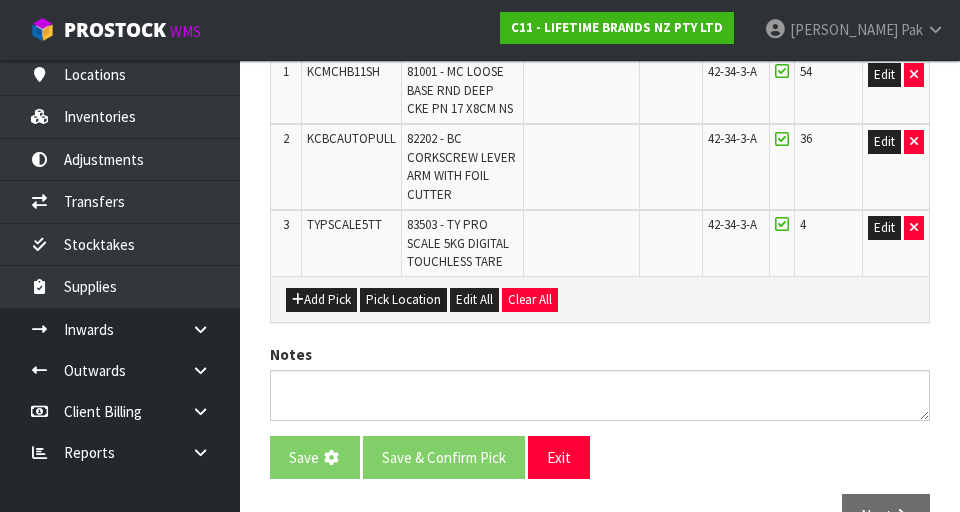 scroll, scrollTop: 0, scrollLeft: 0, axis: both 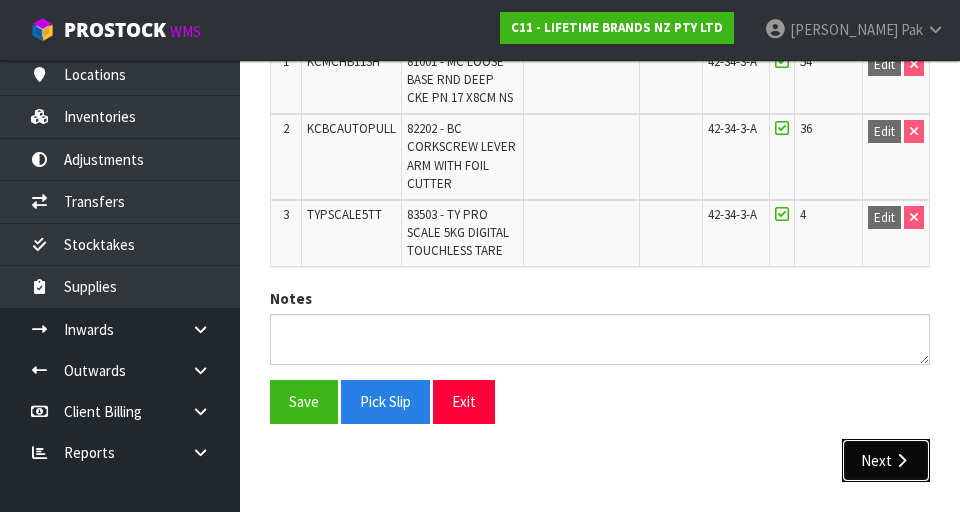 click on "Next" at bounding box center [886, 460] 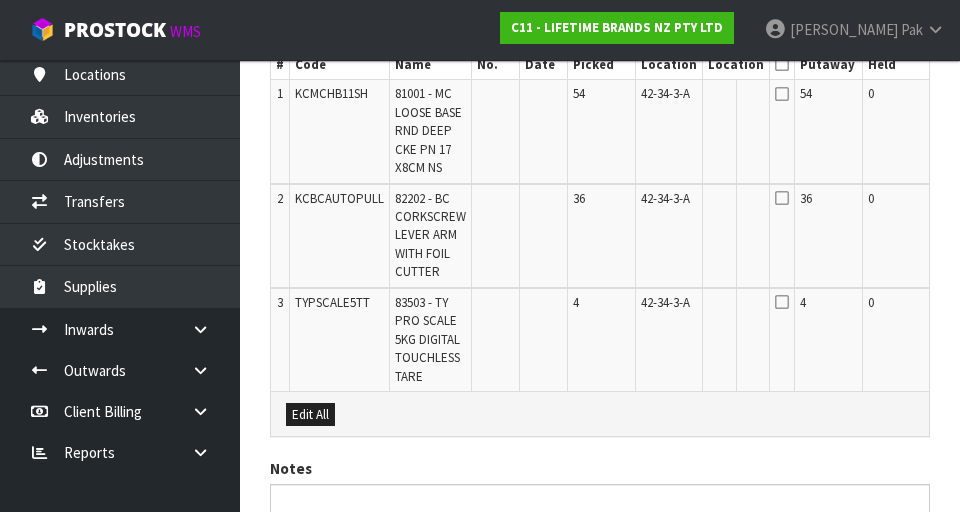 scroll, scrollTop: 664, scrollLeft: 0, axis: vertical 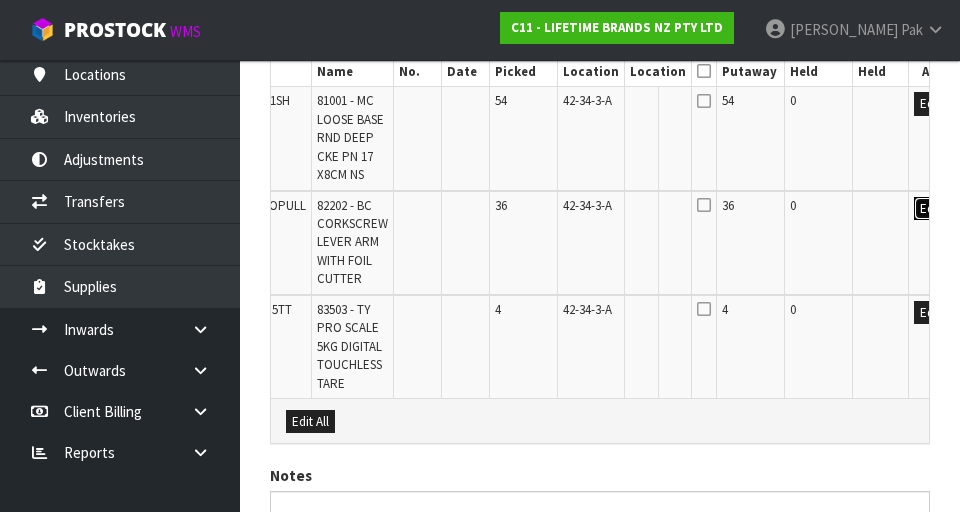click on "Edit" at bounding box center (930, 209) 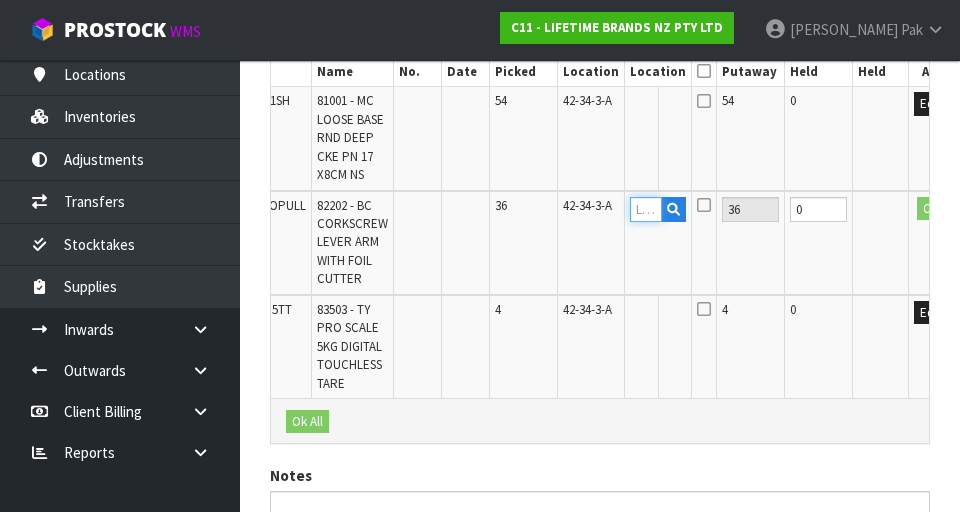 click at bounding box center (646, 209) 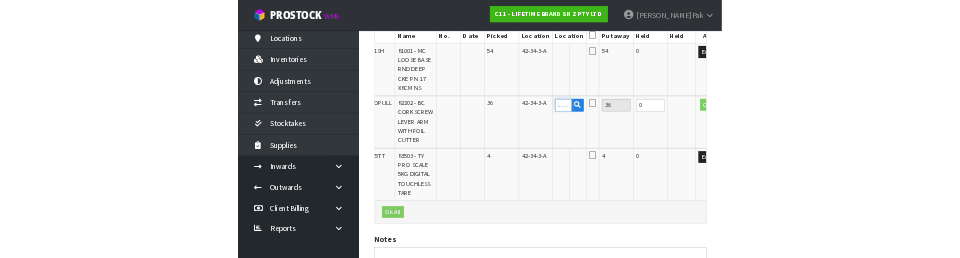 scroll, scrollTop: 655, scrollLeft: 0, axis: vertical 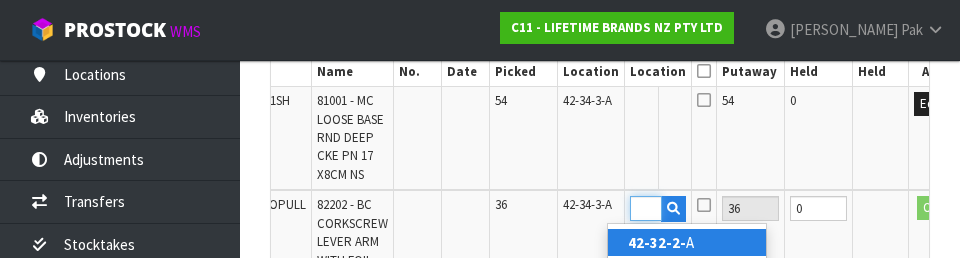 type on "42-32-2-B" 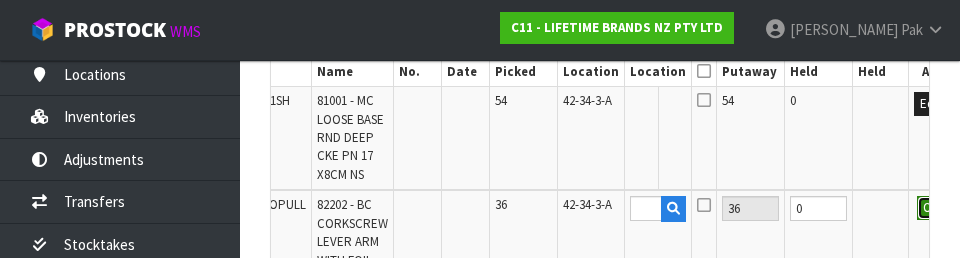 click on "OK" at bounding box center [931, 208] 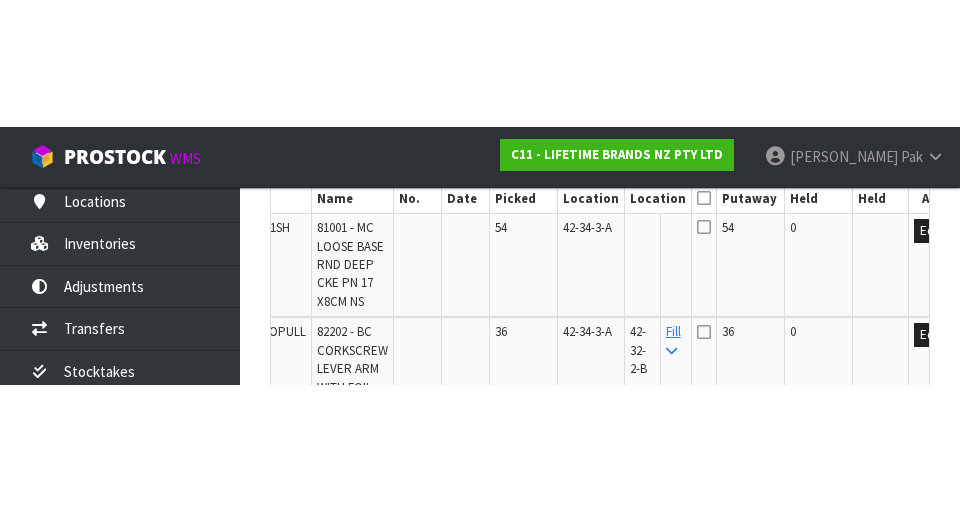 scroll, scrollTop: 664, scrollLeft: 0, axis: vertical 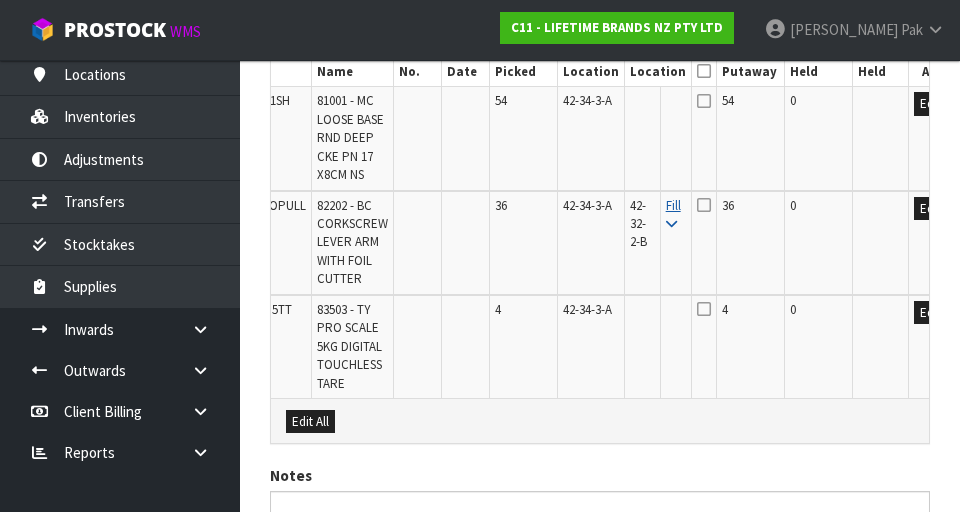 click at bounding box center (671, 224) 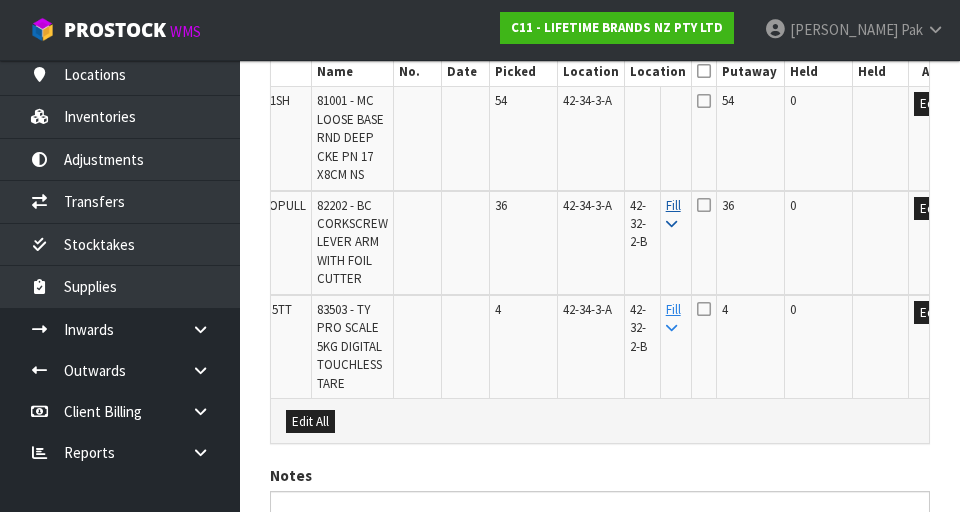 scroll, scrollTop: 0, scrollLeft: 0, axis: both 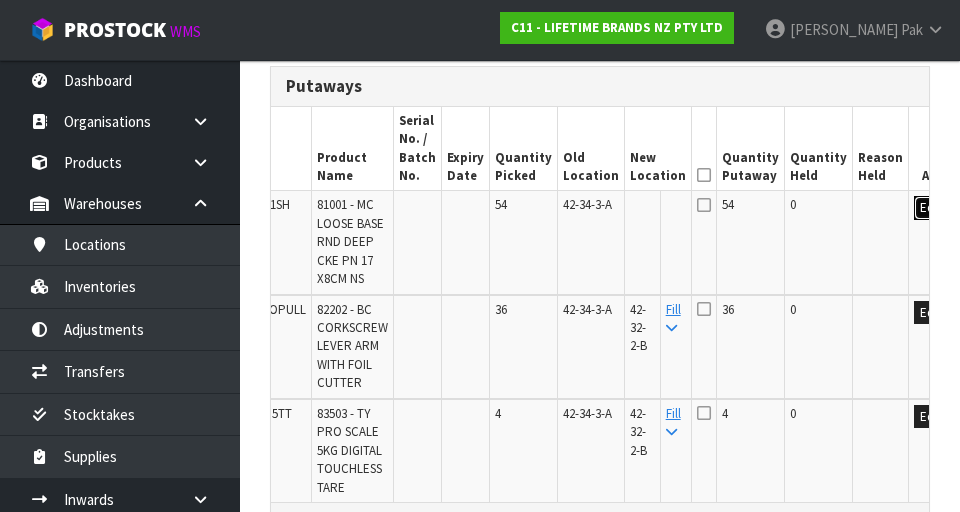 click on "Edit" at bounding box center [930, 208] 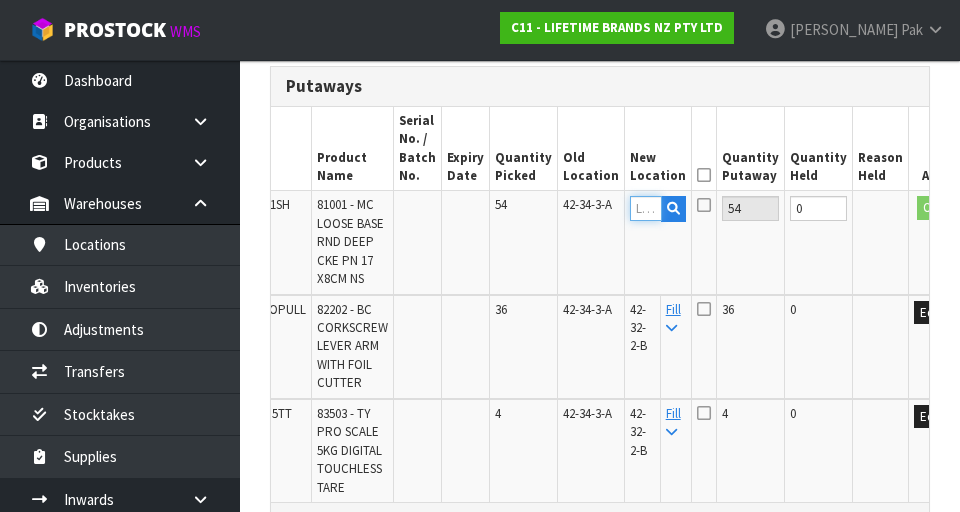 click at bounding box center (646, 208) 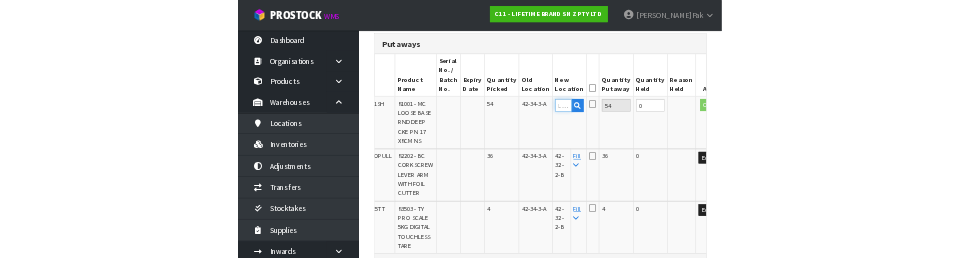 scroll, scrollTop: 551, scrollLeft: 0, axis: vertical 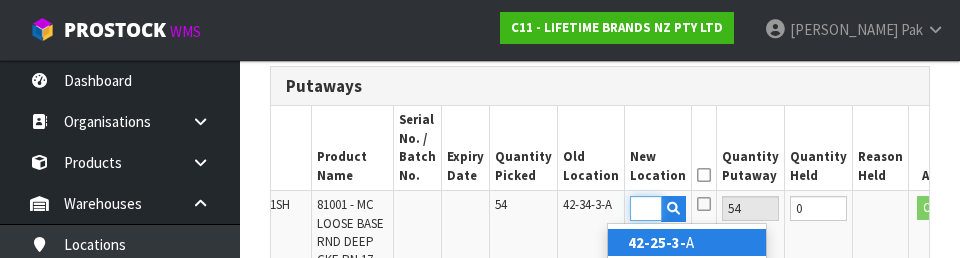 type on "42-25-3-B" 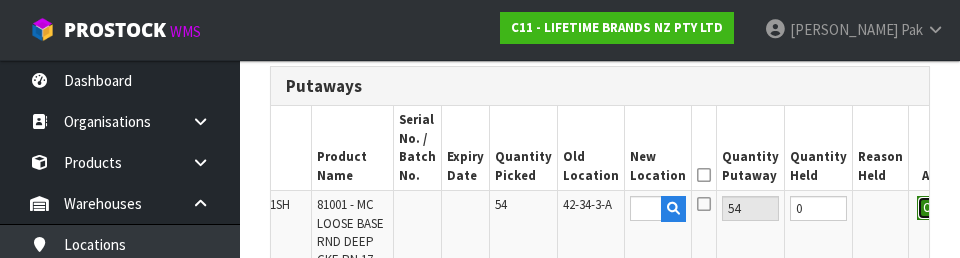 click on "OK" at bounding box center [931, 208] 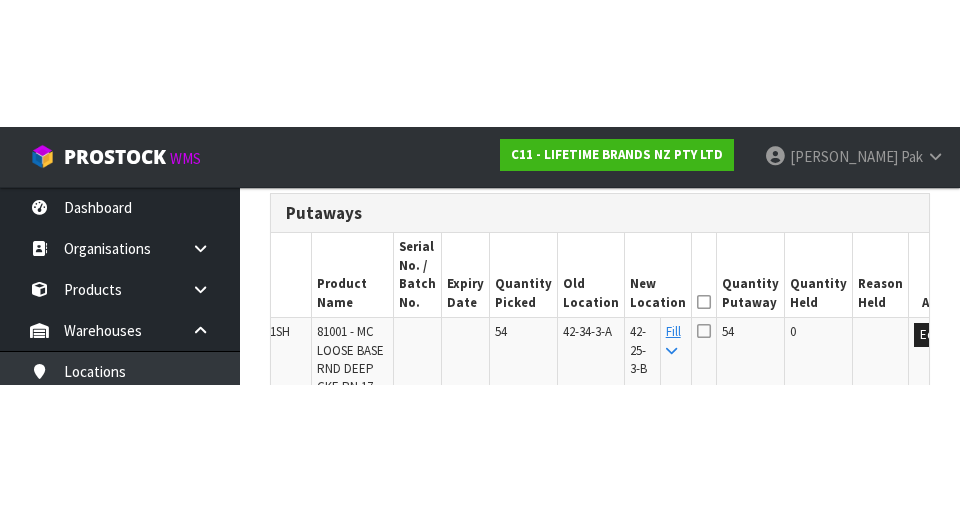 scroll, scrollTop: 560, scrollLeft: 0, axis: vertical 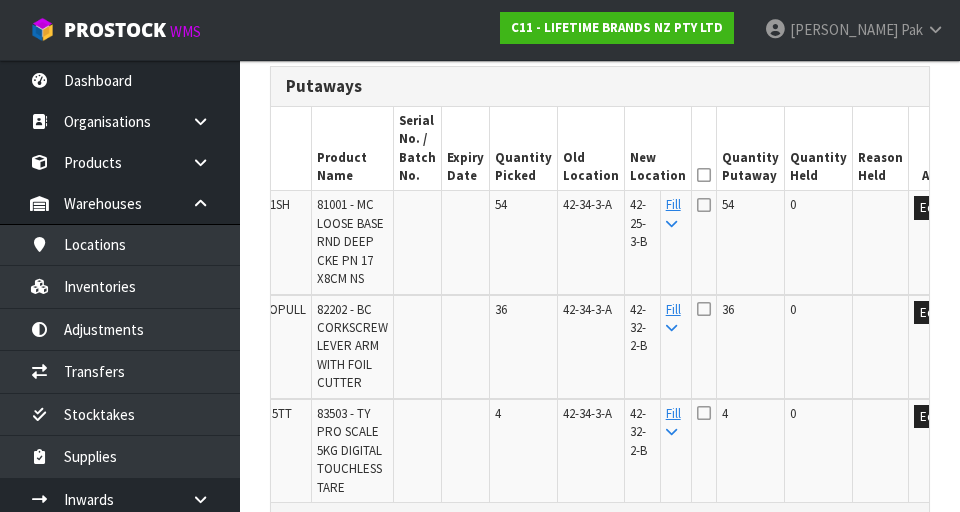 click at bounding box center (704, 175) 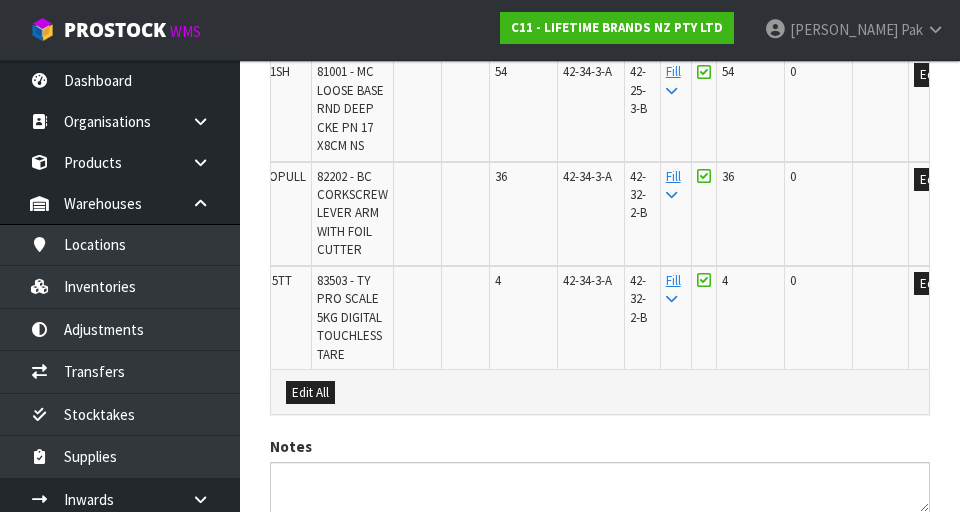 scroll, scrollTop: 840, scrollLeft: 0, axis: vertical 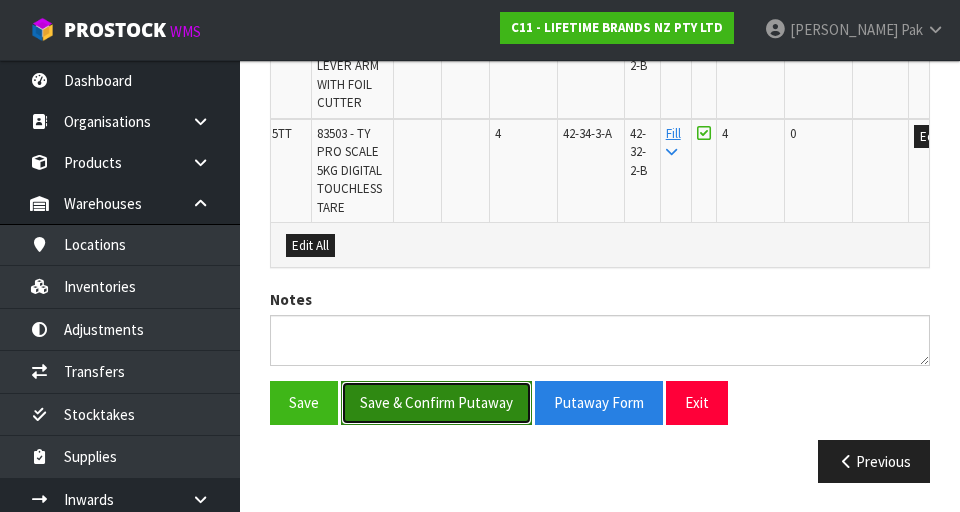 click on "Save & Confirm Putaway" at bounding box center (436, 402) 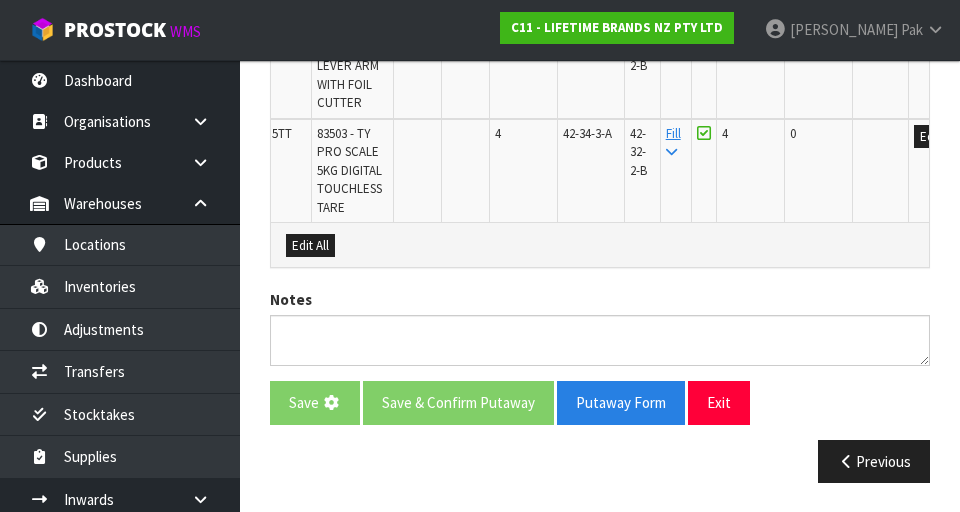 scroll, scrollTop: 0, scrollLeft: 0, axis: both 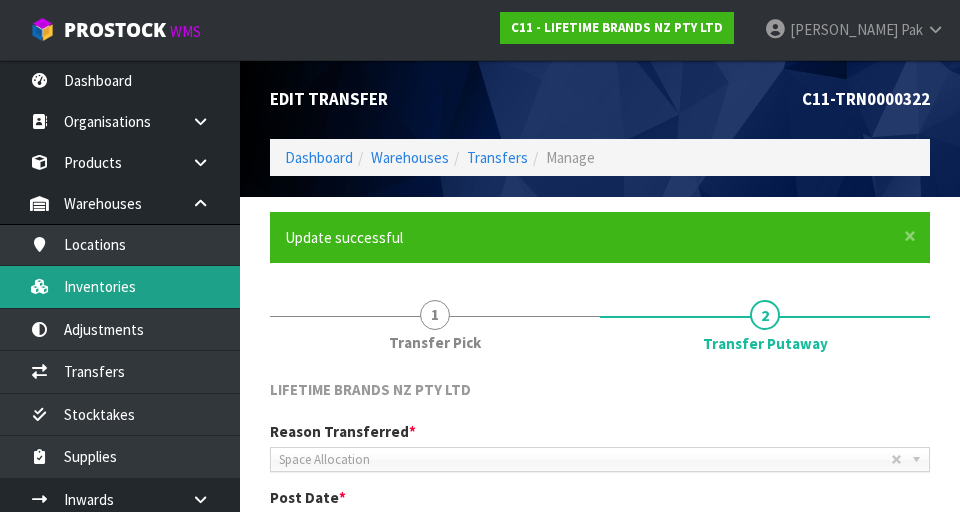 click on "Inventories" at bounding box center (120, 286) 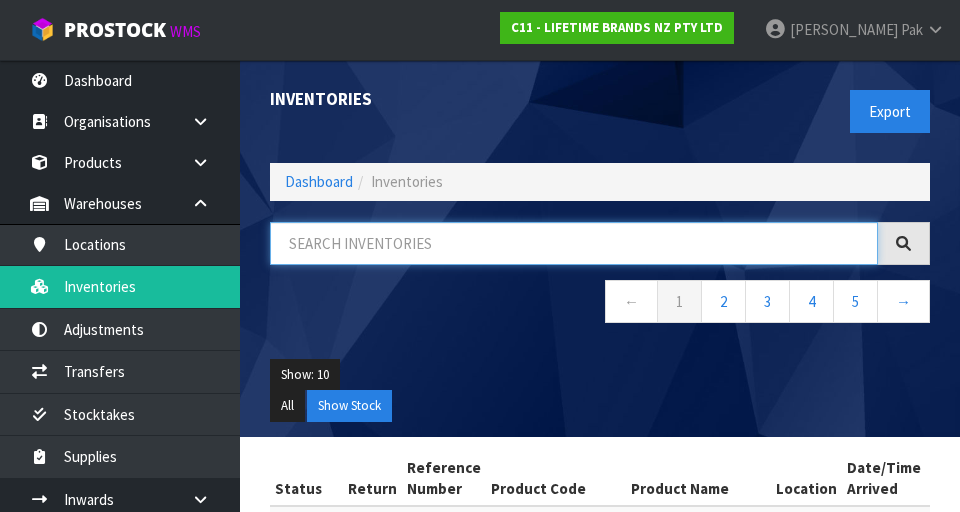 click at bounding box center [574, 243] 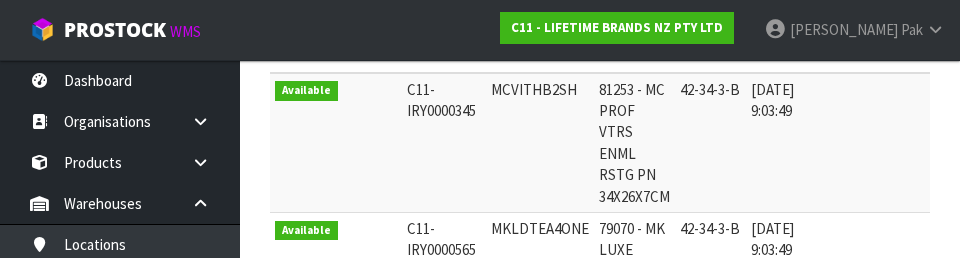 scroll, scrollTop: 433, scrollLeft: 0, axis: vertical 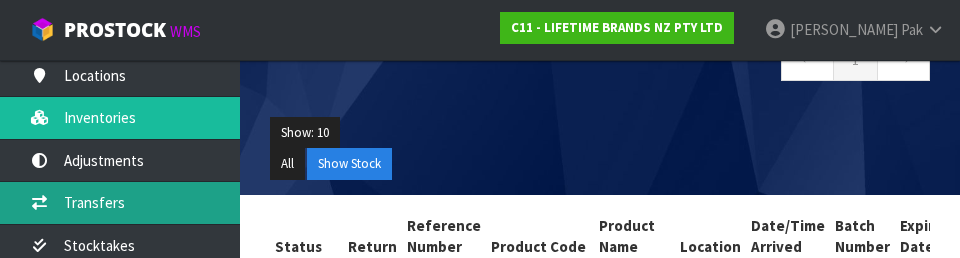 click on "Transfers" at bounding box center (120, 202) 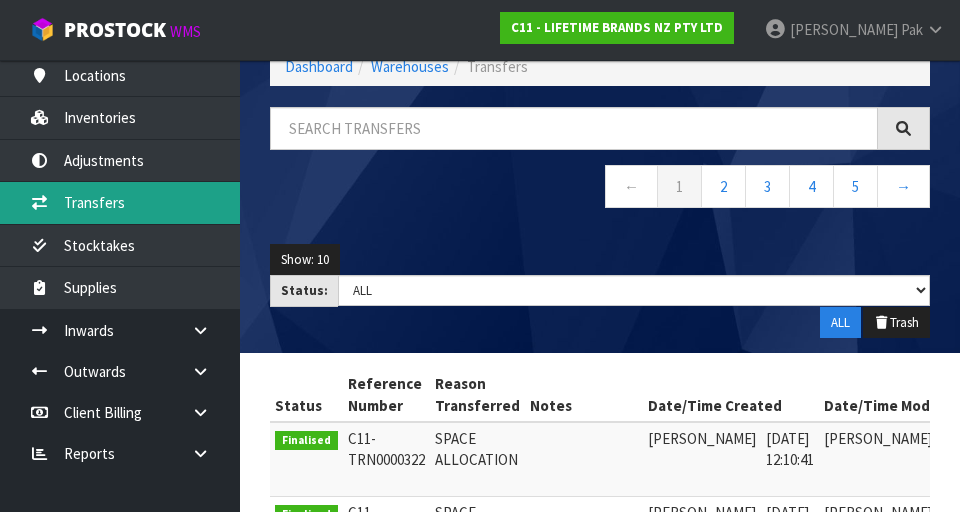 scroll, scrollTop: 242, scrollLeft: 0, axis: vertical 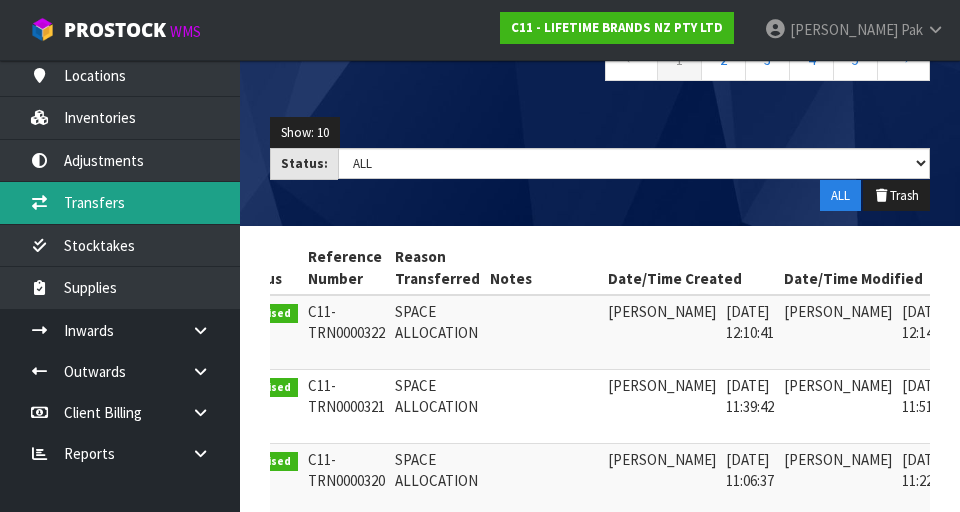 click on "Transfers" at bounding box center (120, 202) 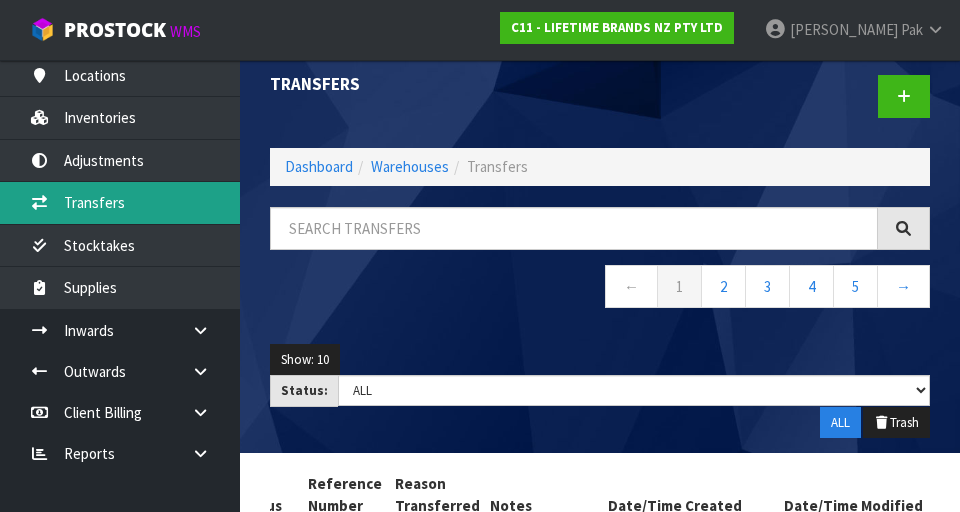 scroll, scrollTop: 0, scrollLeft: 0, axis: both 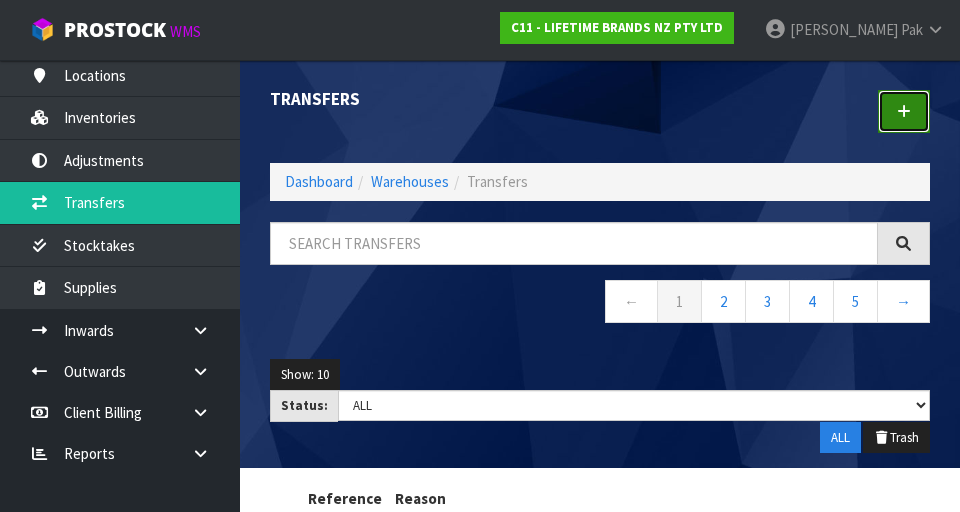 click at bounding box center [904, 111] 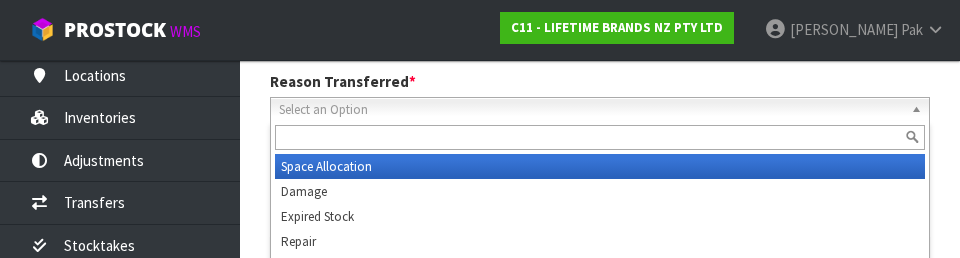 scroll, scrollTop: 276, scrollLeft: 0, axis: vertical 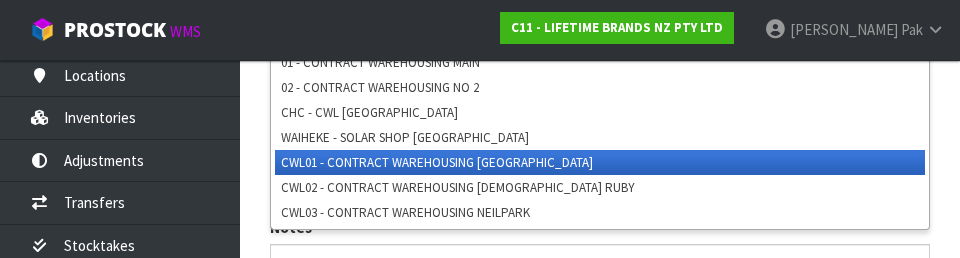 click on "1
Transfer Pick
2
Transfer Putaway
LIFETIME BRANDS NZ PTY LTD
Reason Transferred  *
Space Allocation Damage Expired Stock Repair QA
Space Allocation
Space Allocation Damage Expired Stock Repair QA
Post Date  *
[DATE]
Warehouse  *
01 - CONTRACT WAREHOUSING MAIN 02 - CONTRACT WAREHOUSING NO 2 CHC - CWL [GEOGRAPHIC_DATA] WAIHEKE - SOLAR SHOP [GEOGRAPHIC_DATA] - CONTRACT WAREHOUSING [GEOGRAPHIC_DATA] - CONTRACT WAREHOUSING [DEMOGRAPHIC_DATA] RUBY CWL03 - CONTRACT WAREHOUSING NEILPARK
CWL01 - CONTRACT WAREHOUSING [GEOGRAPHIC_DATA]
01 - CONTRACT WAREHOUSING MAIN 02 - CONTRACT WAREHOUSING NO 2 CHC - CWL [GEOGRAPHIC_DATA] WAIHEKE - SOLAR SHOP [GEOGRAPHIC_DATA]" at bounding box center (600, 59) 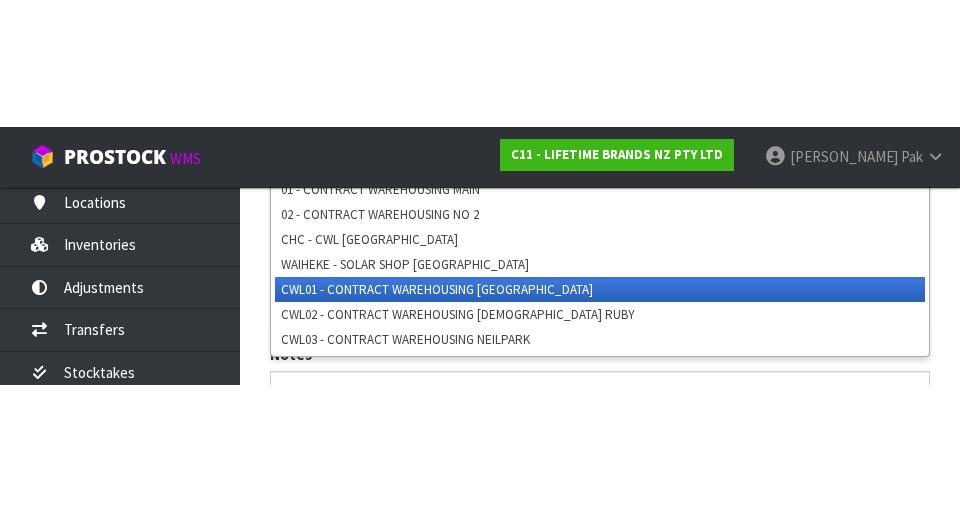 scroll, scrollTop: 449, scrollLeft: 0, axis: vertical 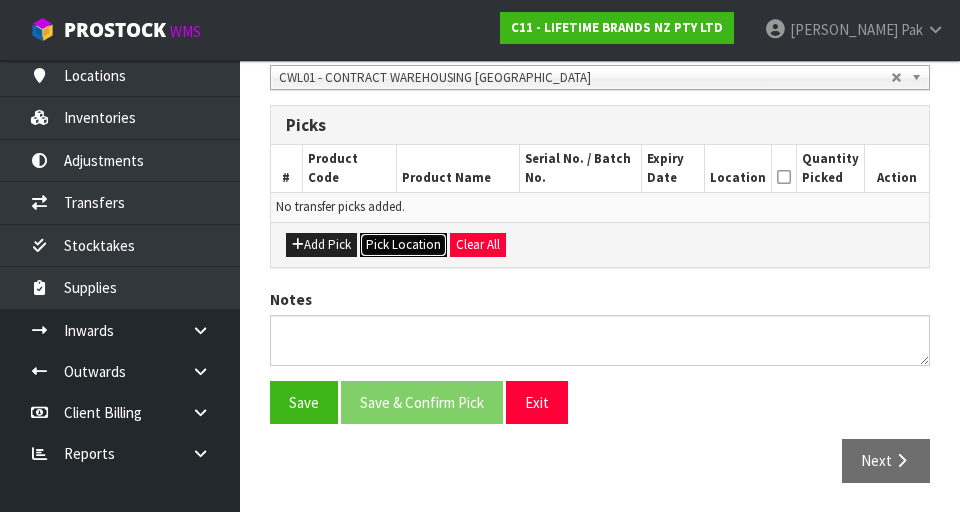 click on "Pick Location" at bounding box center [403, 245] 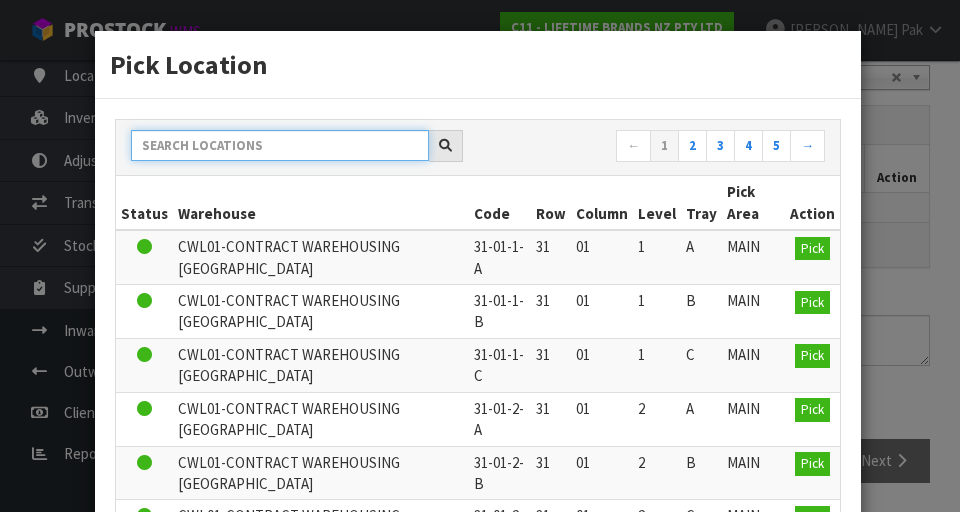 paste on "42-34-3-B" 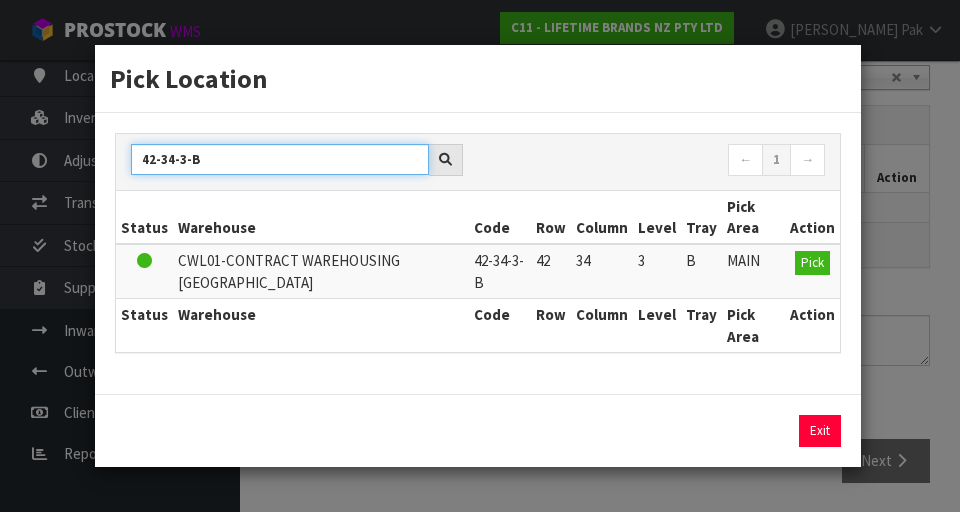 type on "42-34-3-B" 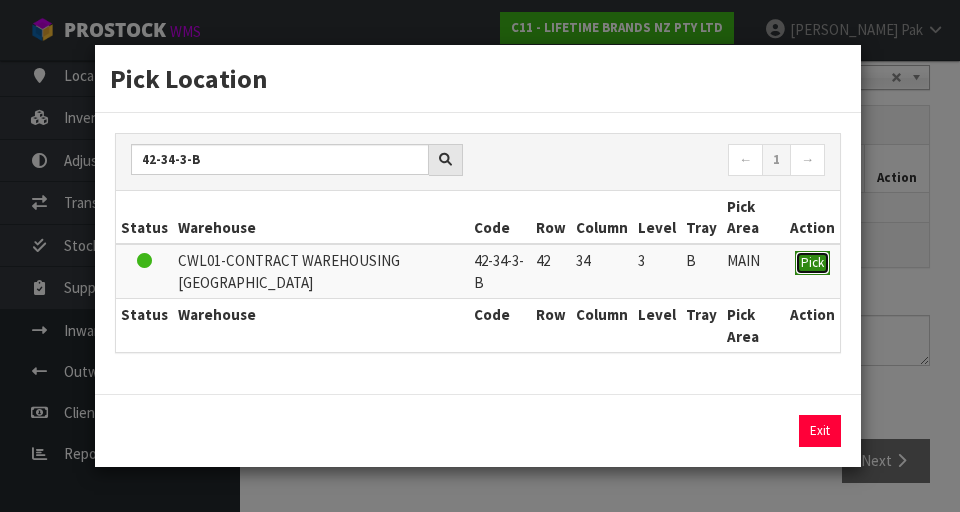 click on "Pick" at bounding box center [812, 262] 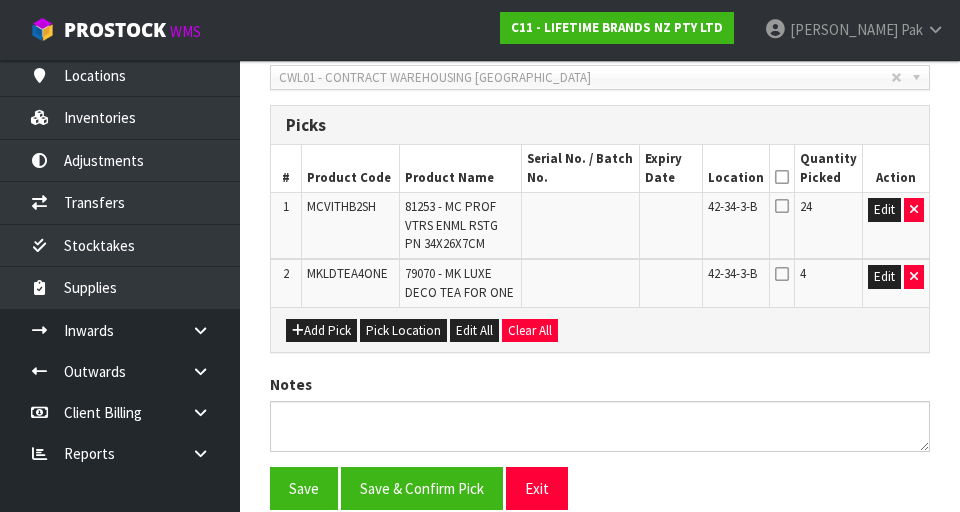 click at bounding box center [782, 177] 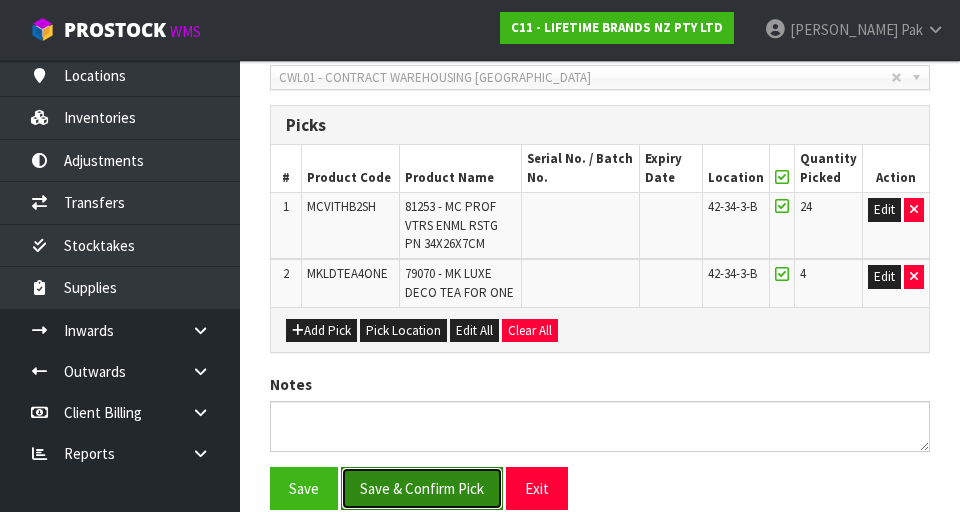 click on "Save & Confirm Pick" at bounding box center (422, 488) 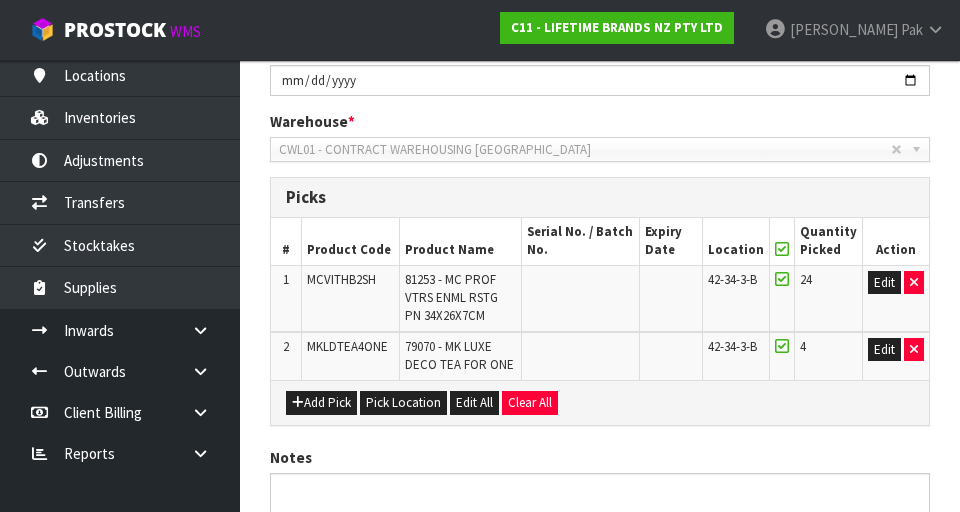 scroll, scrollTop: 0, scrollLeft: 0, axis: both 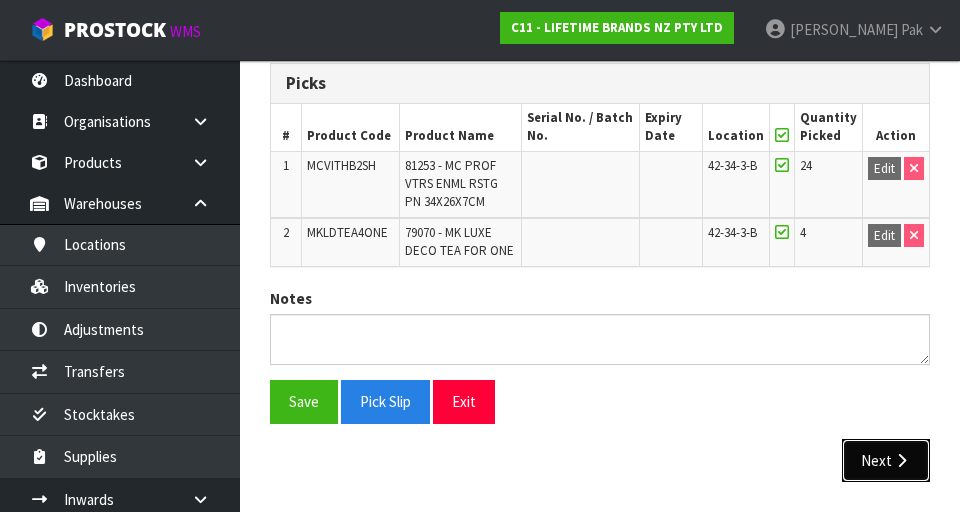 click on "Next" at bounding box center (886, 460) 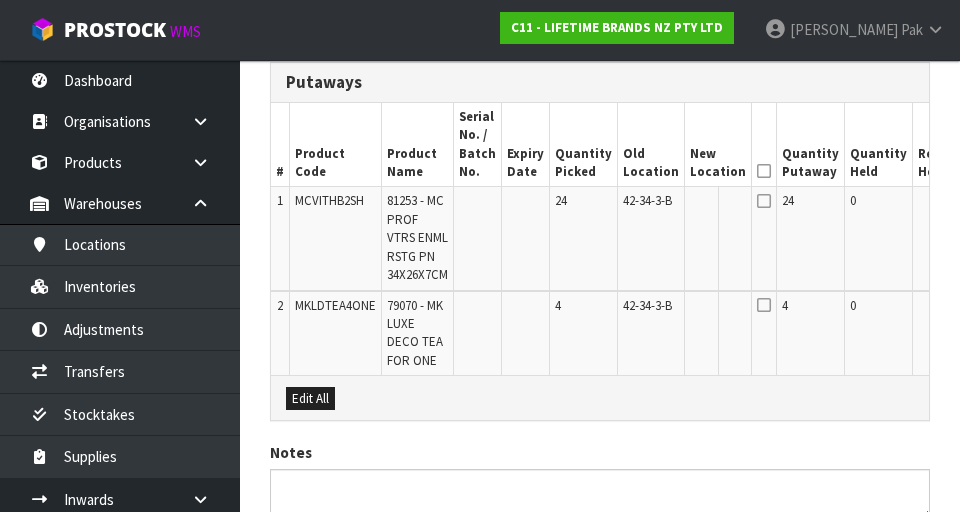 scroll, scrollTop: 559, scrollLeft: 0, axis: vertical 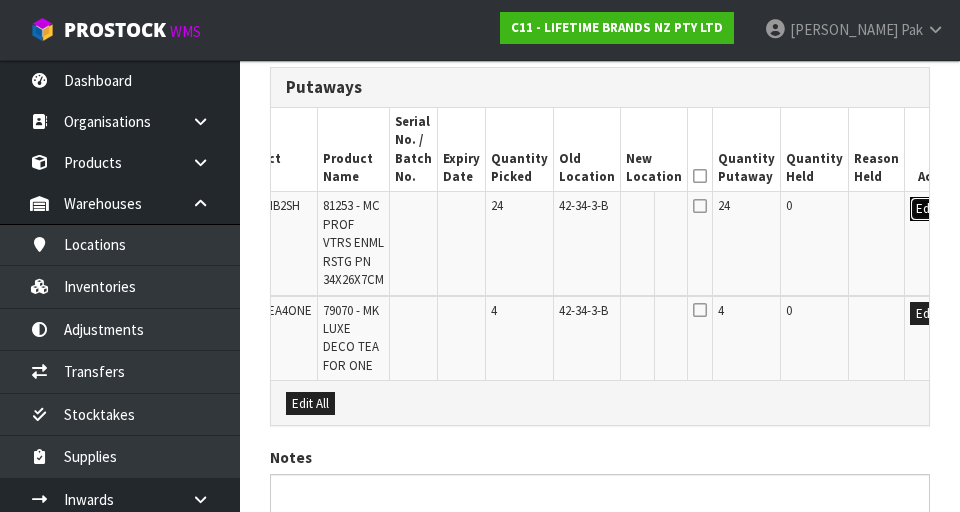 click on "Edit" at bounding box center (926, 209) 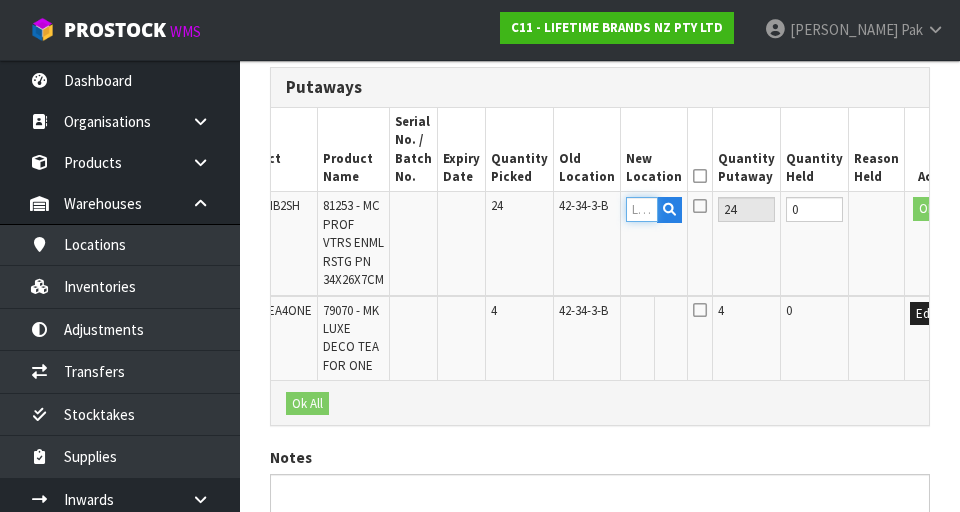 click at bounding box center [642, 209] 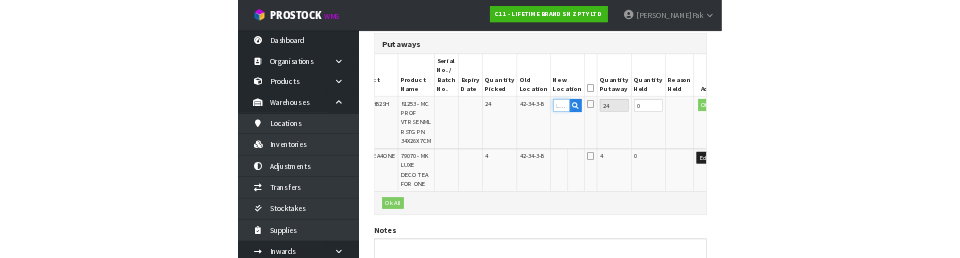 scroll, scrollTop: 550, scrollLeft: 0, axis: vertical 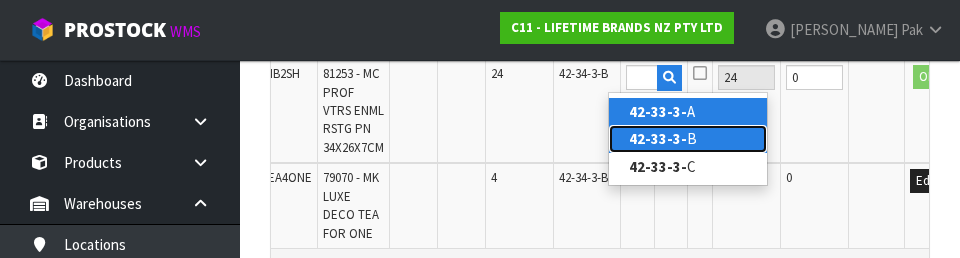 click on "42-33-3-" at bounding box center (658, 138) 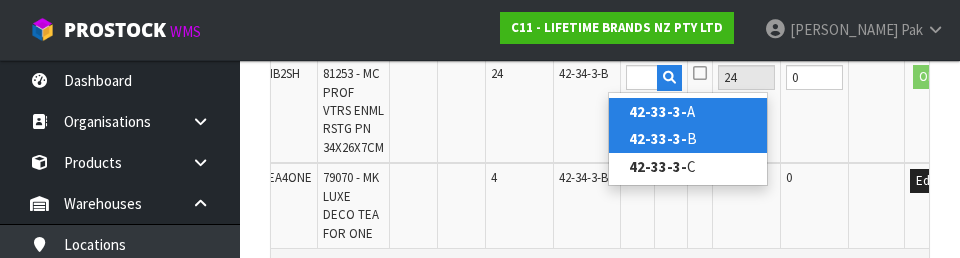 type on "42-33-3-B" 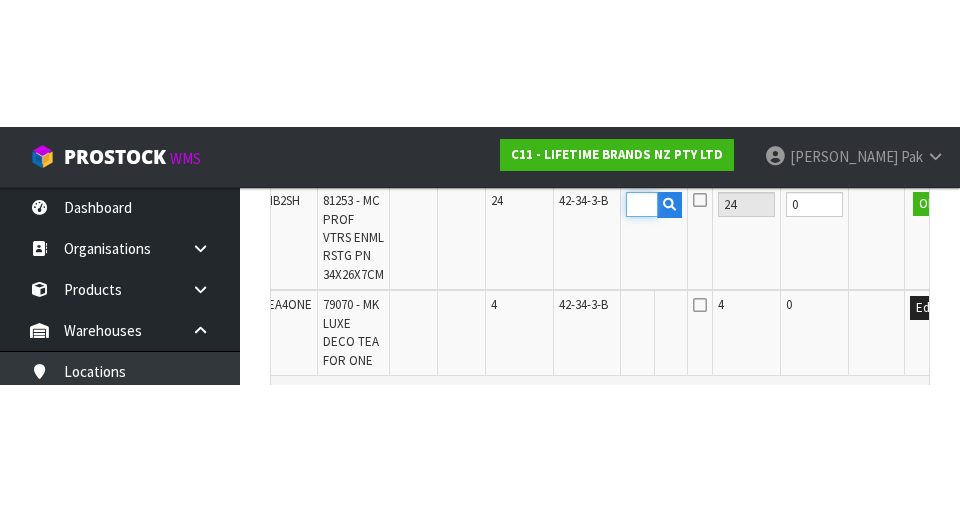 scroll, scrollTop: 692, scrollLeft: 0, axis: vertical 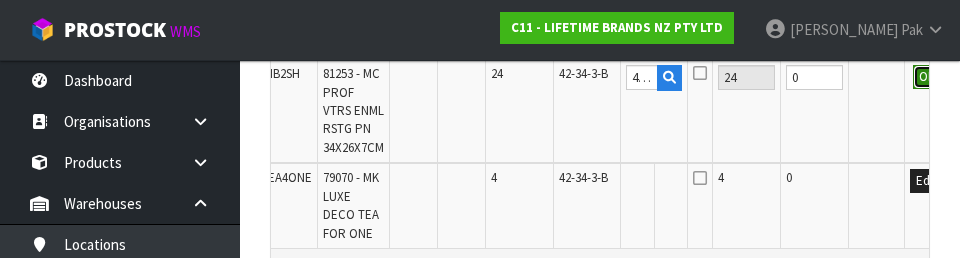 click on "OK" at bounding box center (927, 77) 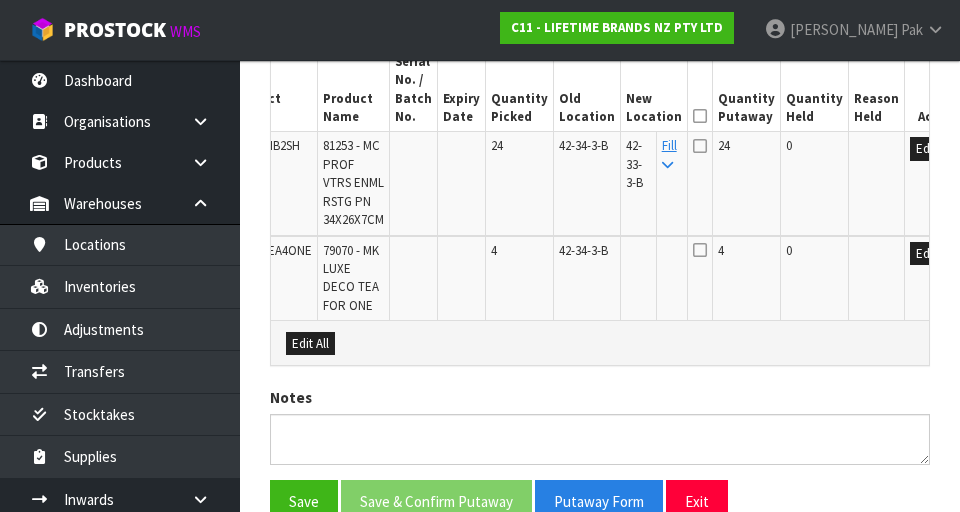 scroll, scrollTop: 618, scrollLeft: 0, axis: vertical 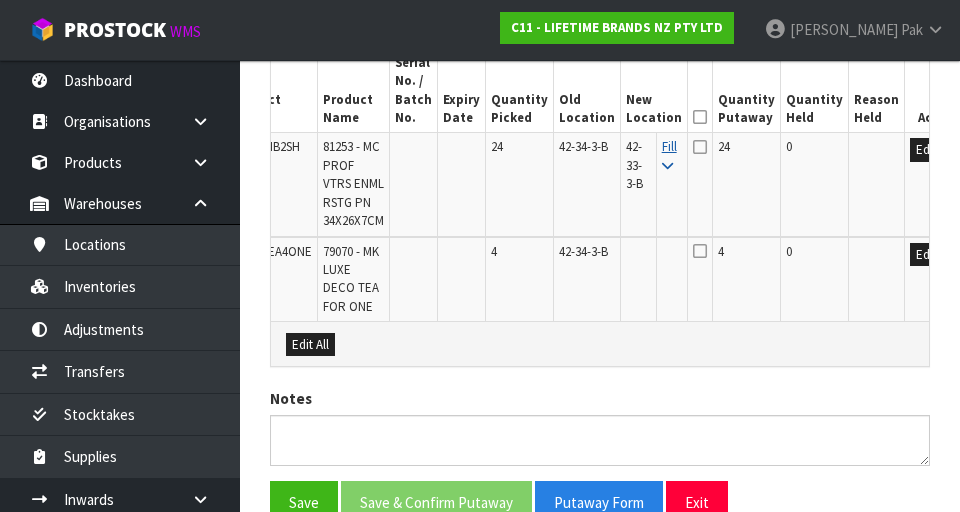 click at bounding box center [667, 166] 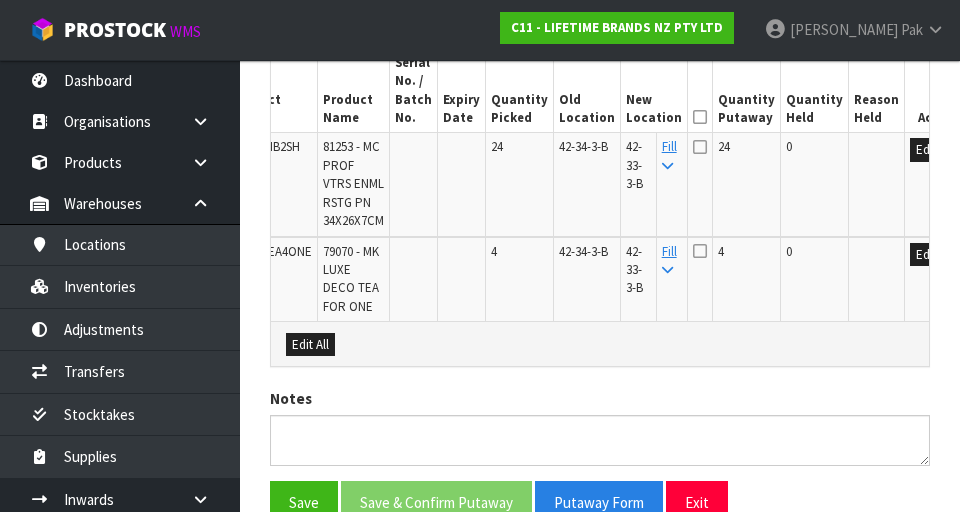click at bounding box center [700, 117] 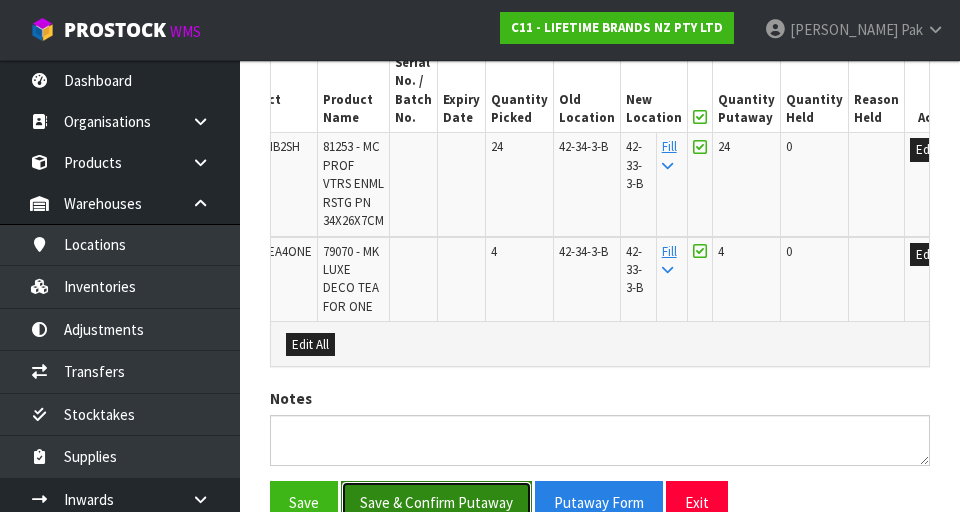click on "Save & Confirm Putaway" at bounding box center (436, 502) 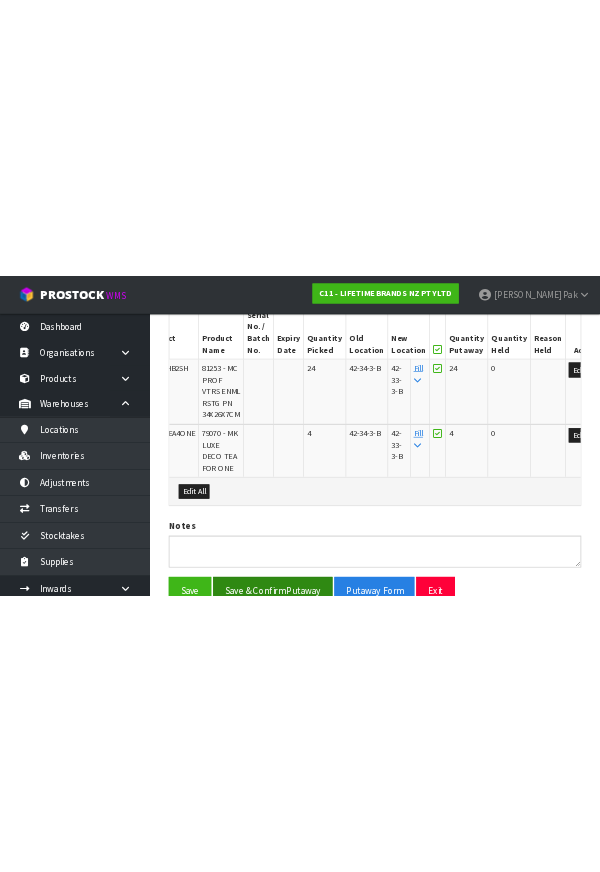 scroll, scrollTop: 0, scrollLeft: 0, axis: both 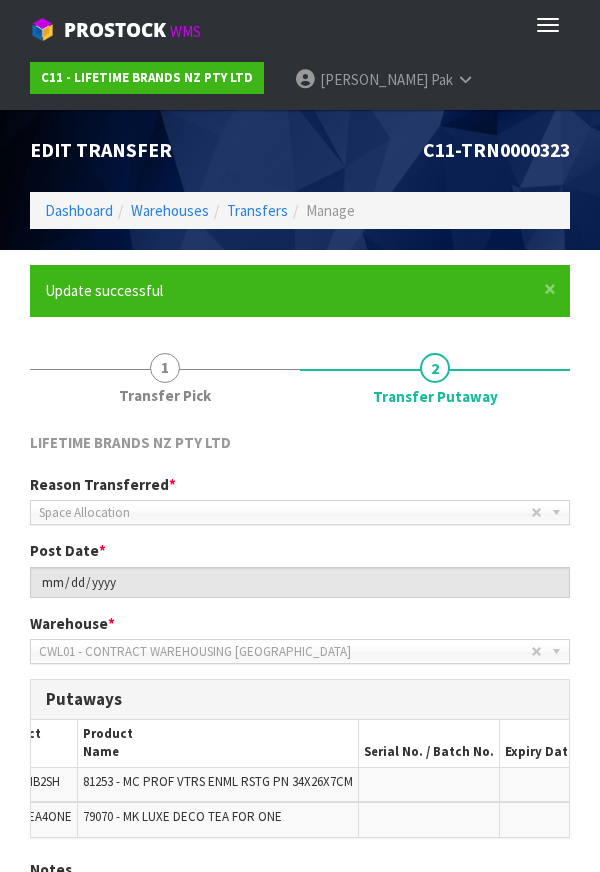 click on "Edit Transfer
C11-TRN0000323
Dashboard Warehouses Transfers Manage" at bounding box center (300, 180) 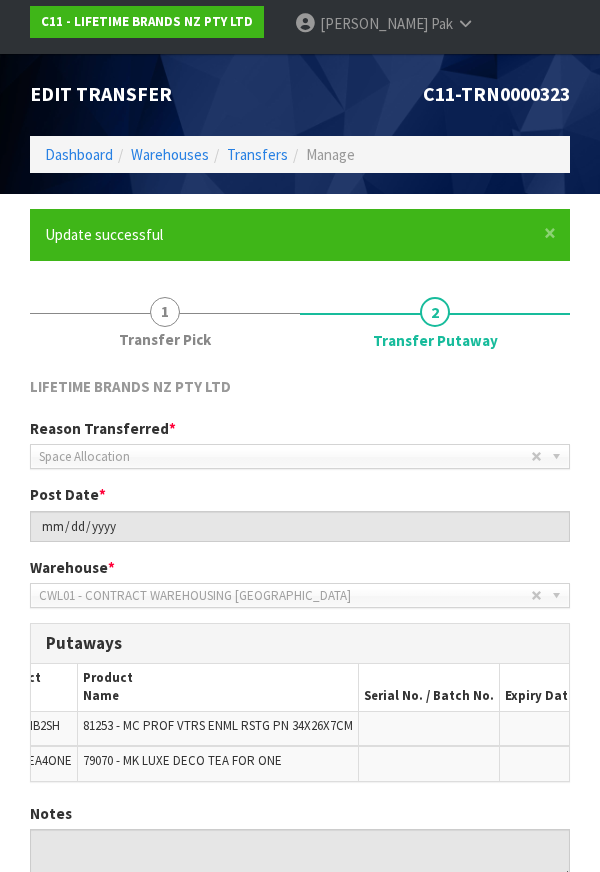 scroll, scrollTop: 211, scrollLeft: 0, axis: vertical 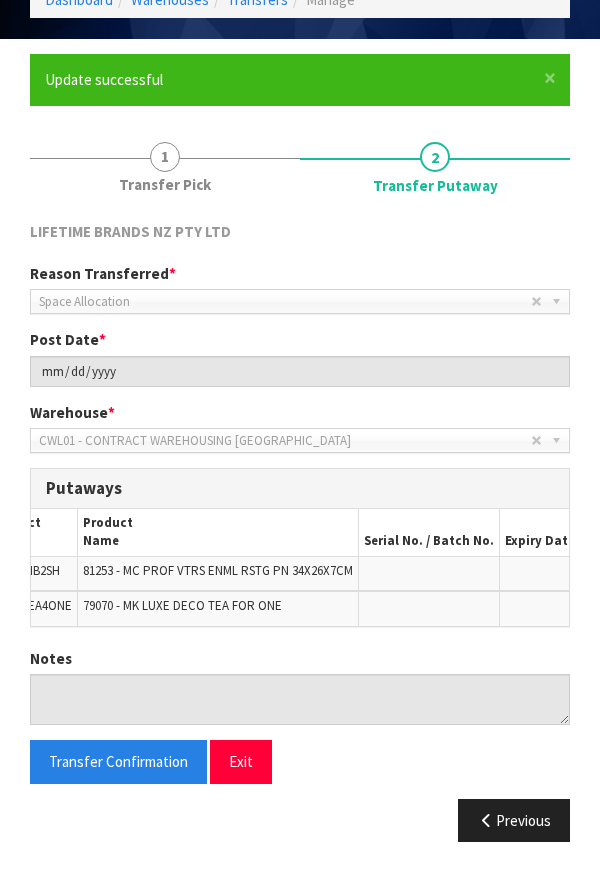 click on "Space Allocation" at bounding box center (285, 302) 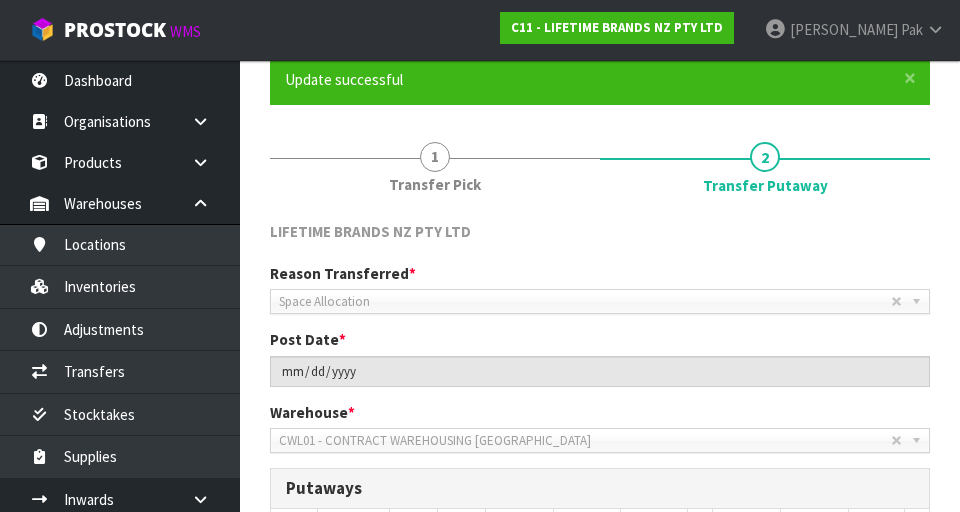 scroll, scrollTop: 0, scrollLeft: 0, axis: both 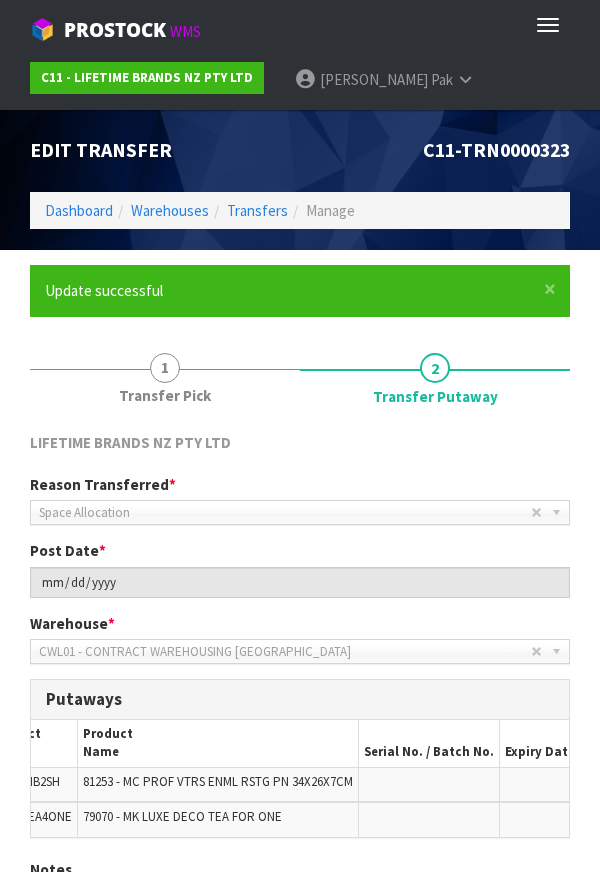 click on "LIFETIME BRANDS NZ PTY LTD" at bounding box center (130, 442) 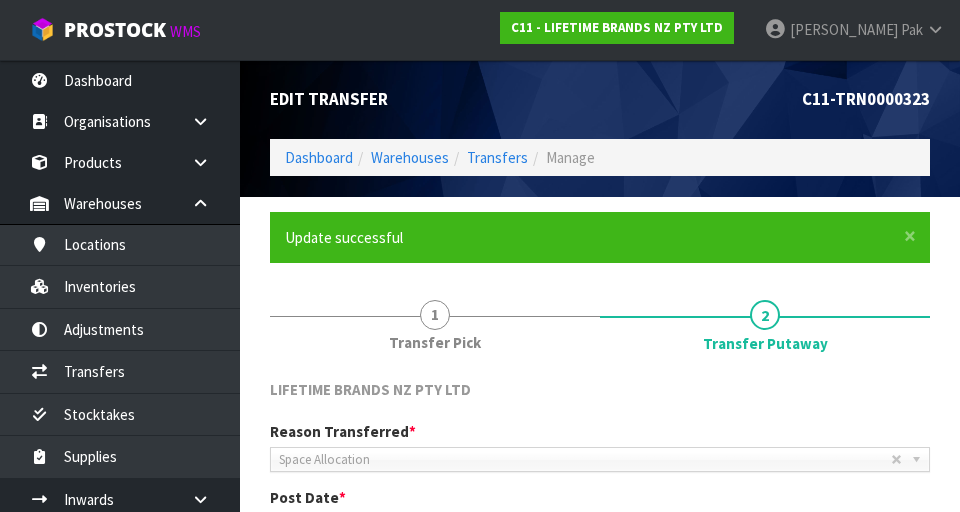 click on "Edit Transfer" at bounding box center [427, 99] 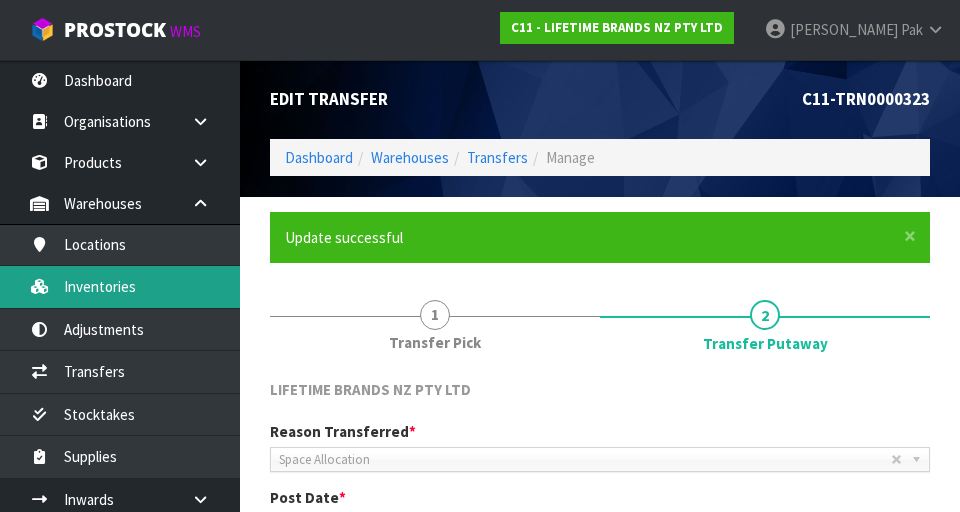 click on "Inventories" at bounding box center [120, 286] 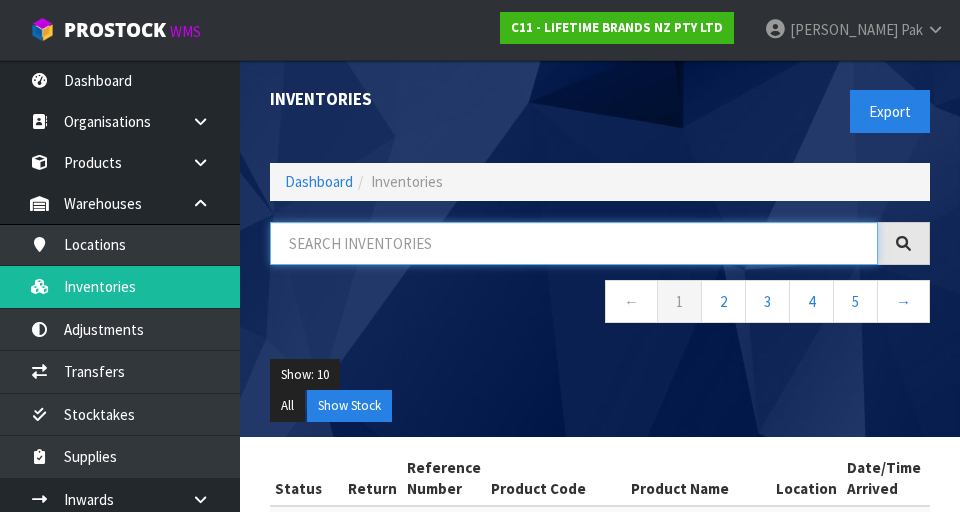 click at bounding box center [574, 243] 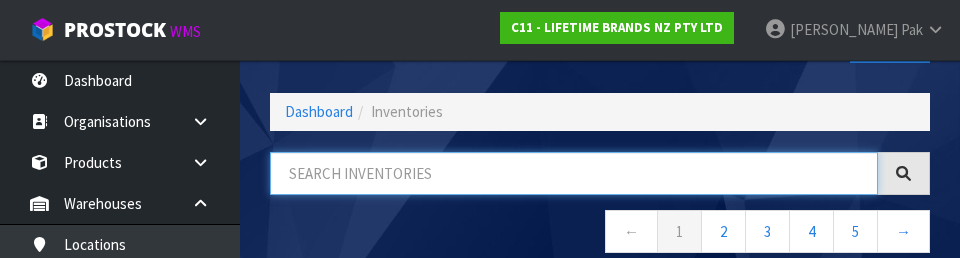 scroll, scrollTop: 114, scrollLeft: 0, axis: vertical 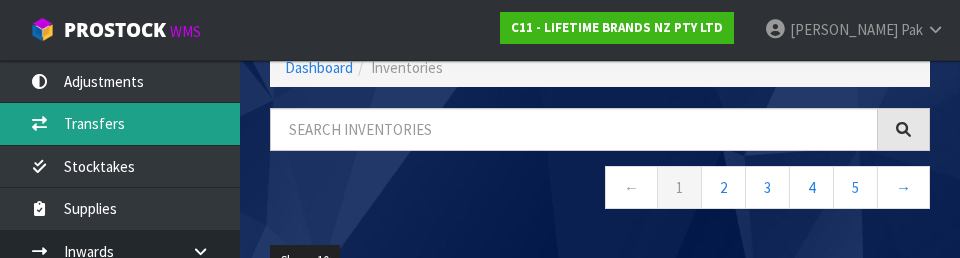 click on "Transfers" at bounding box center (120, 123) 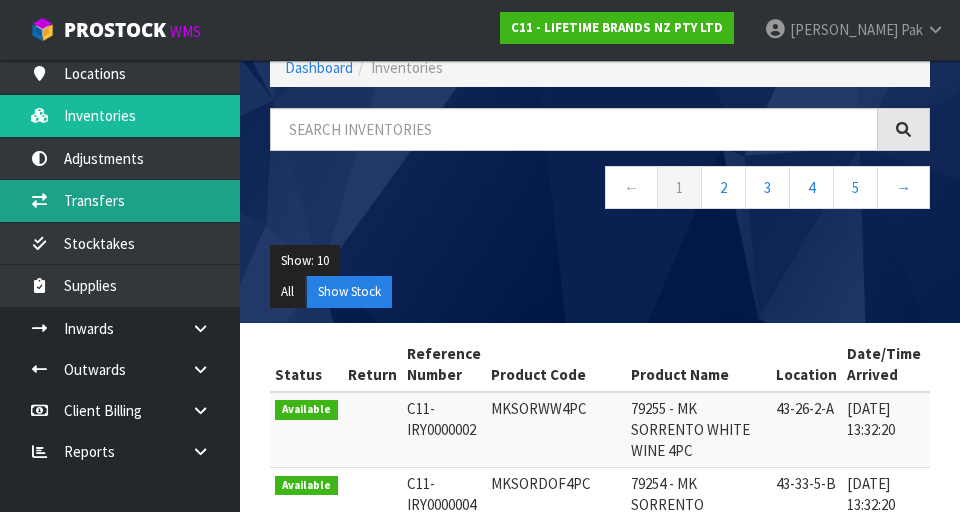 scroll, scrollTop: 170, scrollLeft: 0, axis: vertical 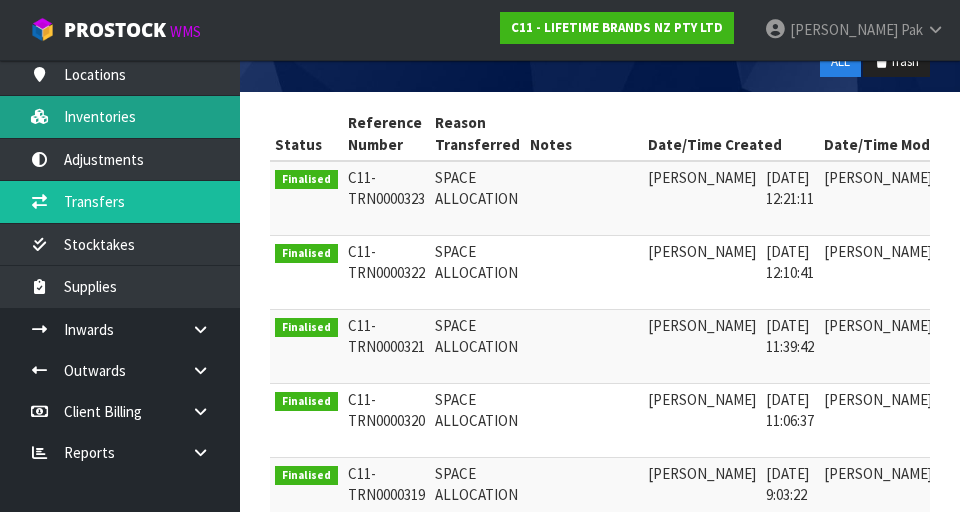 click on "Inventories" at bounding box center (120, 116) 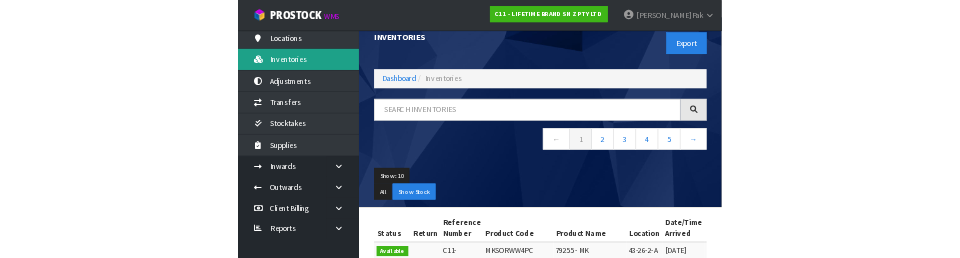 scroll, scrollTop: 22, scrollLeft: 0, axis: vertical 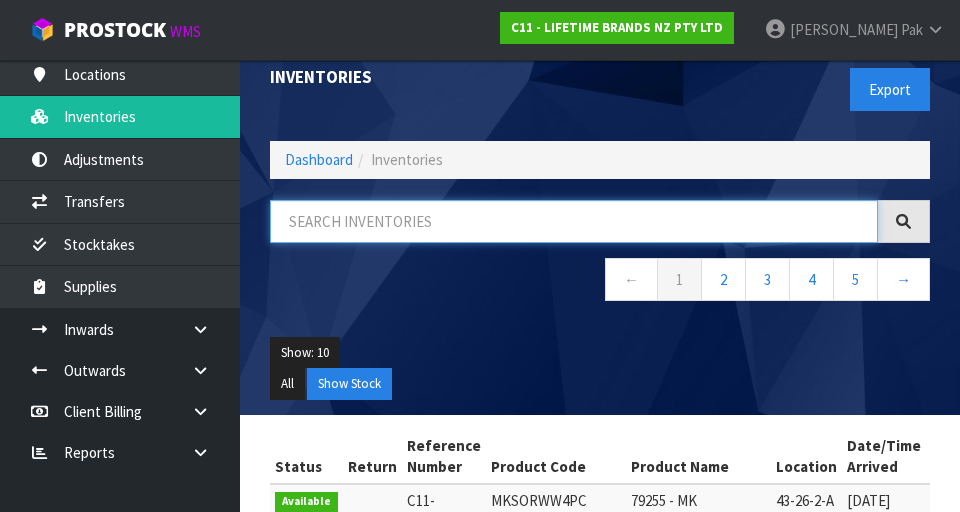 click at bounding box center [574, 221] 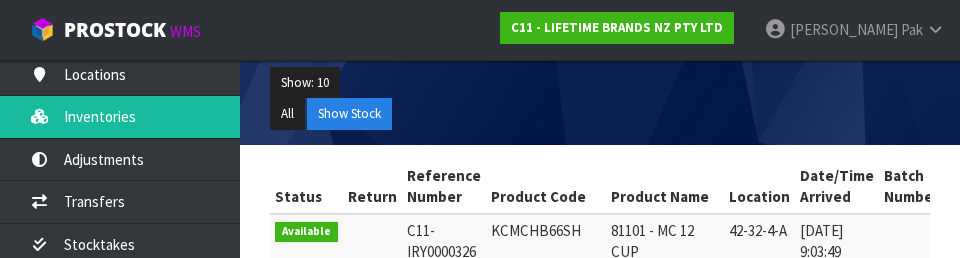 type on "42-32-4-A" 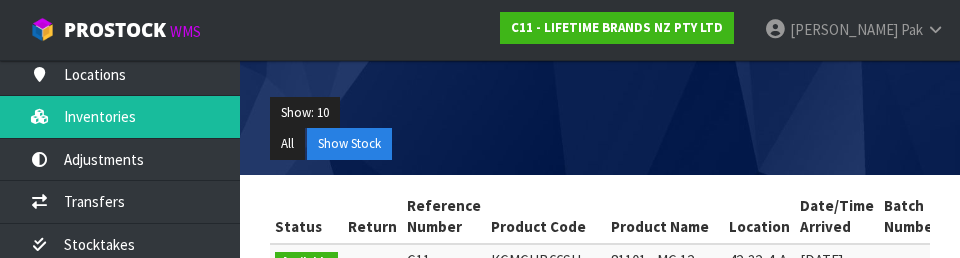 click on "Inventories
Export
Dashboard Inventories
42-32-4-A
←
1
→
Show: 10
5
10
25
50
All
Show Stock
Status
Return
Reference Number
Product Code
Product Name
Location
Date/Time Arrived
Batch Number
Expiry Date
Serial Number
Qty Available
Qty Committed
Qty Quoted 37 0" at bounding box center (480, 240) 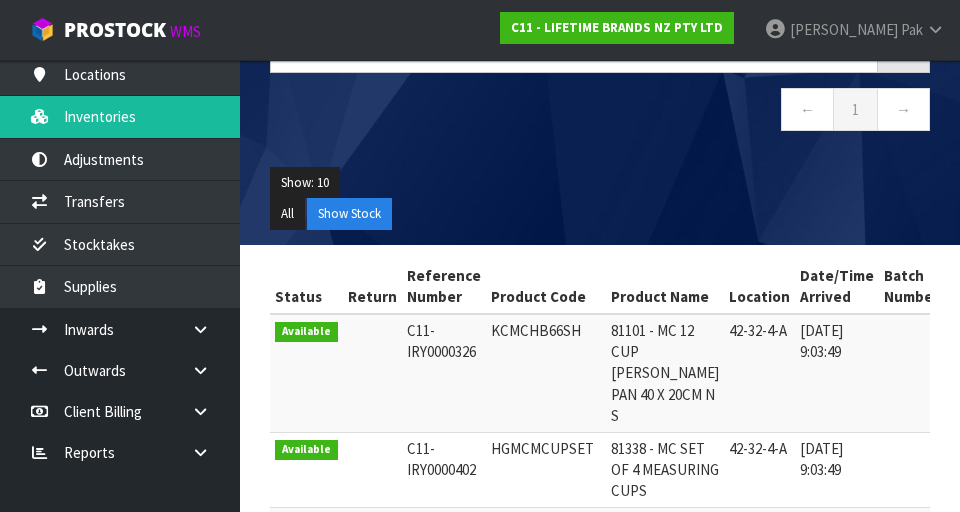 scroll, scrollTop: 168, scrollLeft: 0, axis: vertical 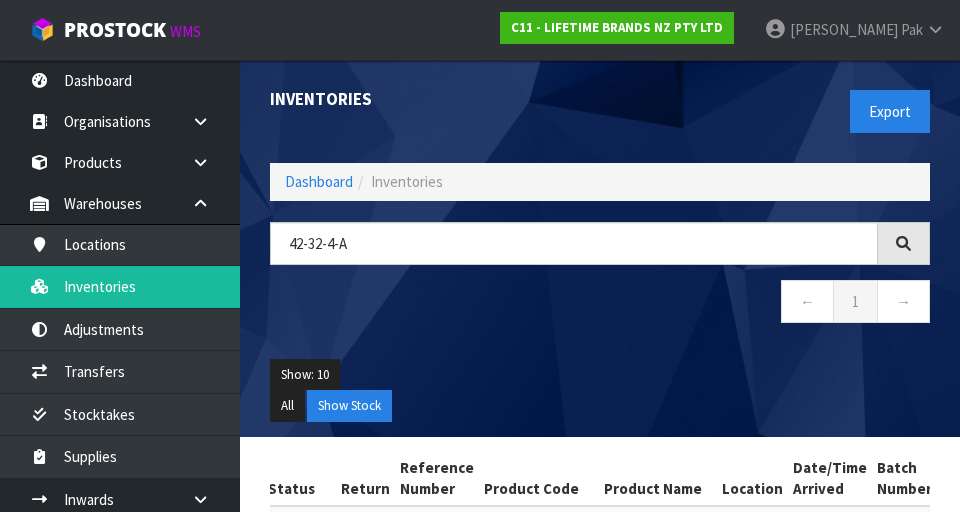 click on "Show: 10
5
10
25
50" at bounding box center (600, 375) 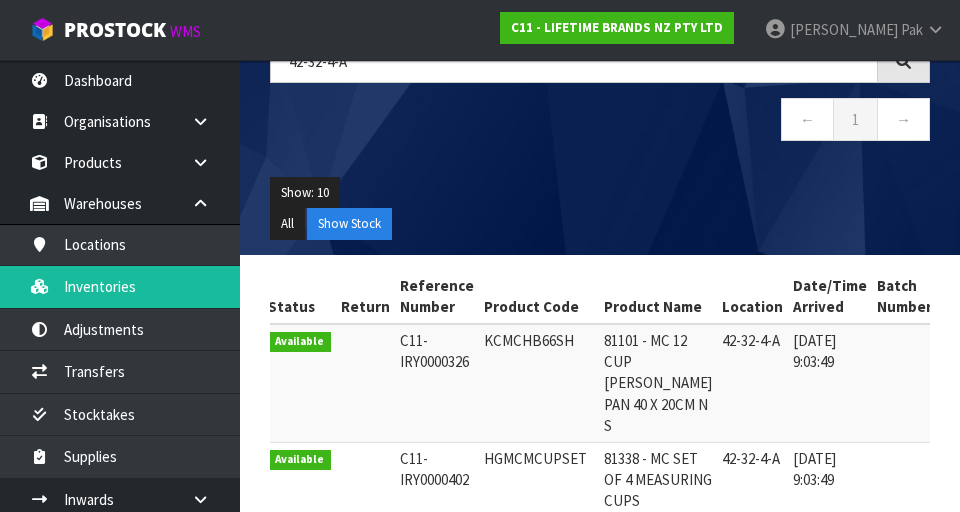scroll, scrollTop: 189, scrollLeft: 0, axis: vertical 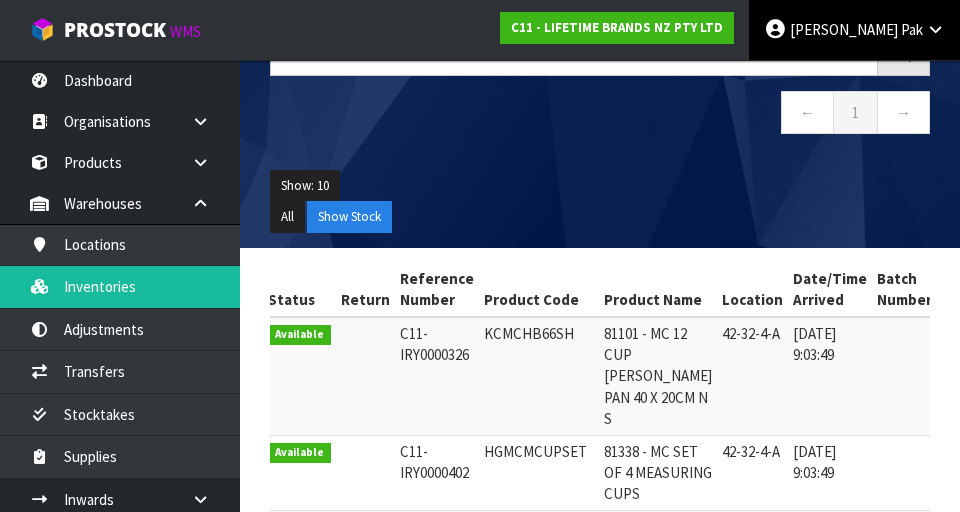 click on "Pak" at bounding box center [912, 29] 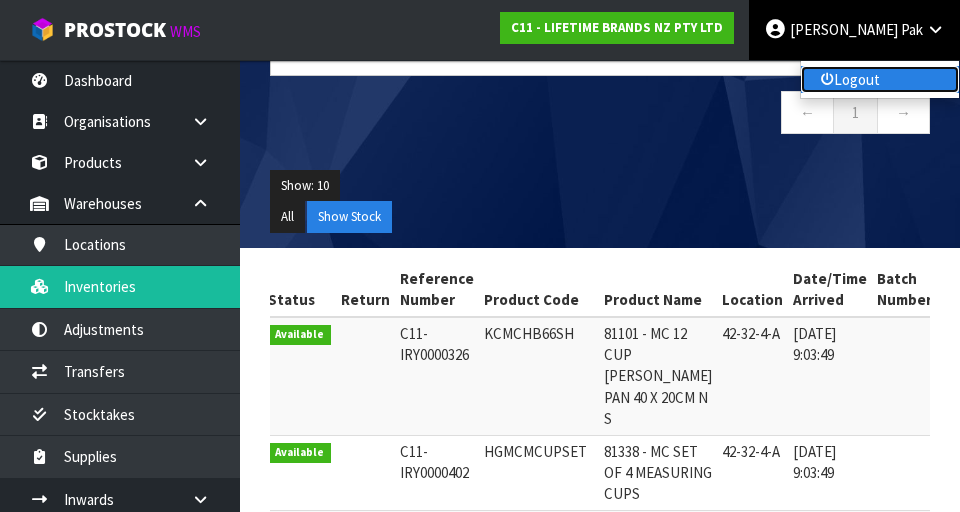 click on "Logout" at bounding box center (880, 79) 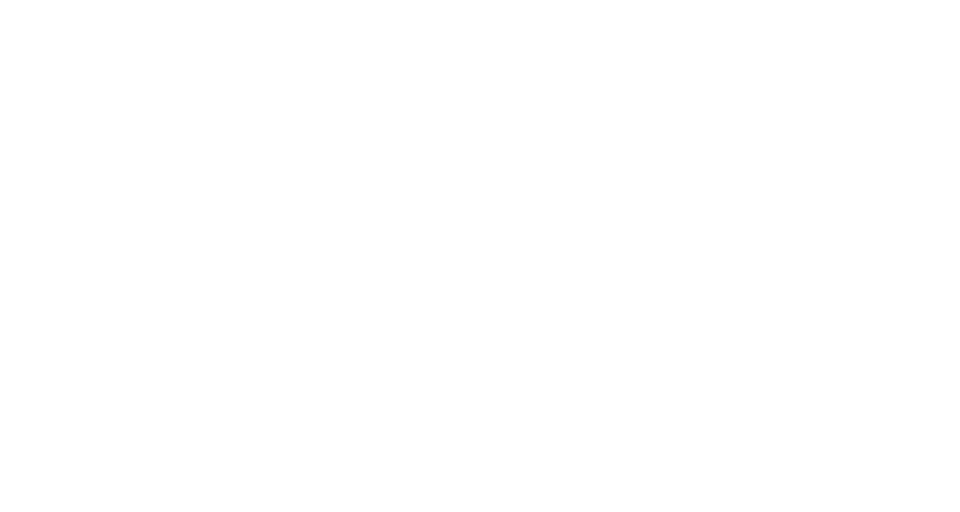 scroll, scrollTop: 0, scrollLeft: 0, axis: both 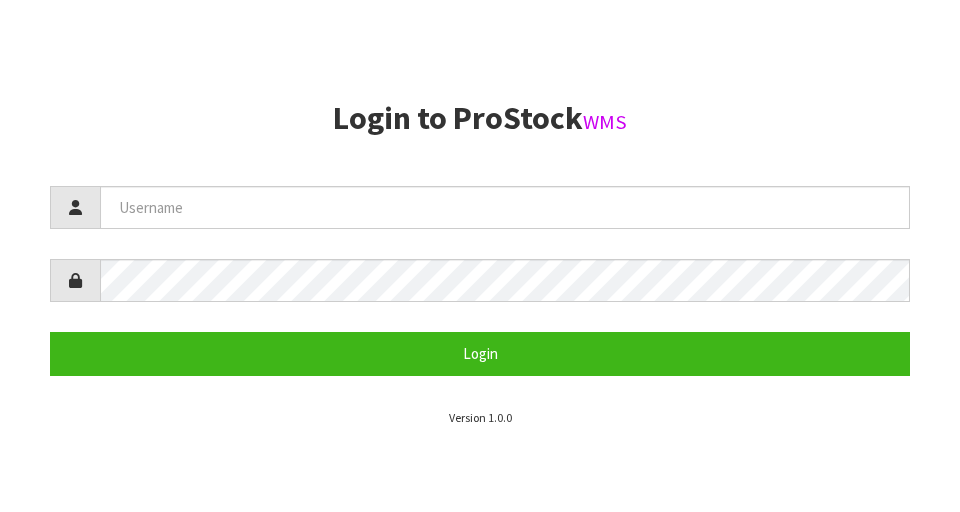 click on "Login" at bounding box center (480, 280) 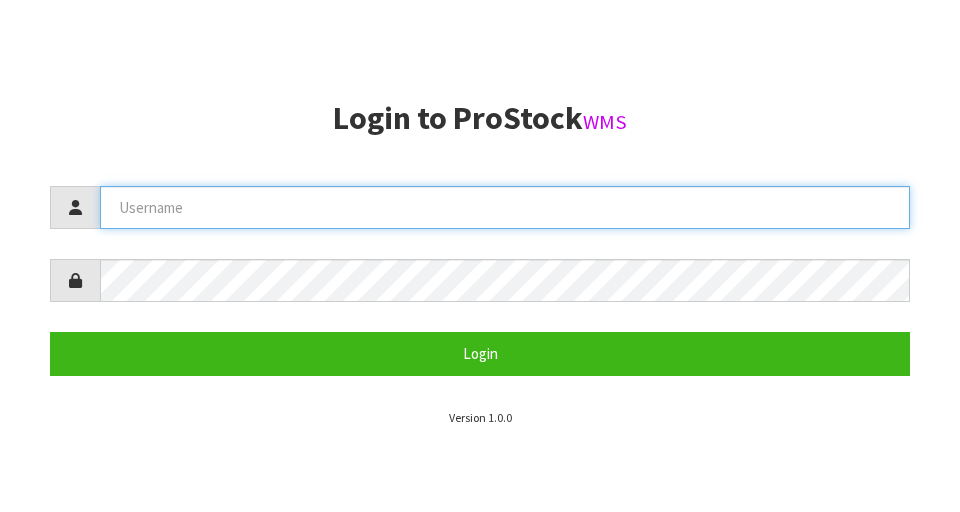click at bounding box center (505, 207) 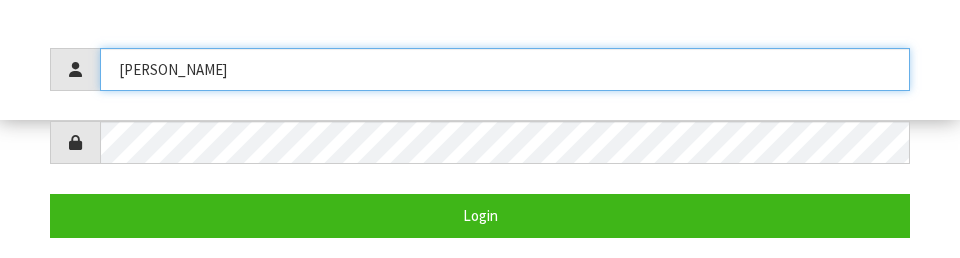 scroll, scrollTop: 403, scrollLeft: 0, axis: vertical 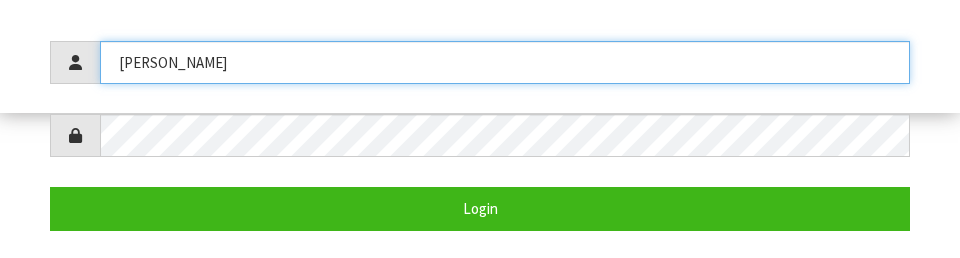 type on "Svetlana" 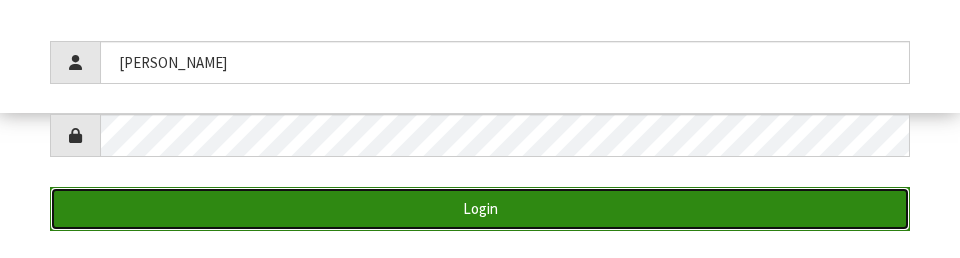 click on "Login" at bounding box center (480, 208) 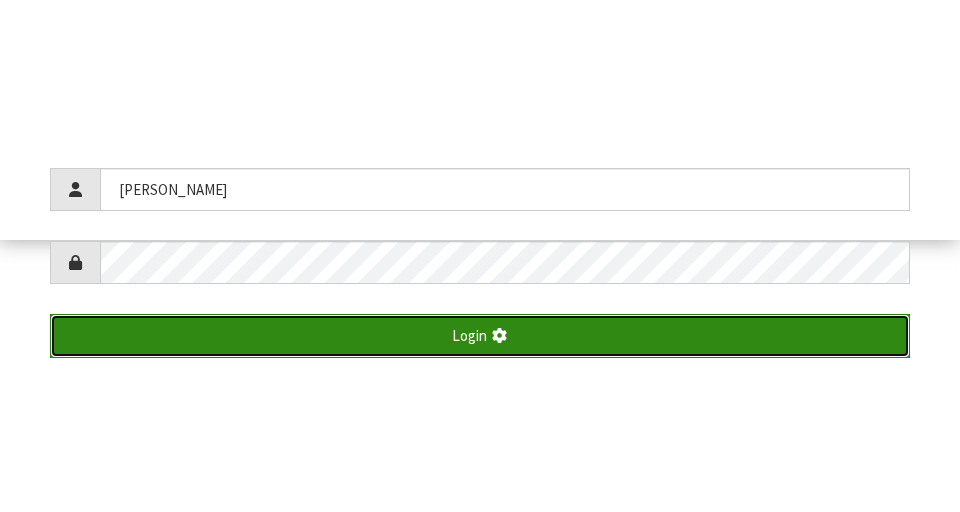 scroll, scrollTop: 512, scrollLeft: 0, axis: vertical 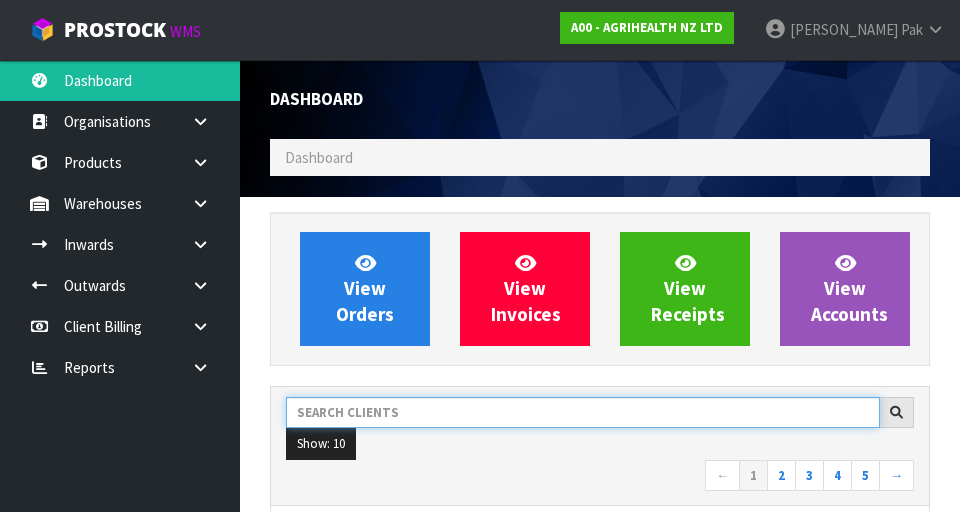 click at bounding box center [583, 412] 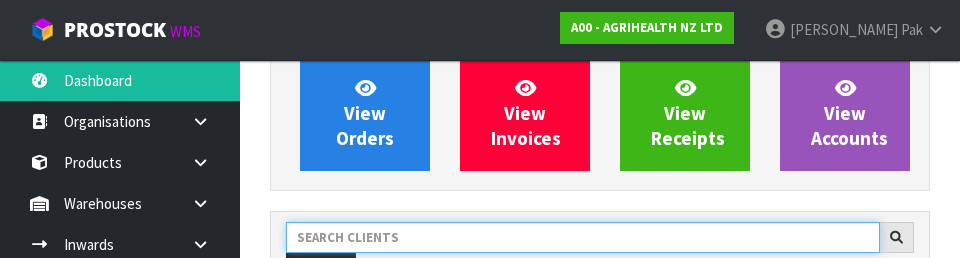 scroll, scrollTop: 274, scrollLeft: 0, axis: vertical 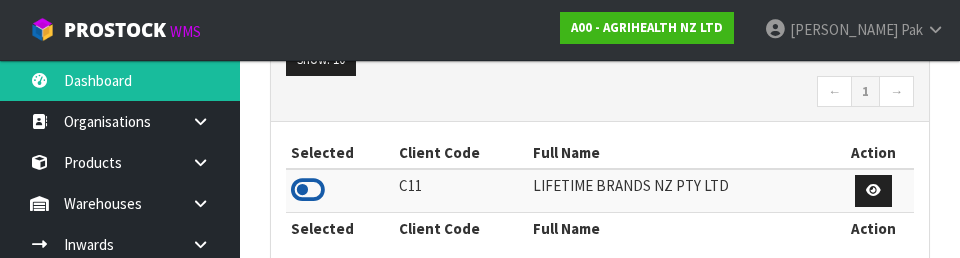 type on "LIF" 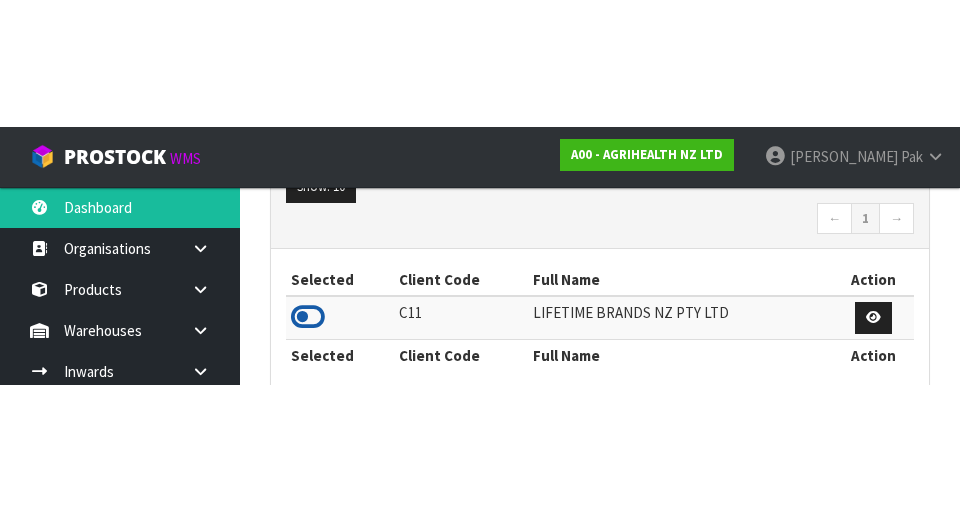 scroll, scrollTop: 384, scrollLeft: 0, axis: vertical 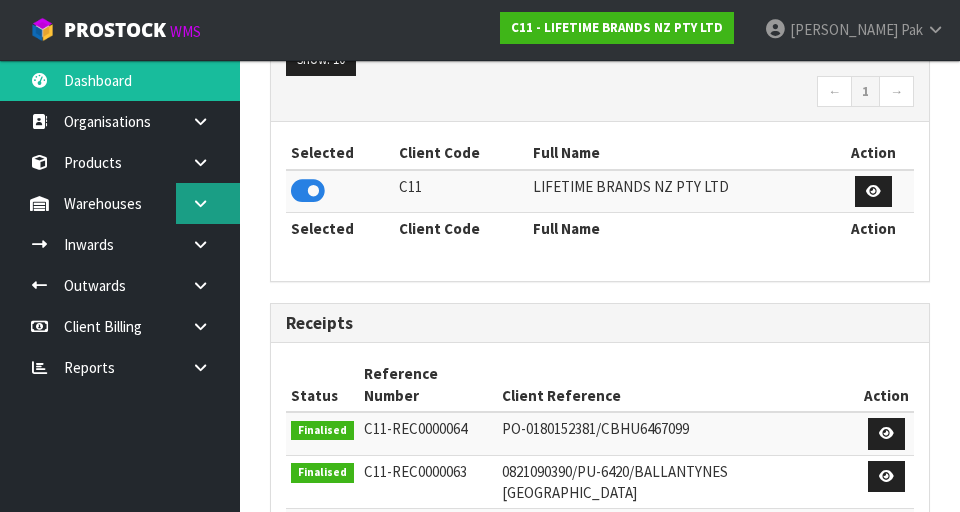 click at bounding box center (208, 203) 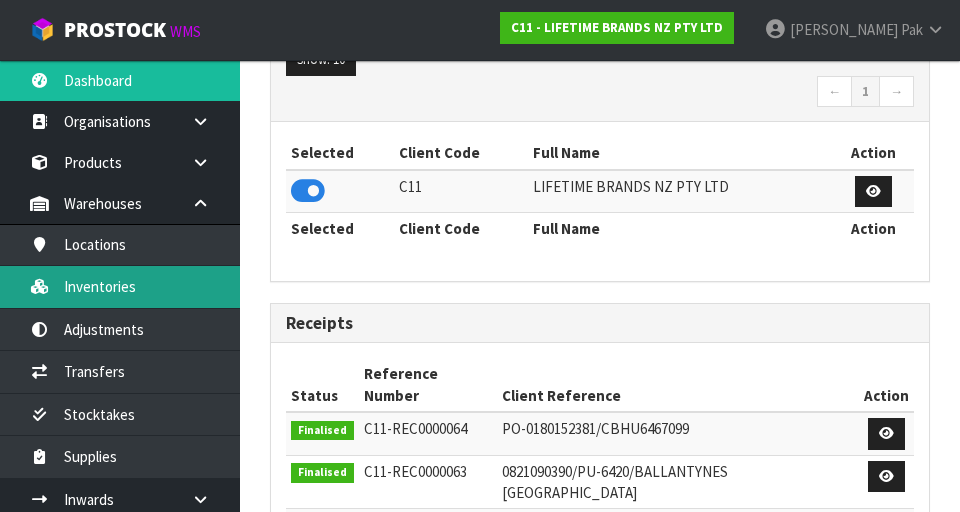 click on "Inventories" at bounding box center (120, 286) 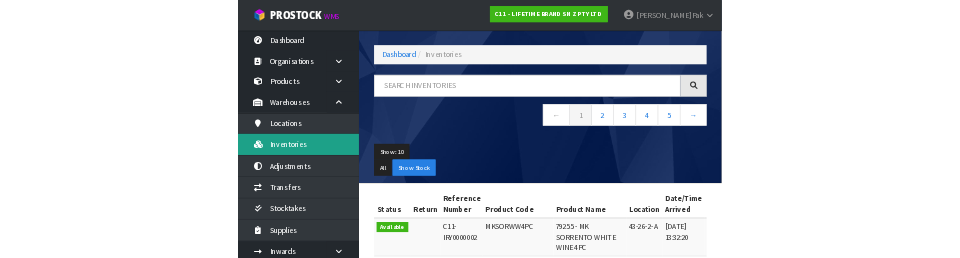 scroll, scrollTop: 68, scrollLeft: 0, axis: vertical 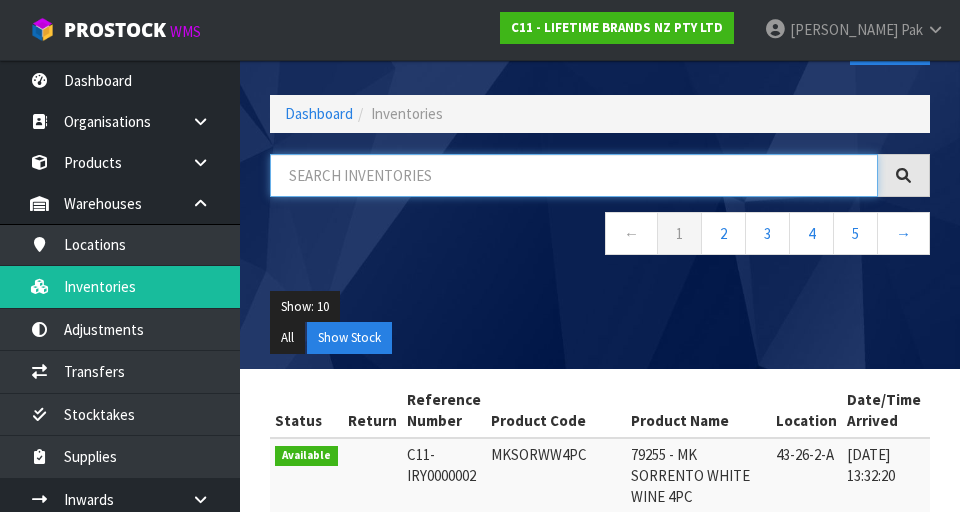 click at bounding box center [574, 175] 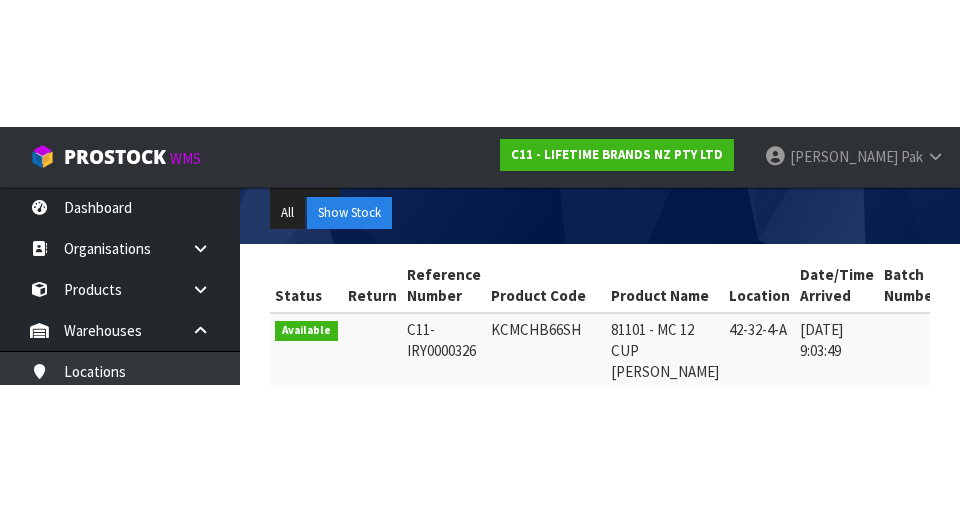 scroll, scrollTop: 378, scrollLeft: 0, axis: vertical 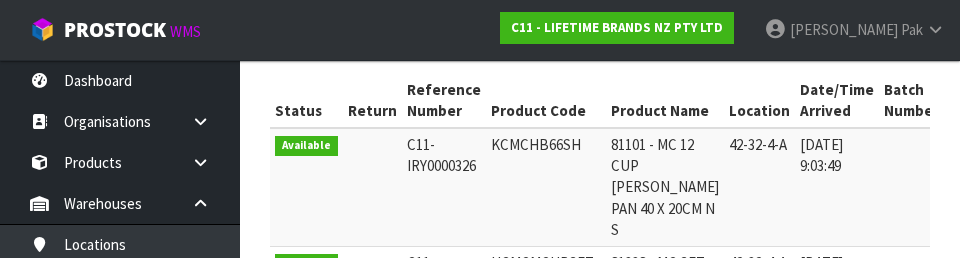 type on "42-32-4-A" 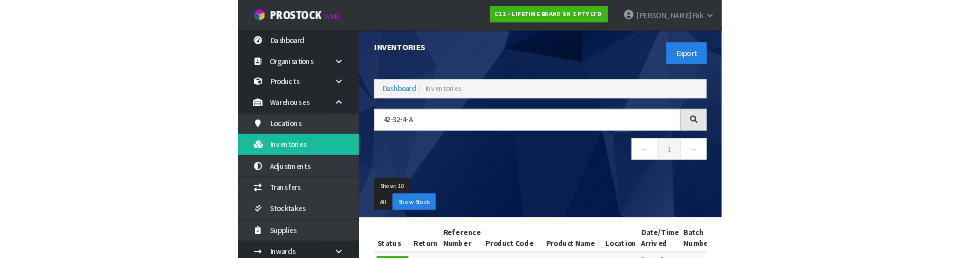 scroll, scrollTop: 10, scrollLeft: 0, axis: vertical 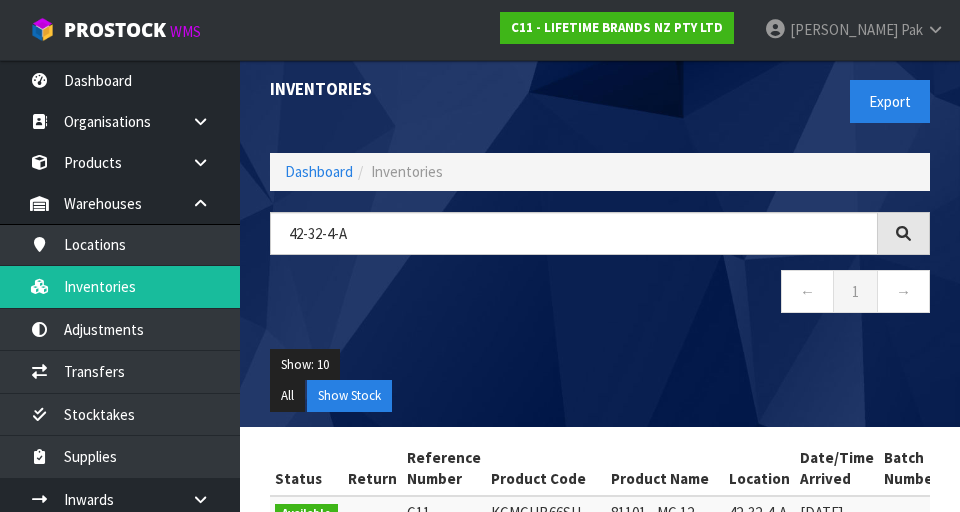click on "All
Show Stock" at bounding box center (600, 396) 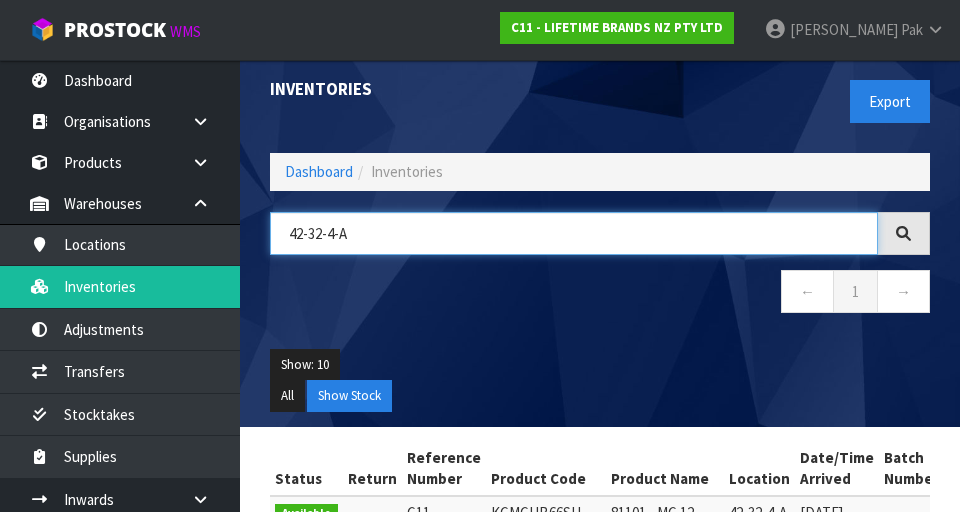 click on "42-32-4-A" at bounding box center (574, 233) 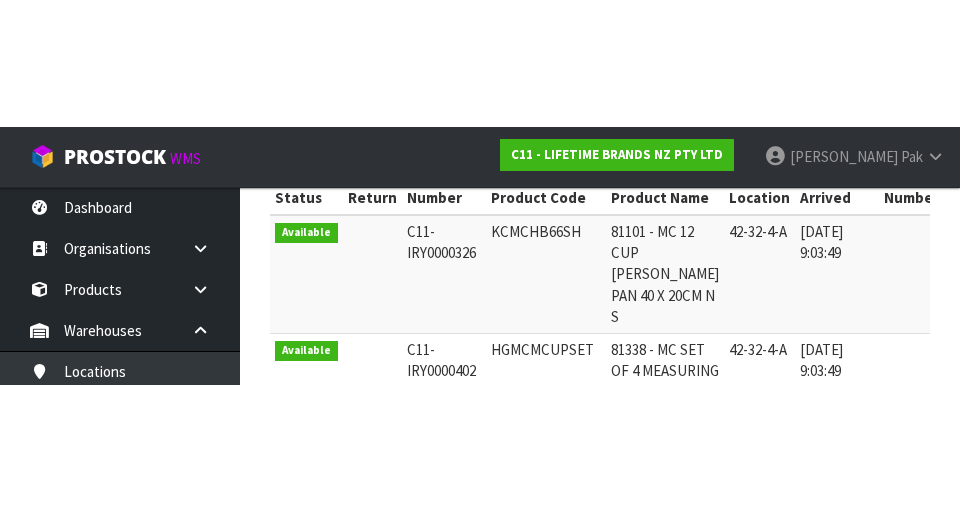 scroll, scrollTop: 423, scrollLeft: 0, axis: vertical 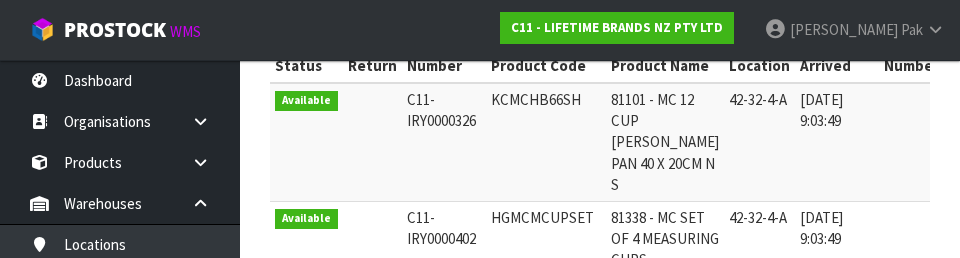click on "[DATE] 9:03:49" at bounding box center [837, 238] 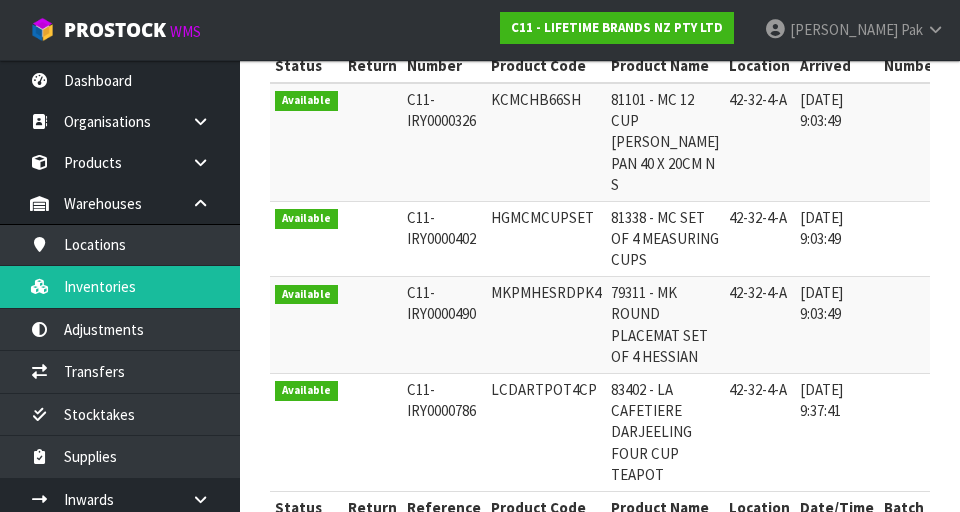 click on "[DATE] 9:03:49" at bounding box center (837, 238) 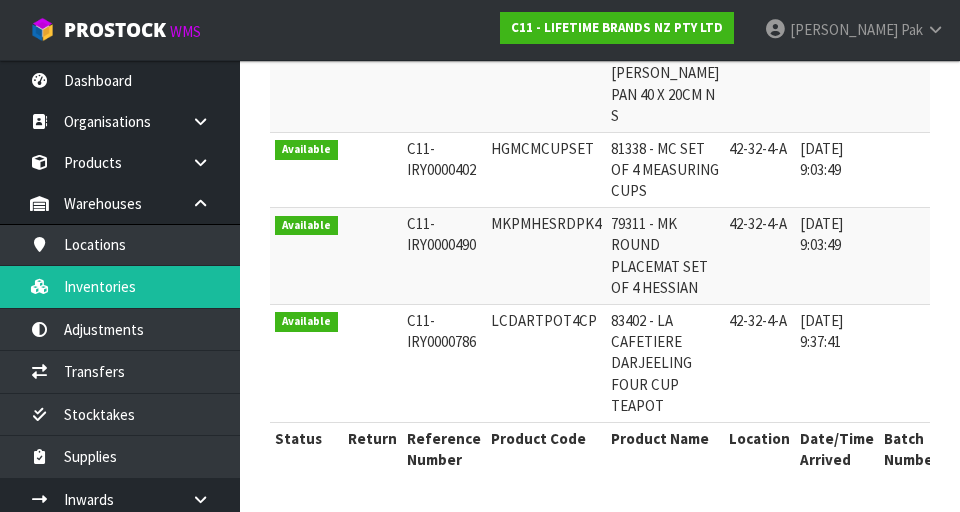 scroll, scrollTop: 0, scrollLeft: 0, axis: both 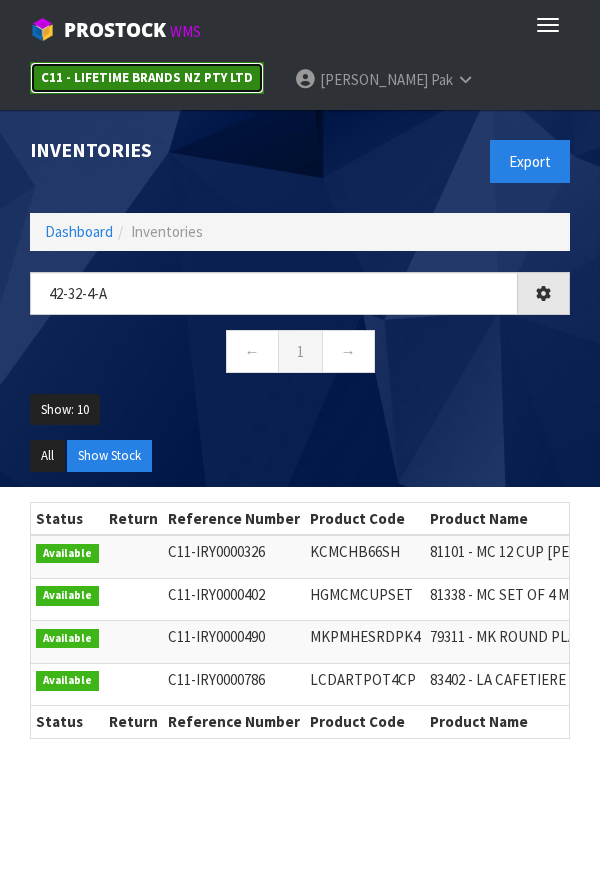 click on "C11 - LIFETIME BRANDS NZ PTY LTD" at bounding box center (147, 77) 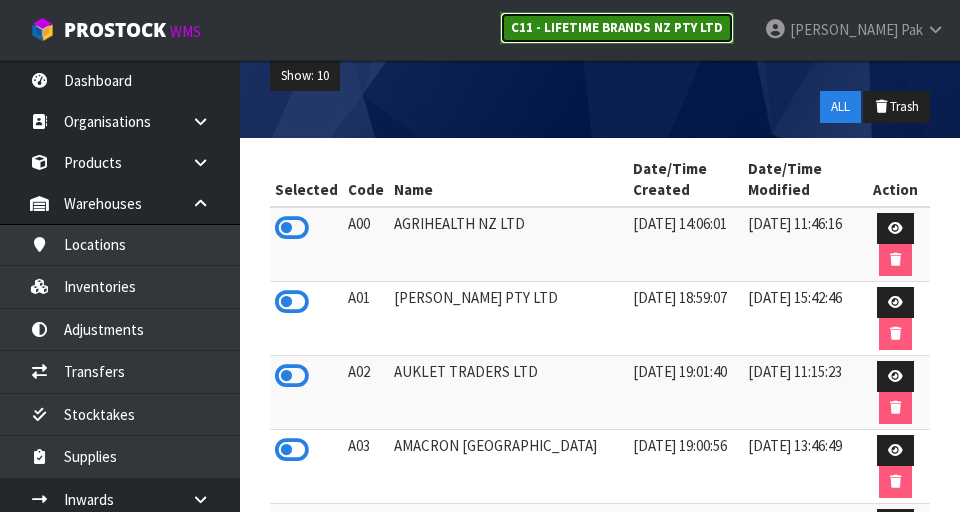 scroll, scrollTop: 285, scrollLeft: 0, axis: vertical 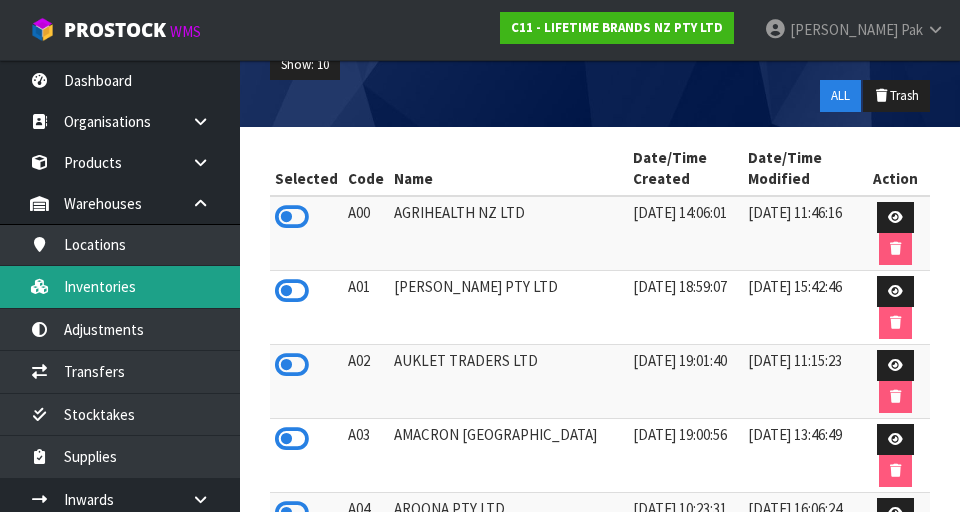click on "Inventories" at bounding box center [120, 286] 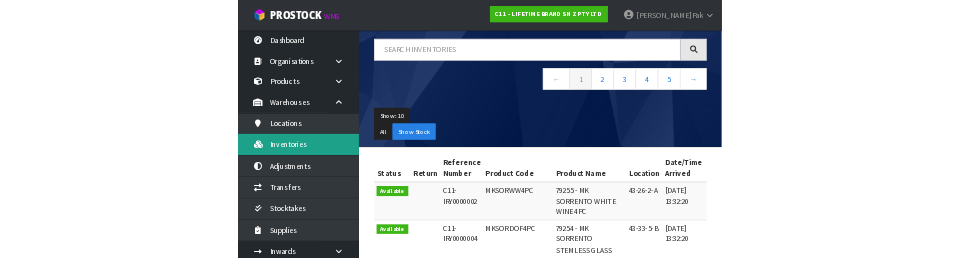 scroll, scrollTop: 140, scrollLeft: 0, axis: vertical 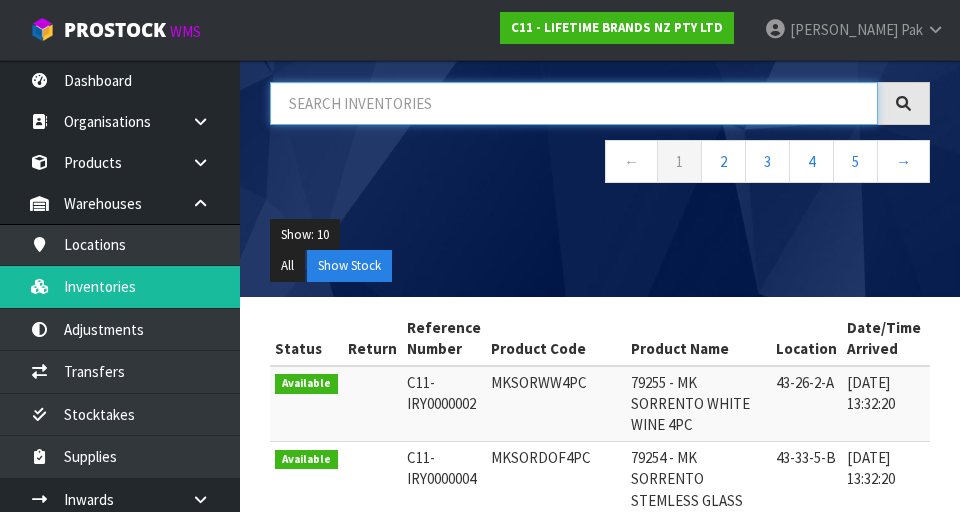 click at bounding box center (574, 103) 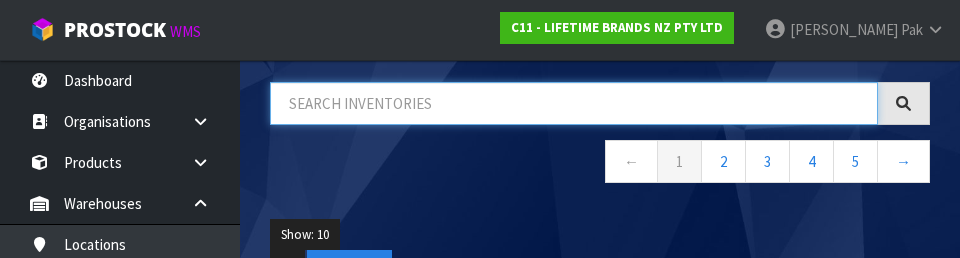type on "3" 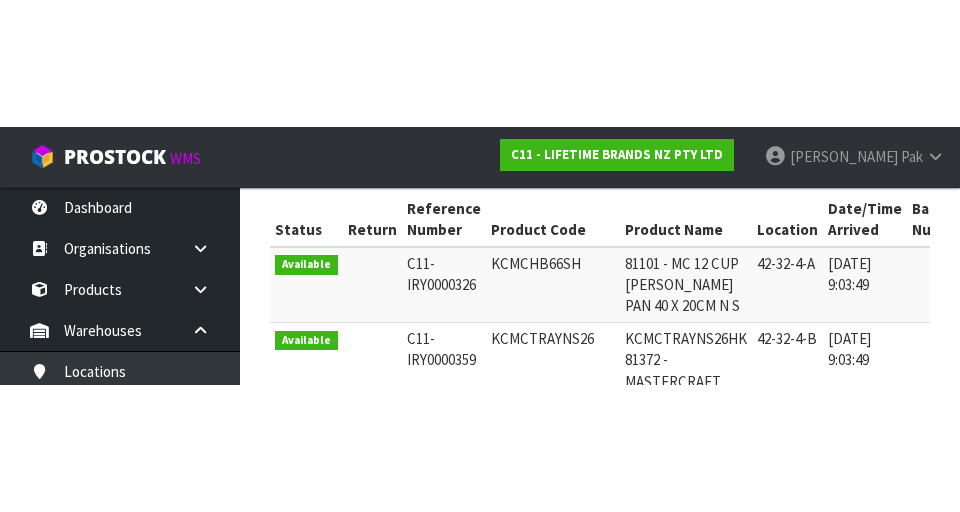 scroll, scrollTop: 393, scrollLeft: 0, axis: vertical 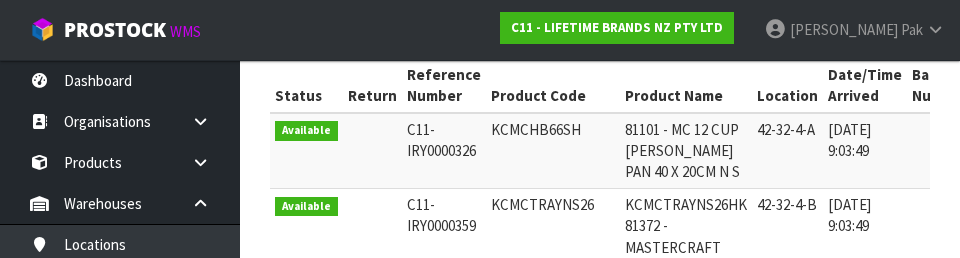 type on "42-32-4" 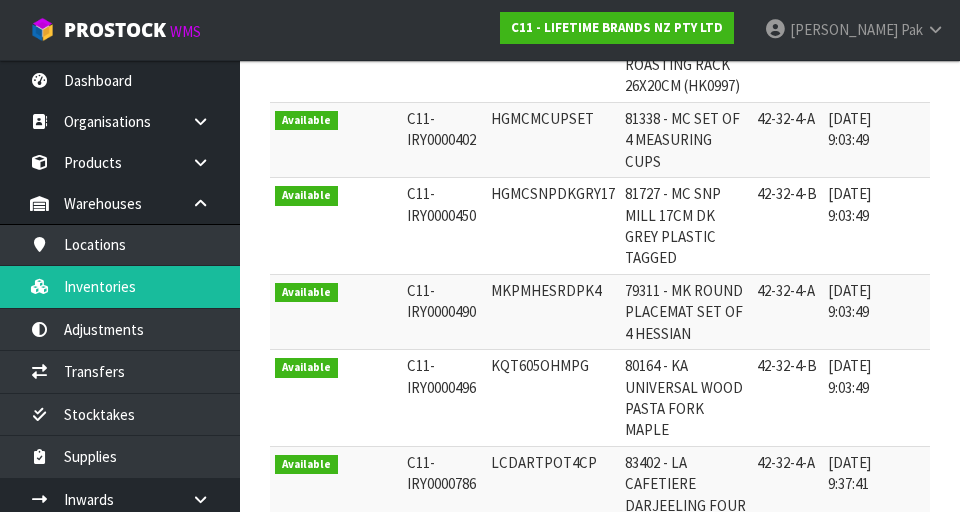 scroll, scrollTop: 579, scrollLeft: 0, axis: vertical 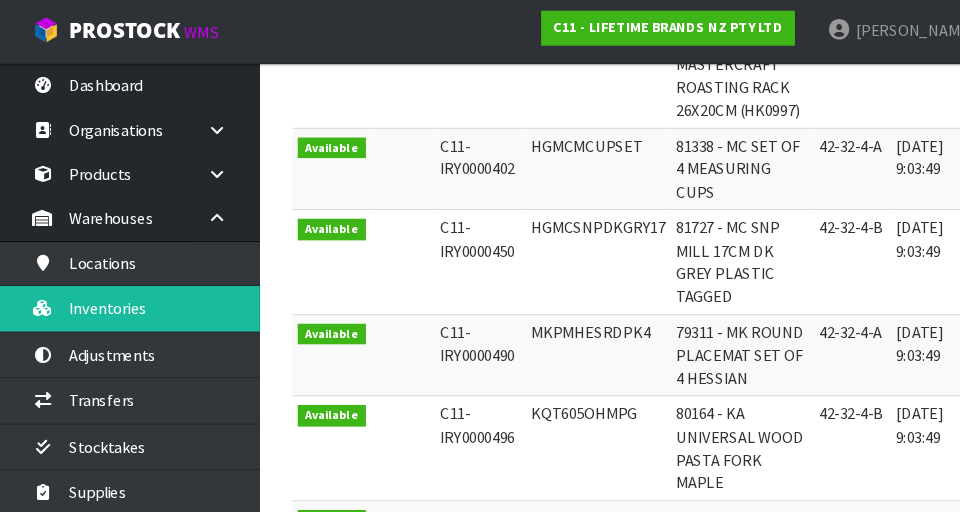 click on "42-32-4-A" at bounding box center (787, 329) 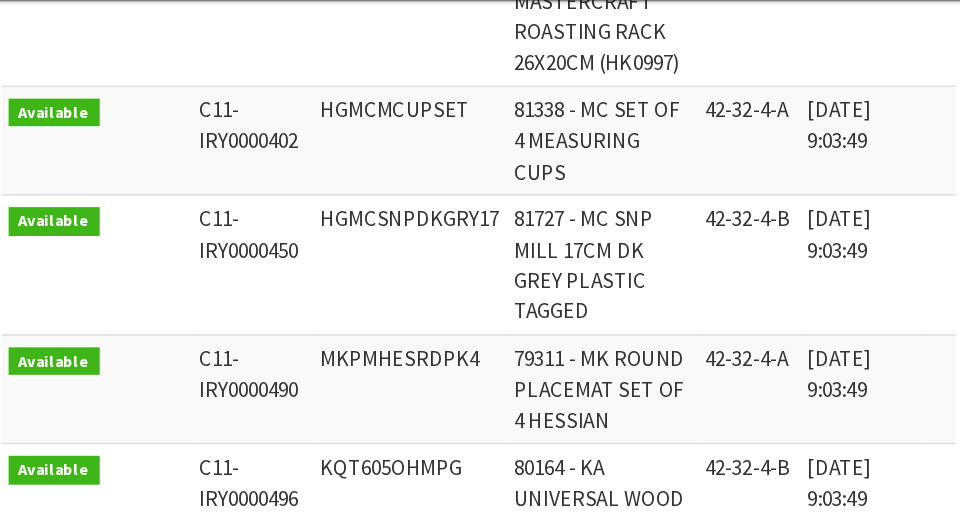 scroll, scrollTop: 0, scrollLeft: 41, axis: horizontal 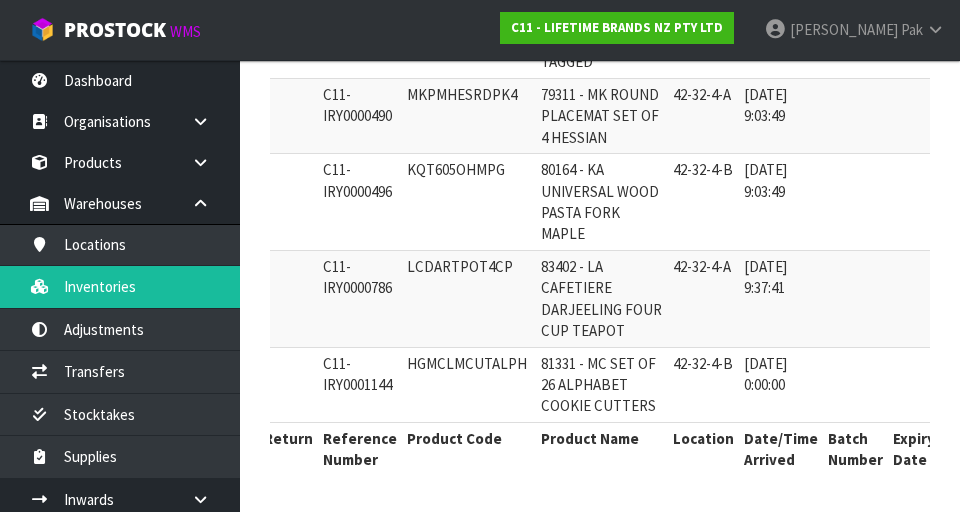 click on "[DATE] 0:00:00" at bounding box center (781, 384) 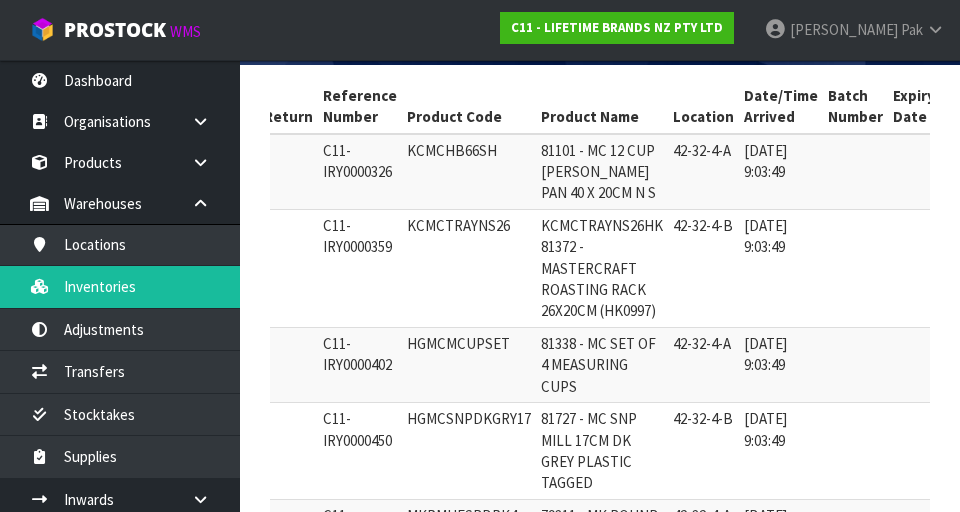 scroll, scrollTop: 410, scrollLeft: 0, axis: vertical 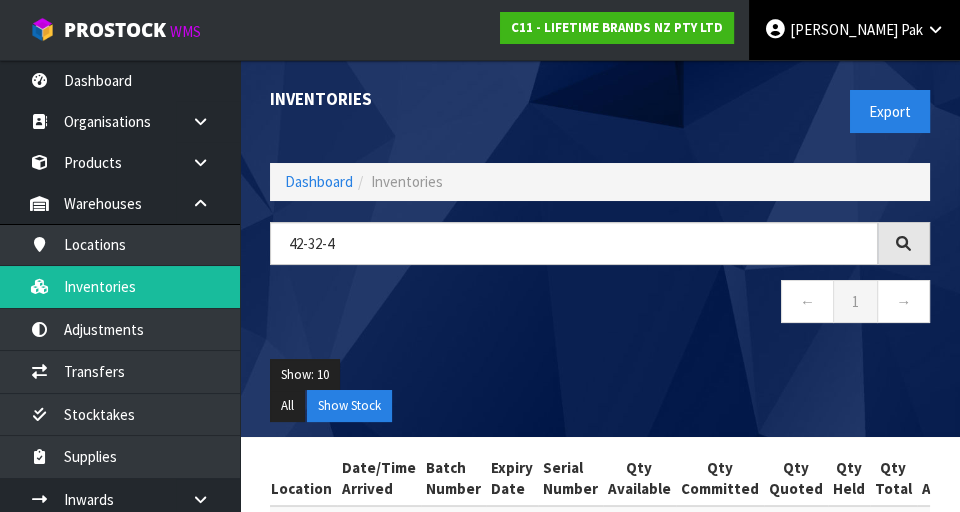 click at bounding box center [935, 29] 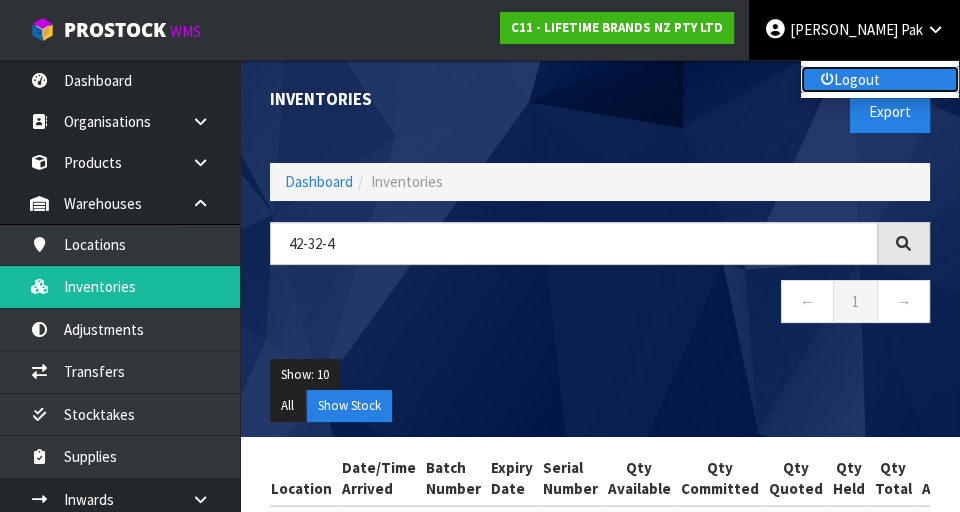click on "Logout" at bounding box center (880, 79) 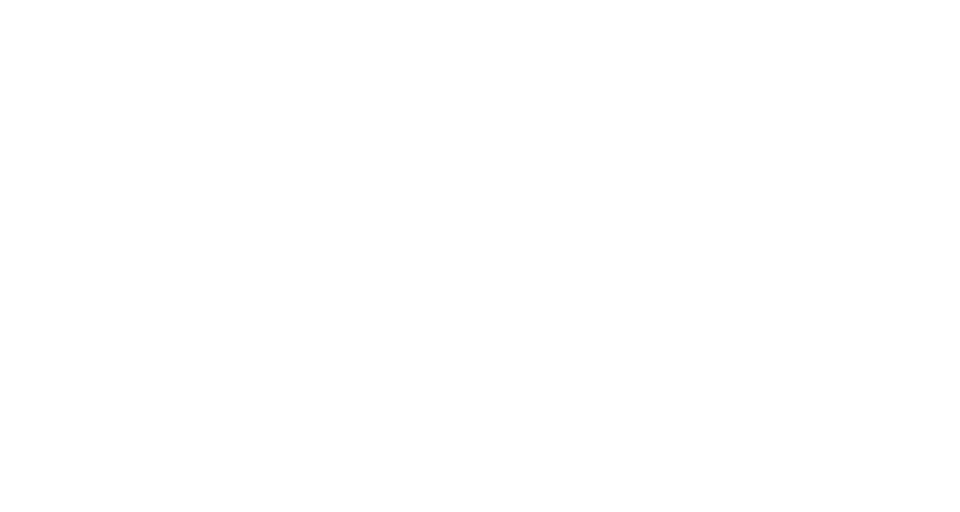 scroll, scrollTop: 0, scrollLeft: 0, axis: both 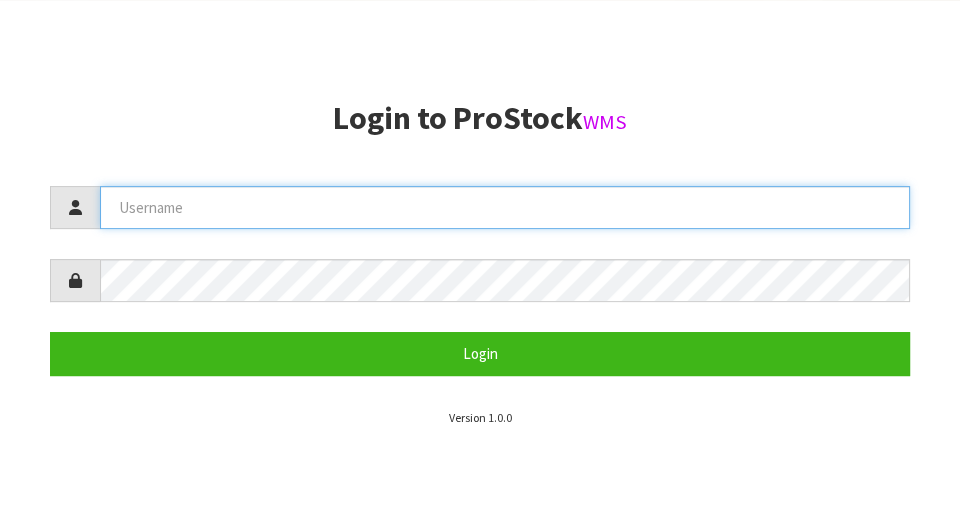 click at bounding box center [505, 207] 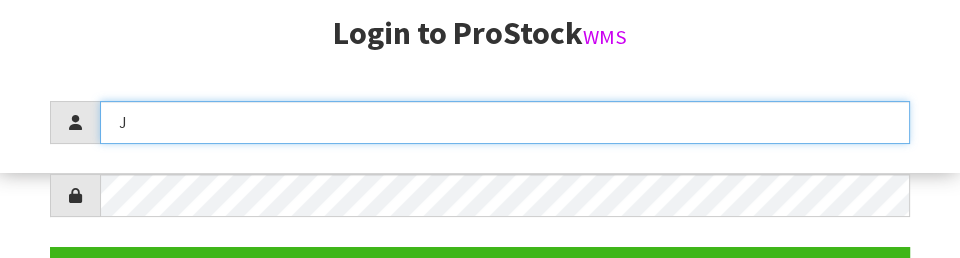 scroll, scrollTop: 258, scrollLeft: 0, axis: vertical 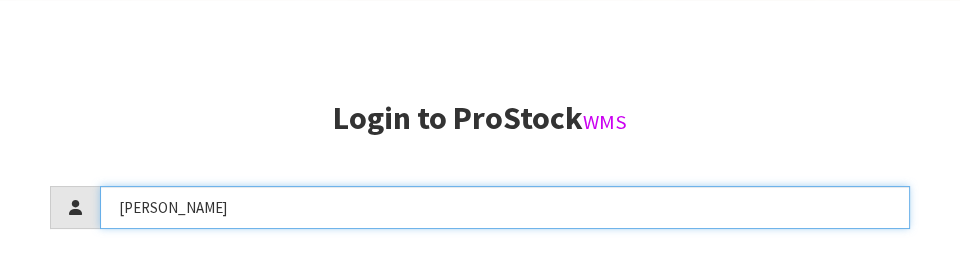 type on "James" 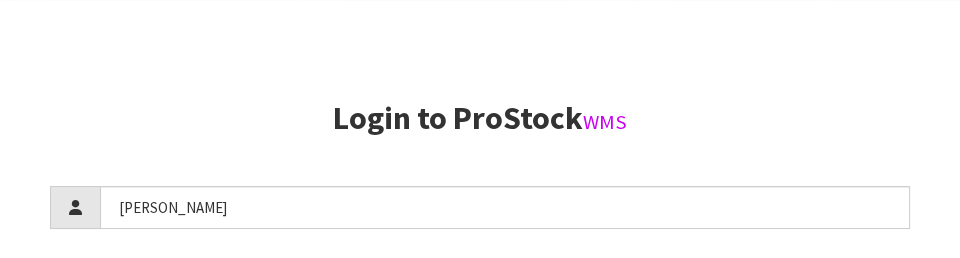 click on "Login to ProStock  WMS
James
Login
Version 1.0.0" at bounding box center (480, 264) 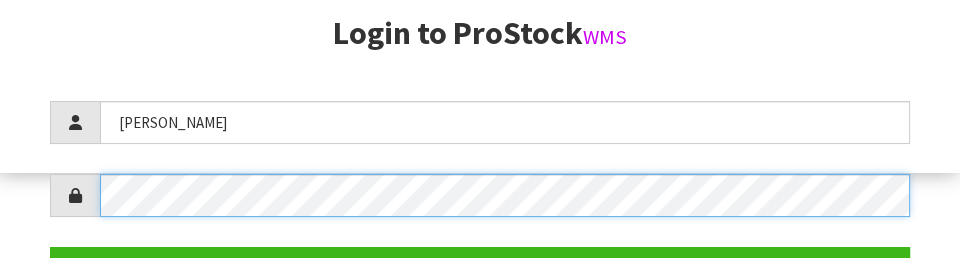 scroll, scrollTop: 290, scrollLeft: 0, axis: vertical 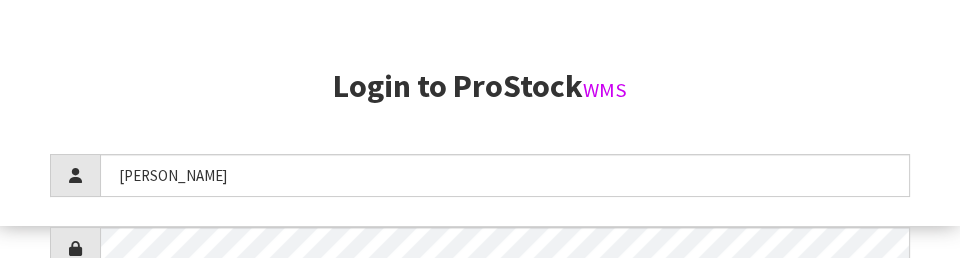 click on "Login to ProStock  WMS
James
Login
Version 1.0.0" at bounding box center [480, 232] 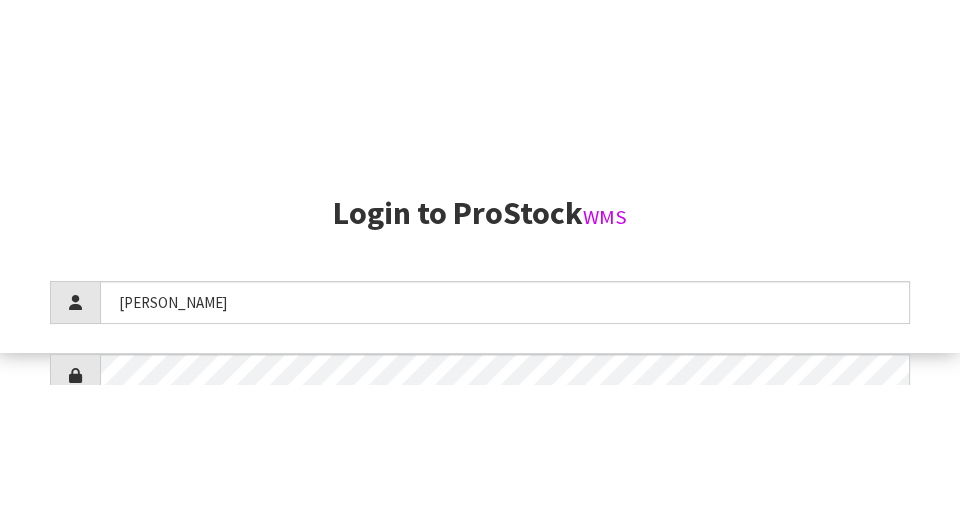 scroll, scrollTop: 512, scrollLeft: 0, axis: vertical 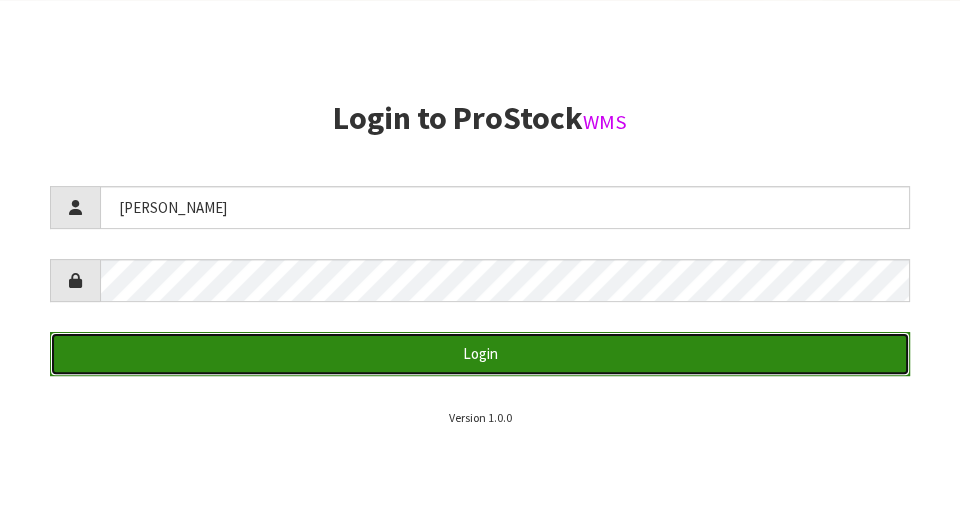 click on "Login" at bounding box center [480, 353] 